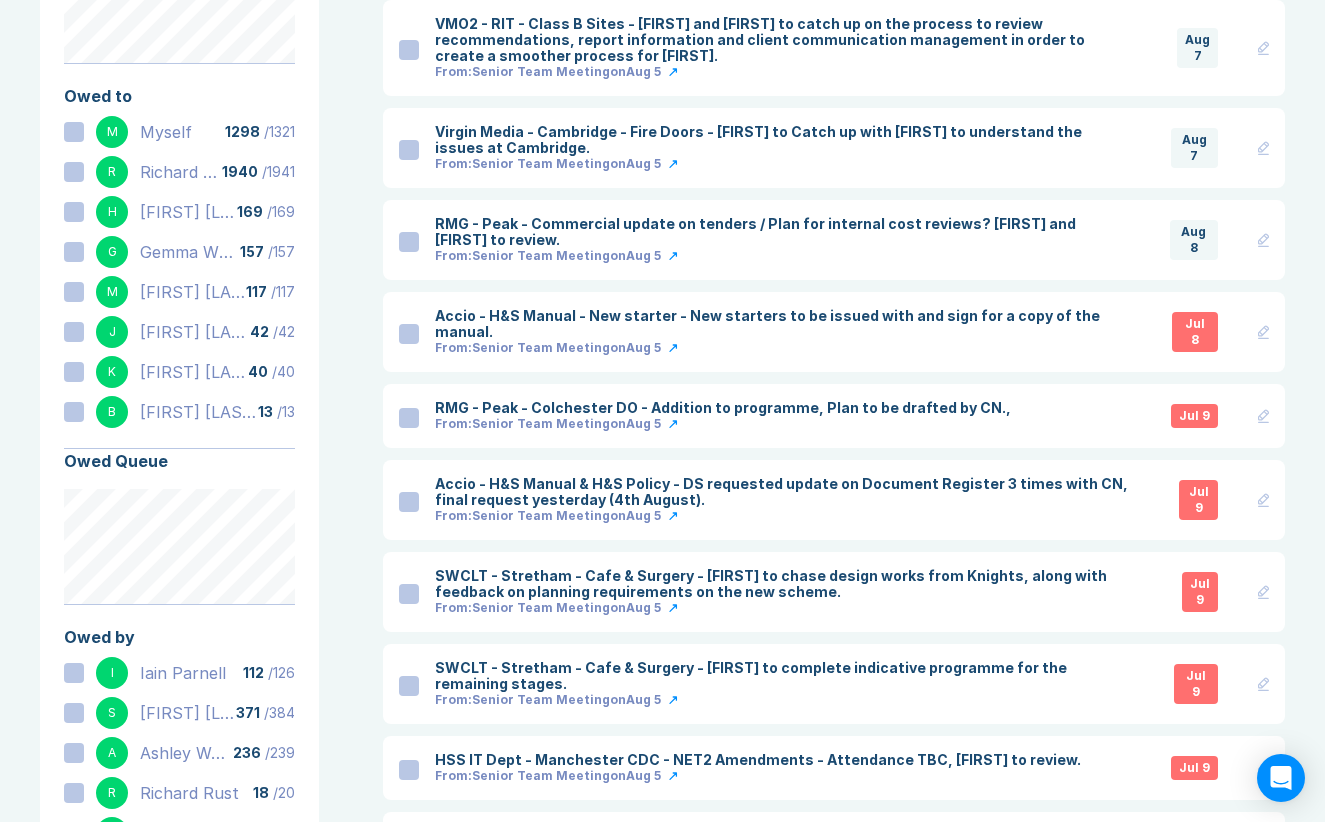 scroll, scrollTop: 168, scrollLeft: 0, axis: vertical 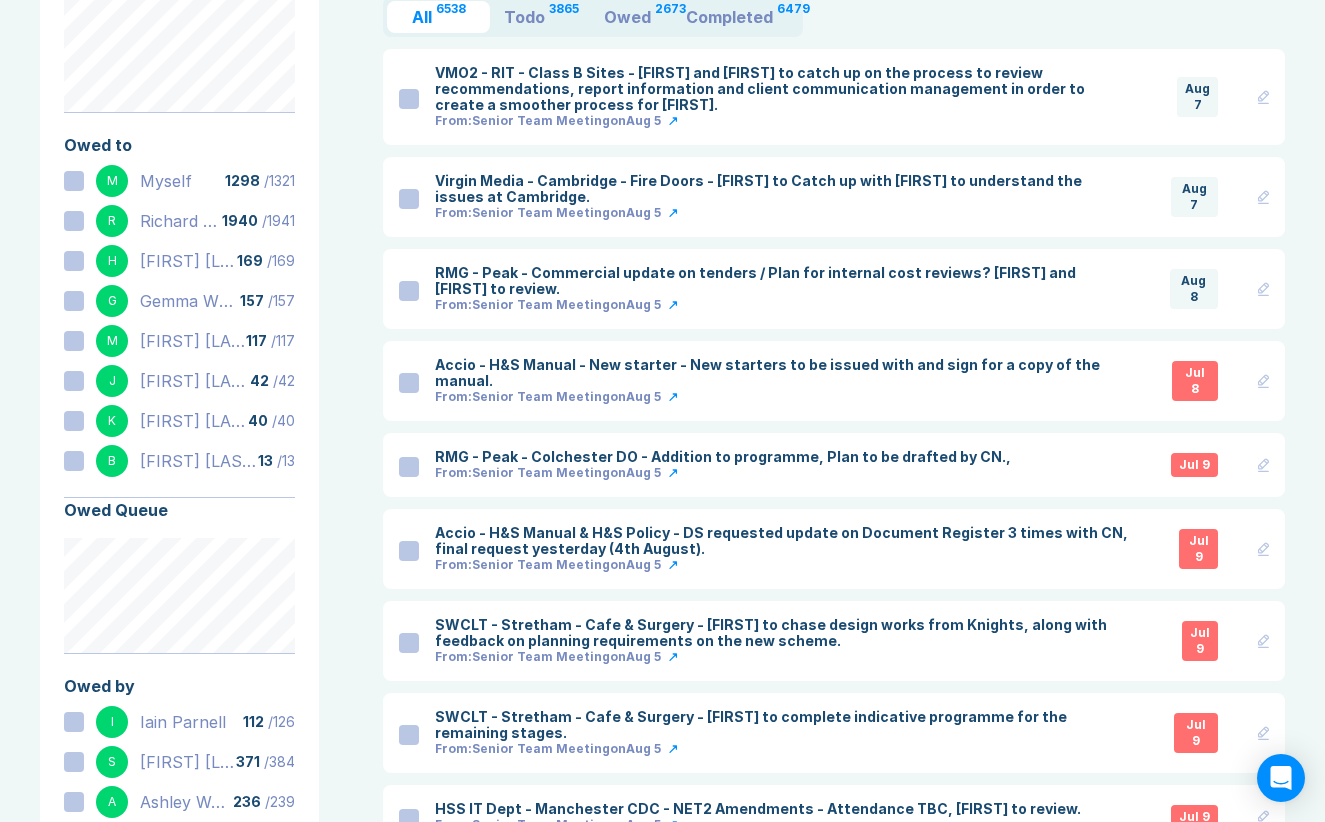 click 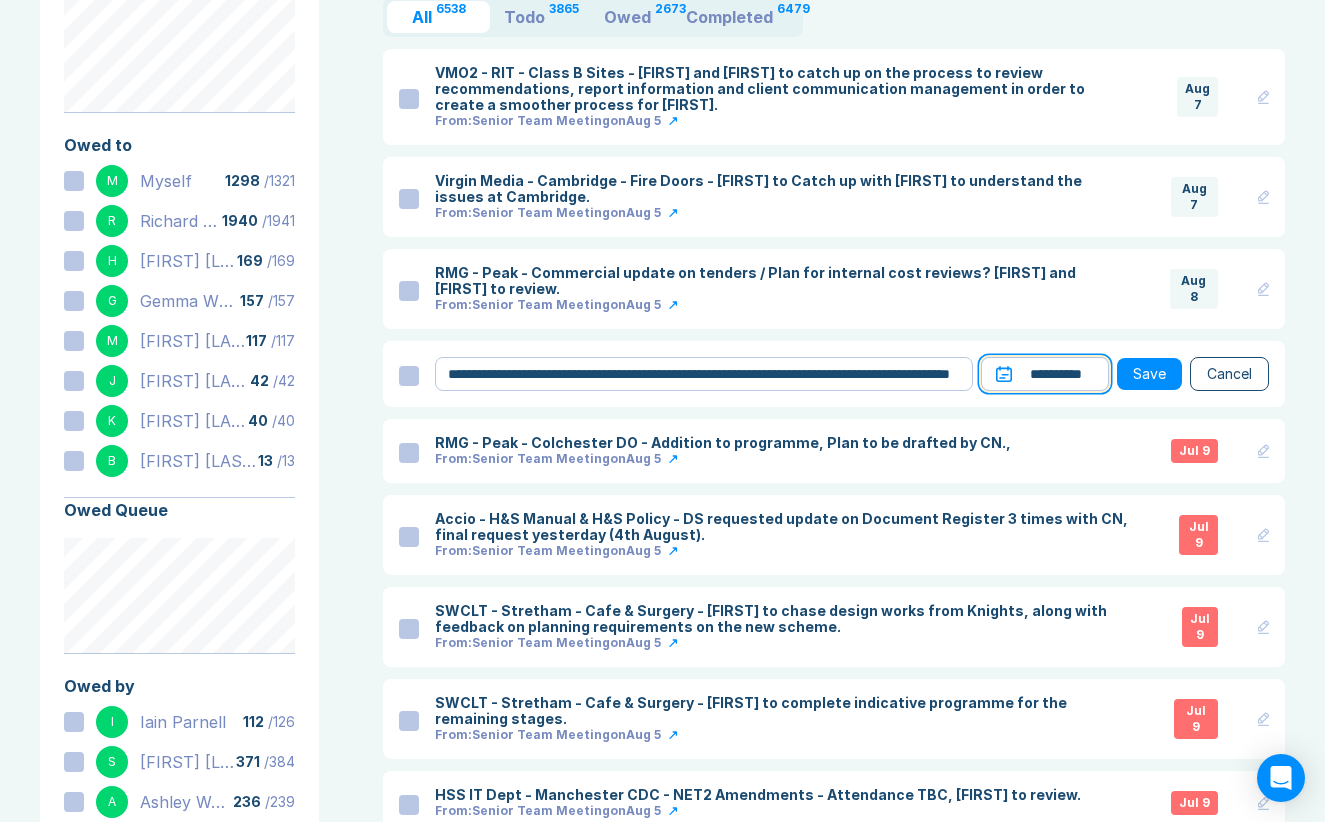 click on "**********" at bounding box center [1045, 374] 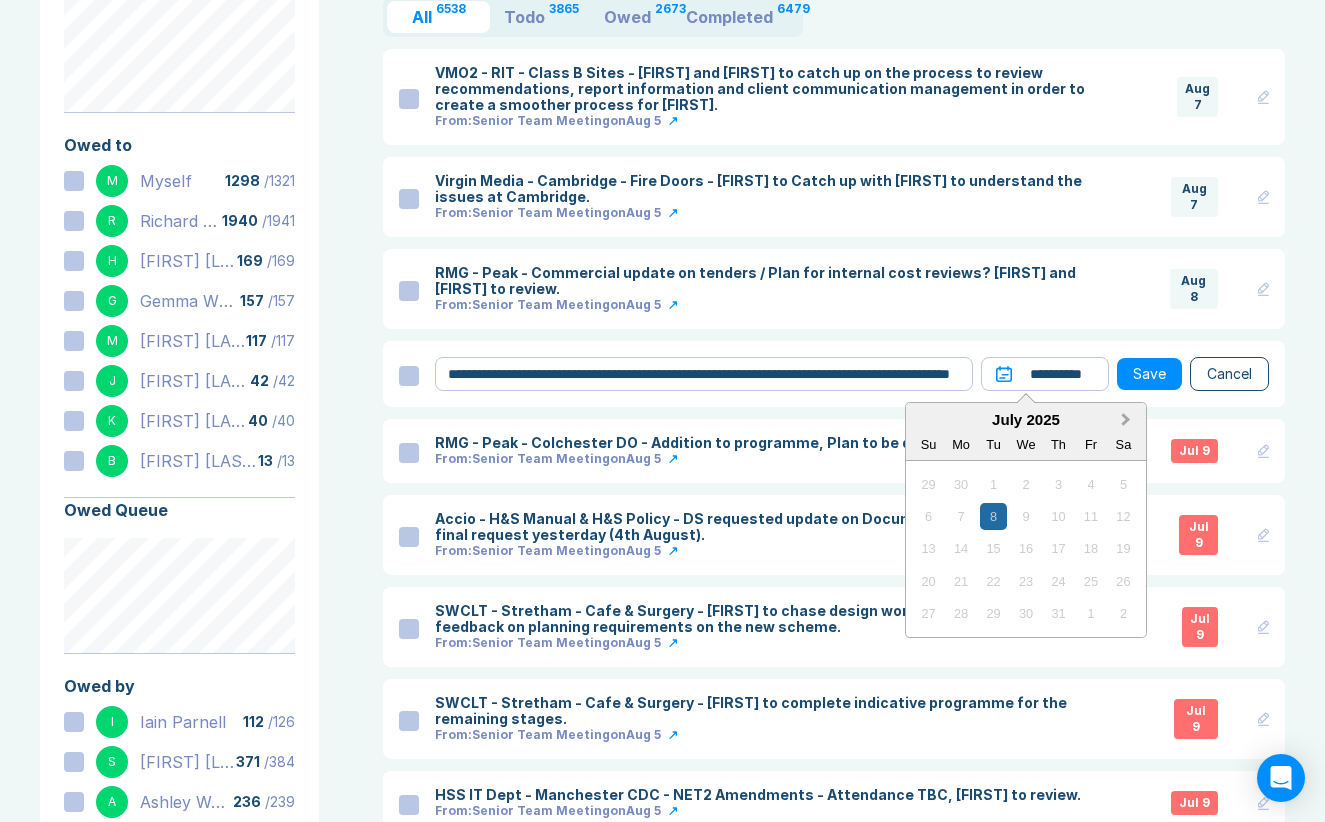 click on "Next Month" at bounding box center (1128, 421) 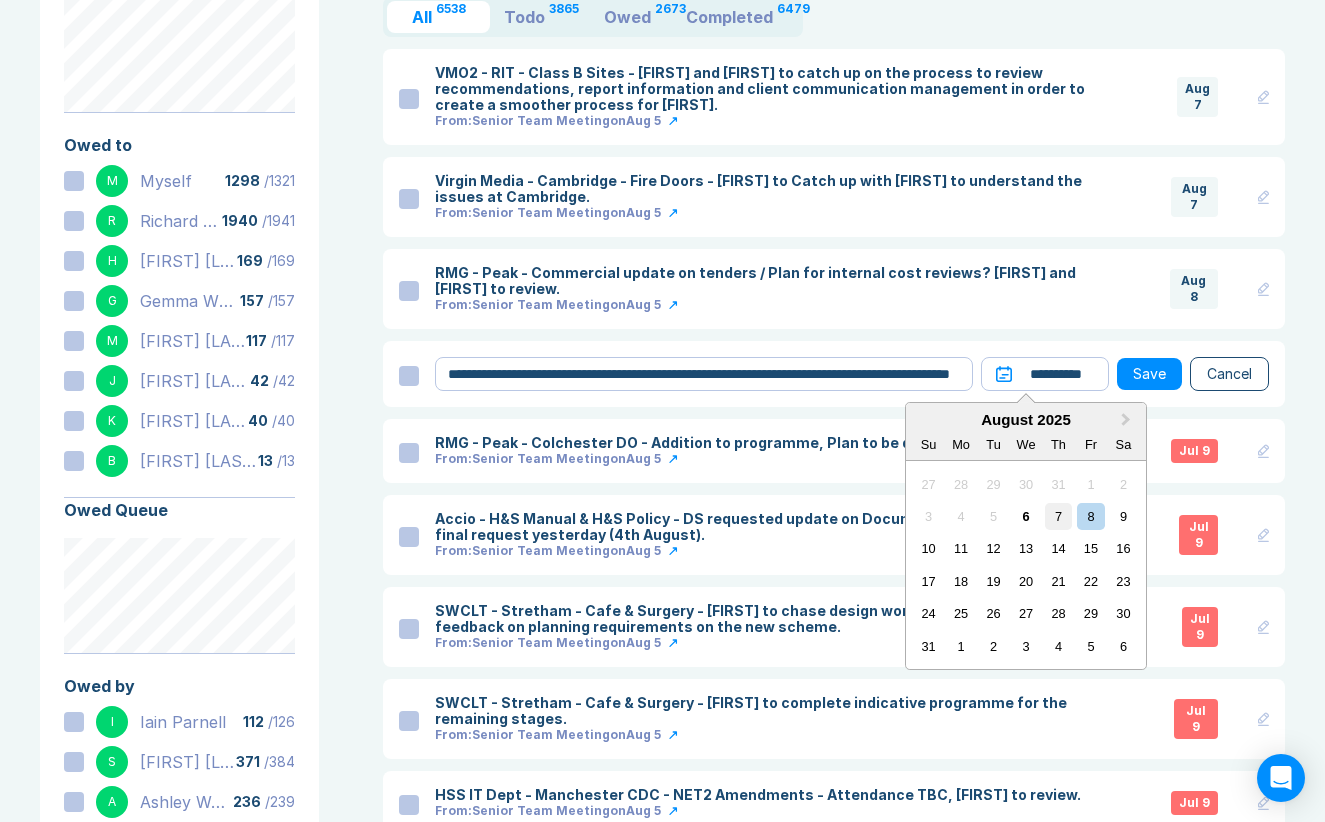 click on "7" at bounding box center [1058, 516] 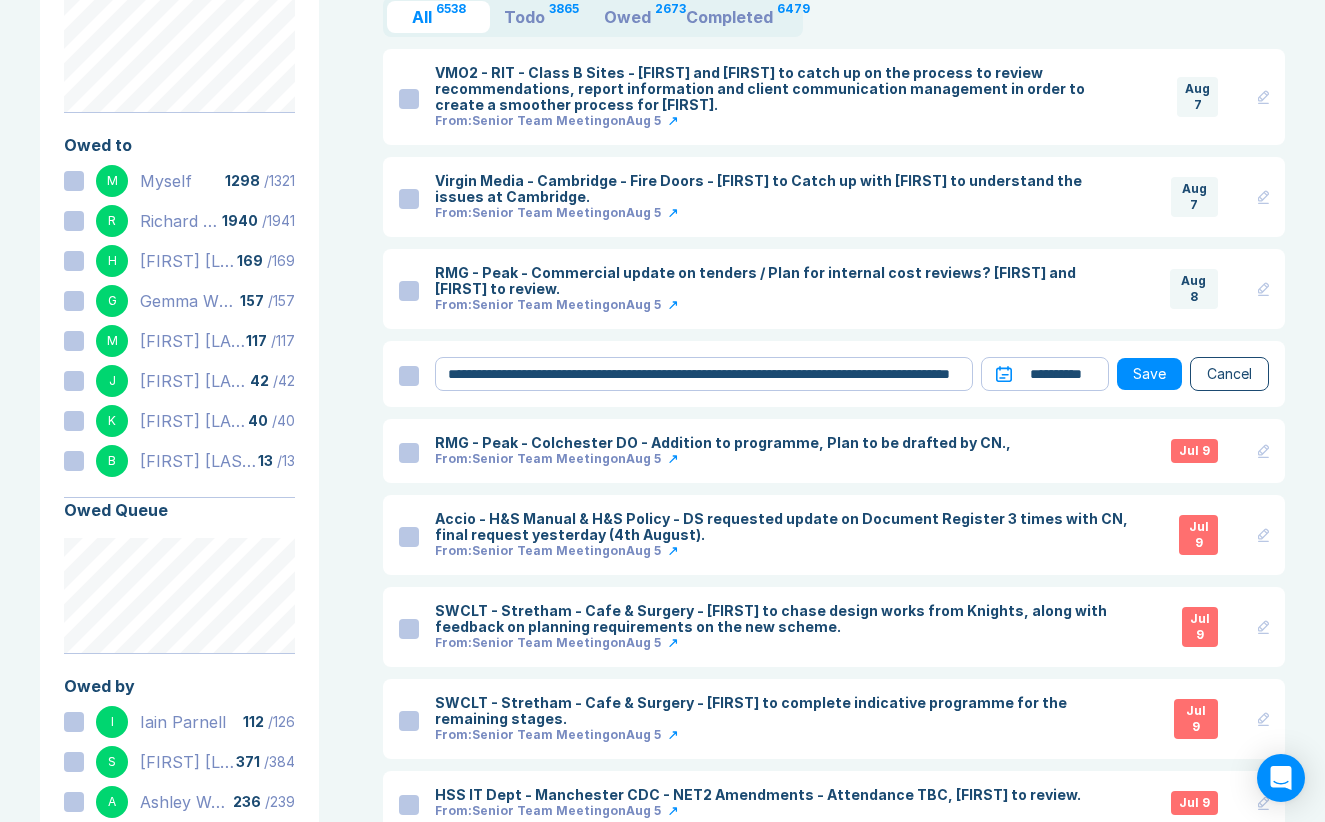 click on "Save" at bounding box center [1149, 374] 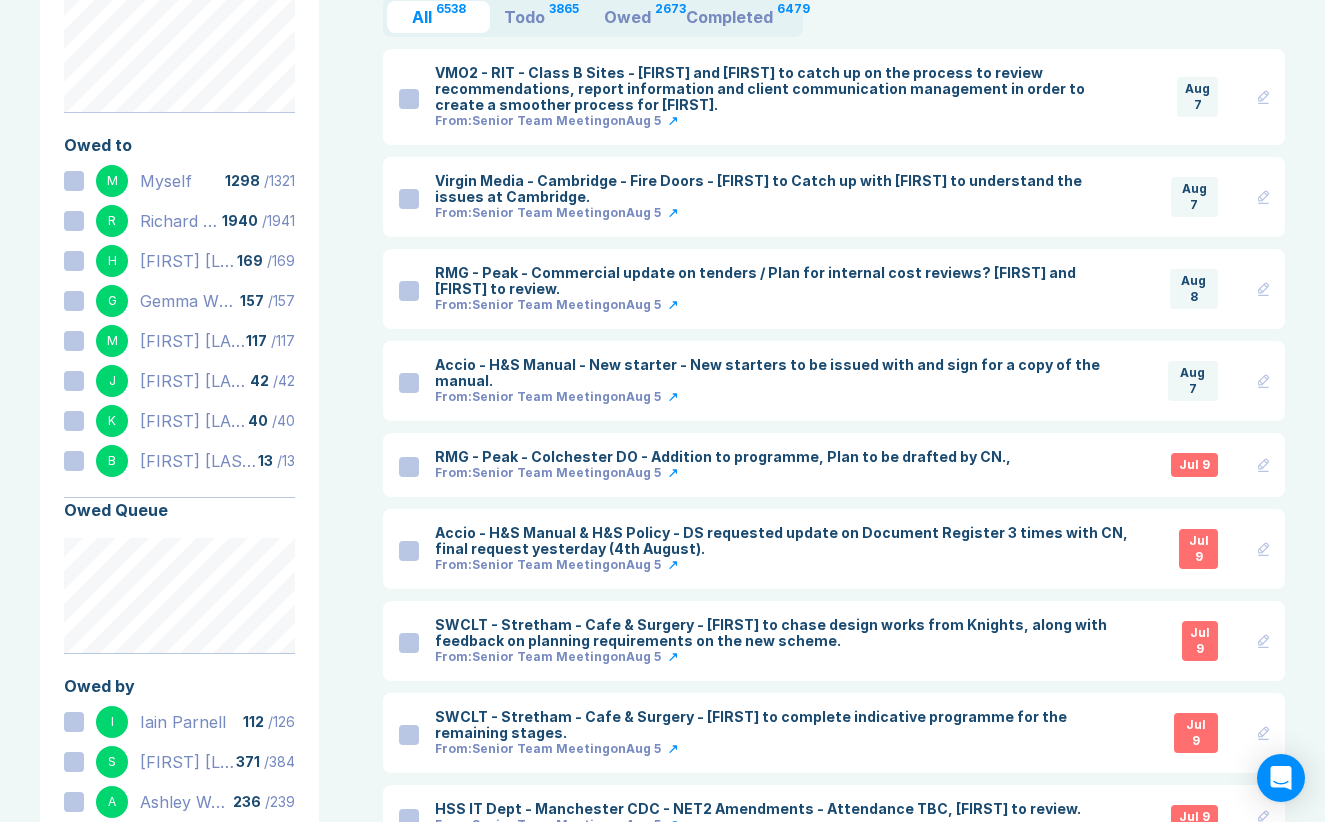 click on "Accio - H&S Manual - New starter - New starters to be issued with and sign for a copy of the manual. From:  Senior Team Meeting   on  Aug 5 Aug 7" at bounding box center [852, 381] 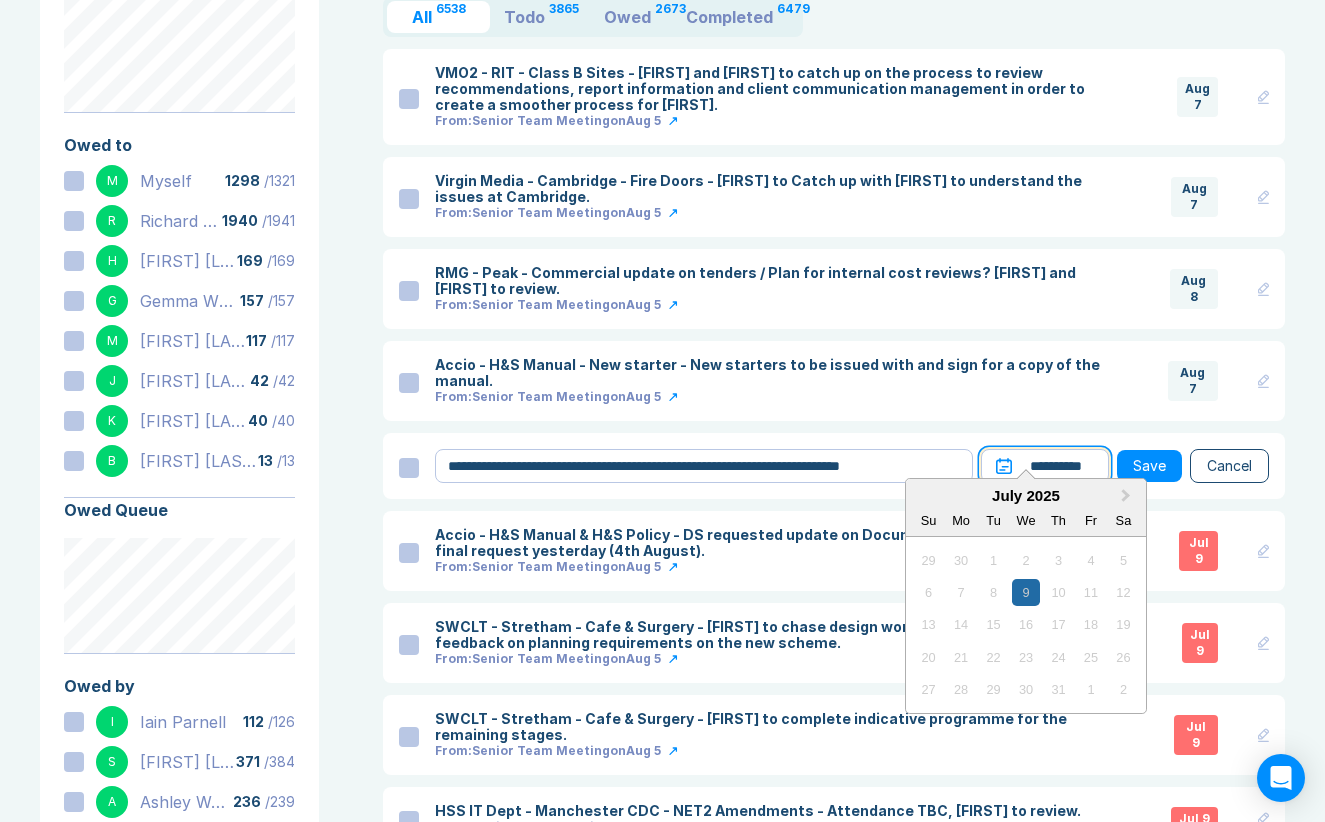 click on "**********" at bounding box center [1045, 466] 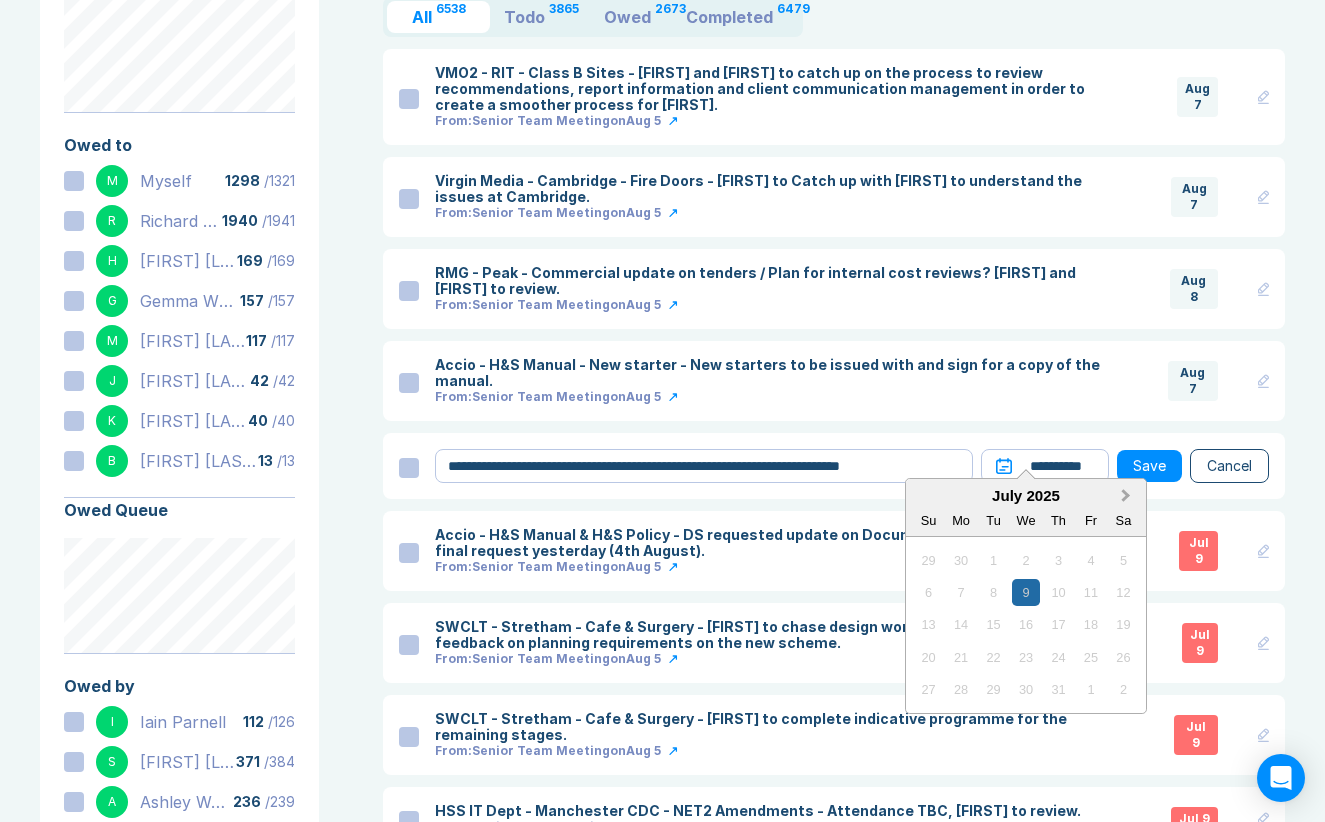 click on "Next Month" at bounding box center (1128, 497) 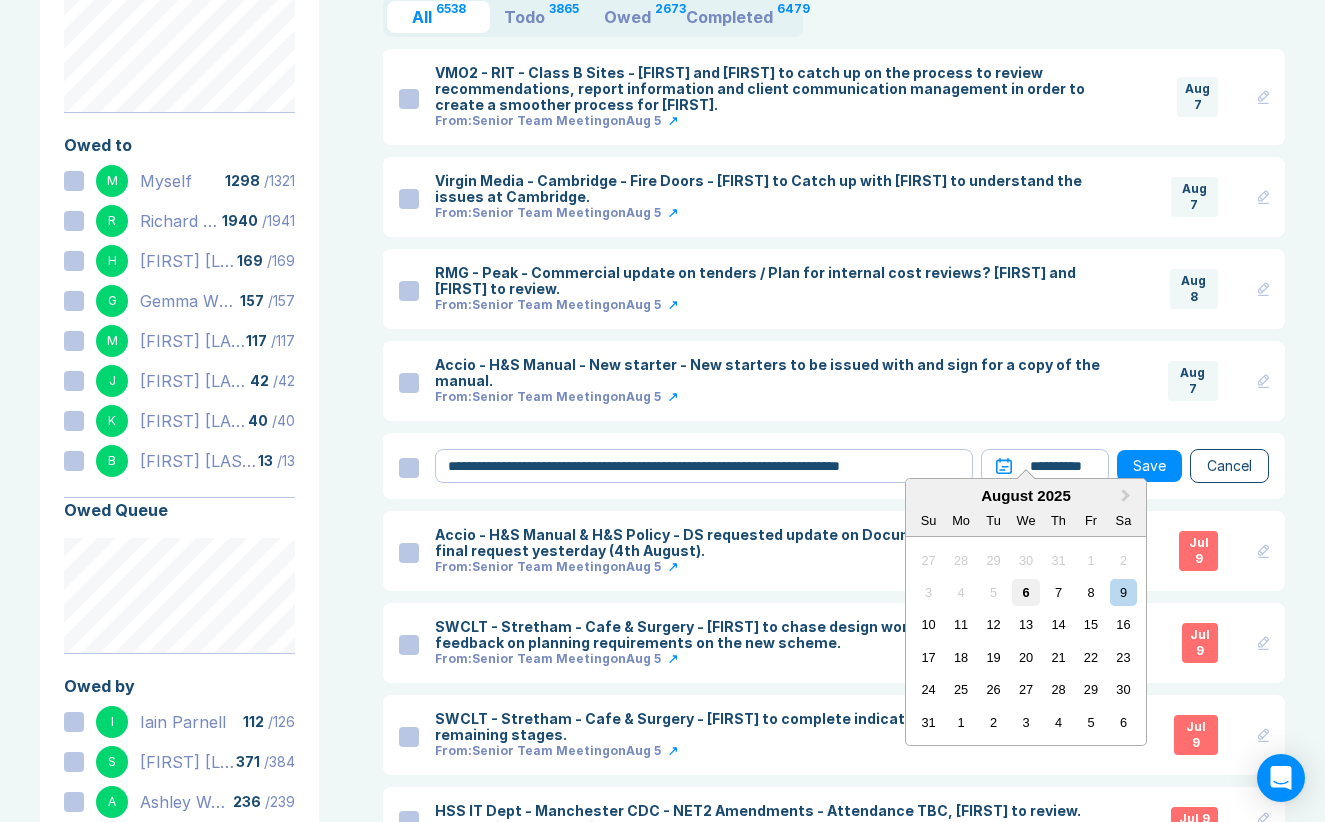 click on "6" at bounding box center [1025, 592] 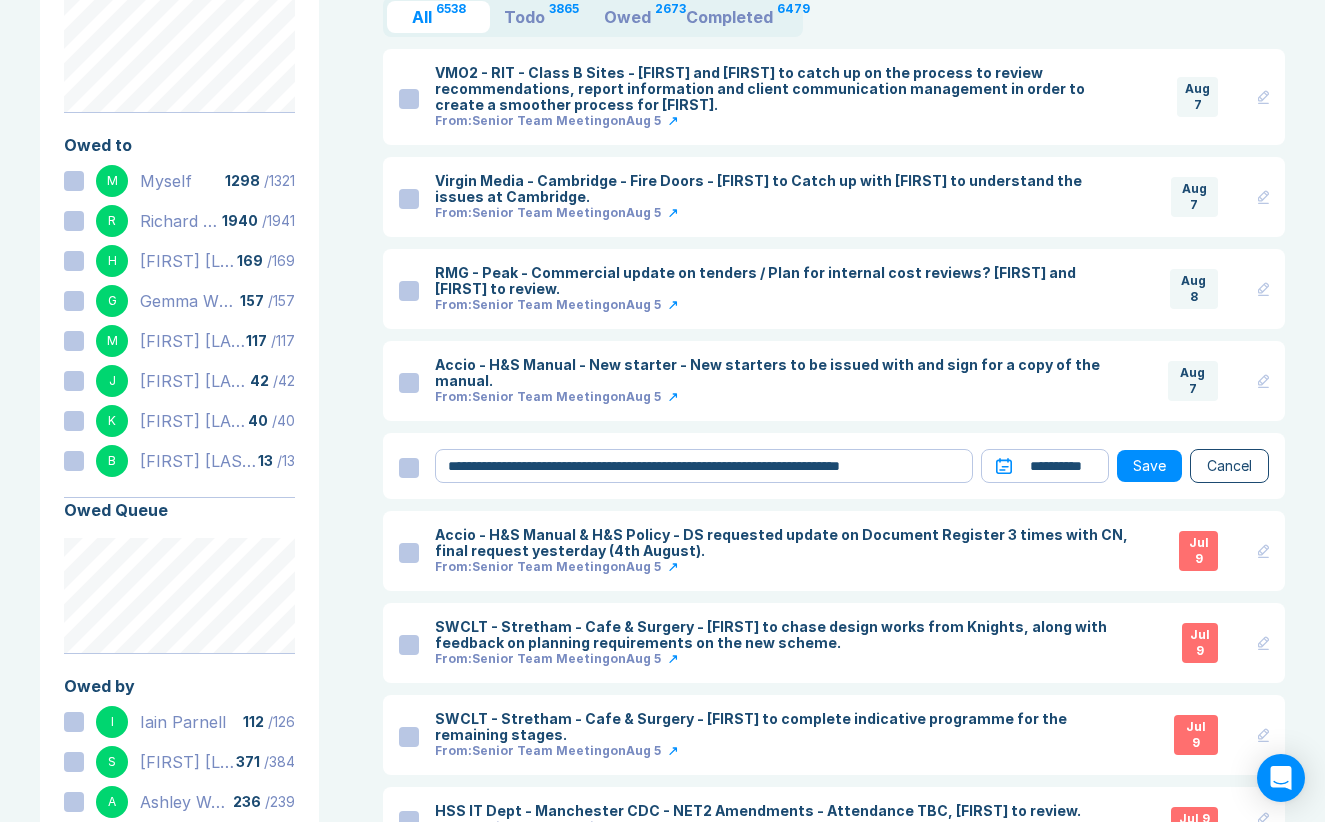 click on "Save" at bounding box center (1149, 466) 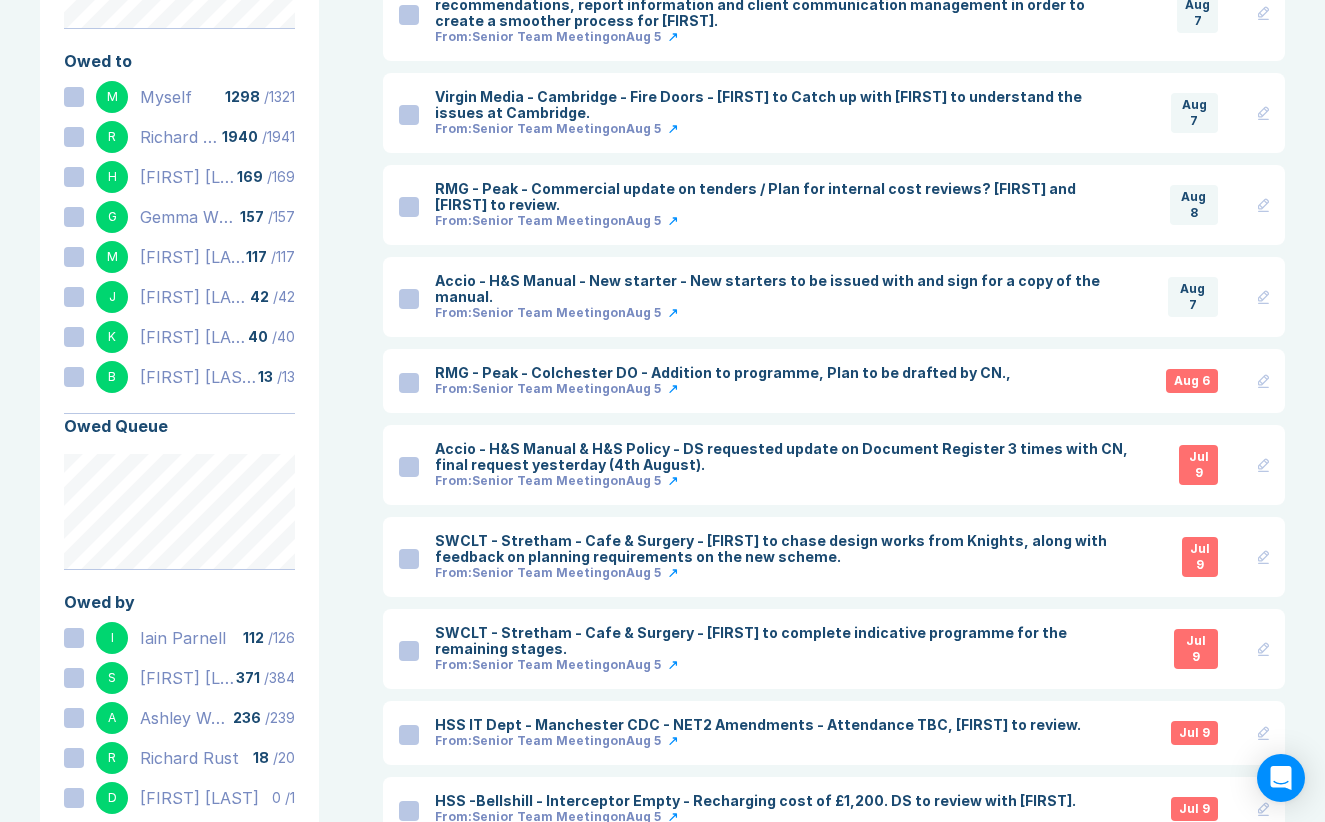 scroll, scrollTop: 262, scrollLeft: 0, axis: vertical 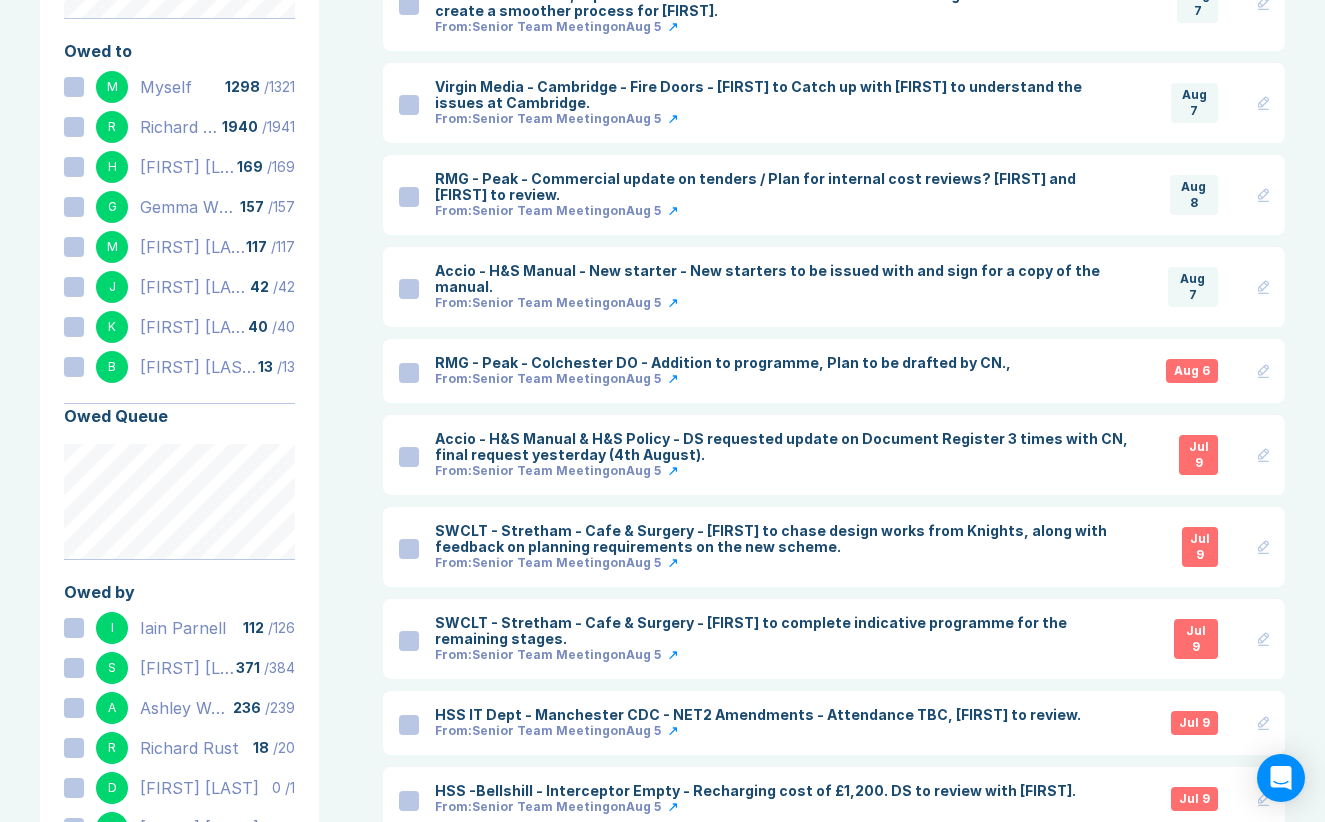 click 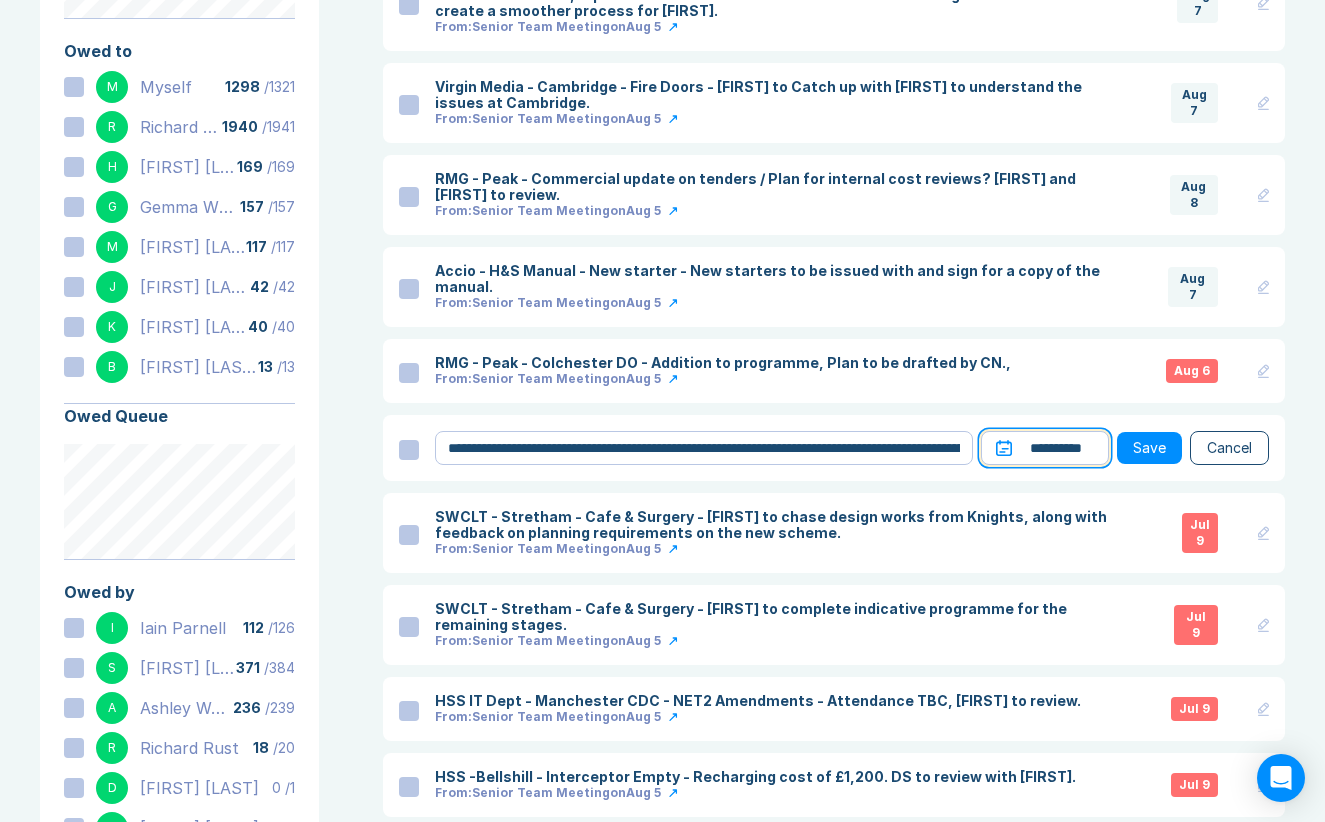 click on "**********" at bounding box center (1045, 448) 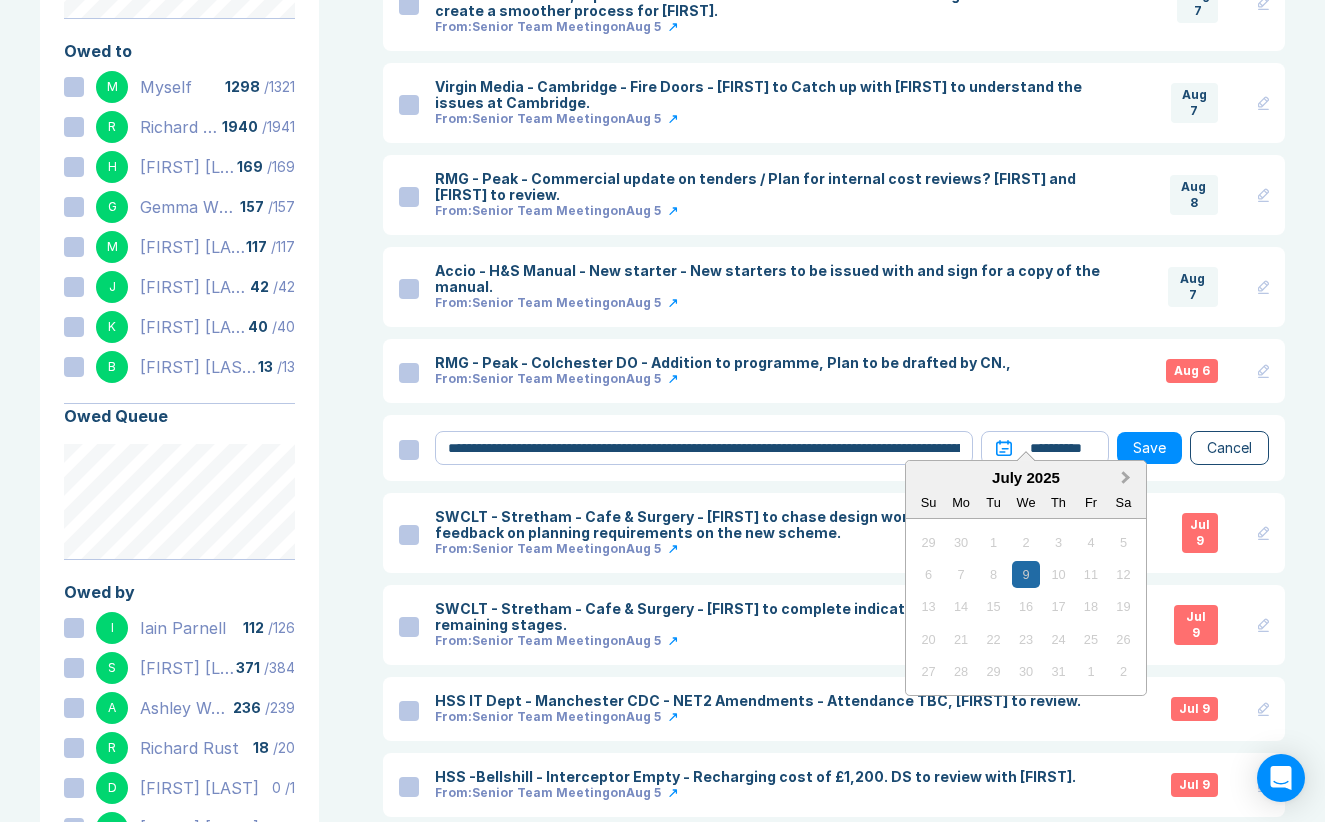 click on "Next Month" at bounding box center (1126, 478) 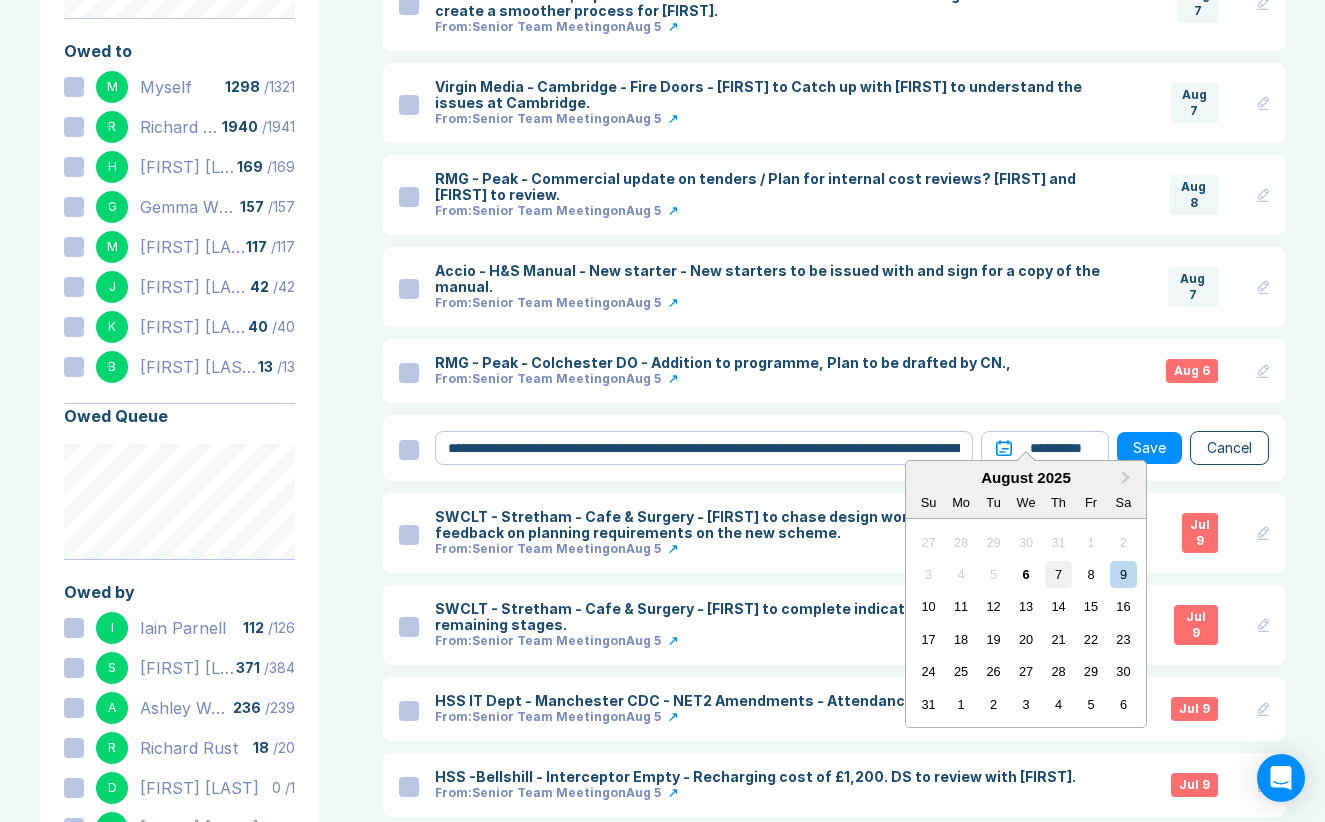 click on "7" at bounding box center (1058, 574) 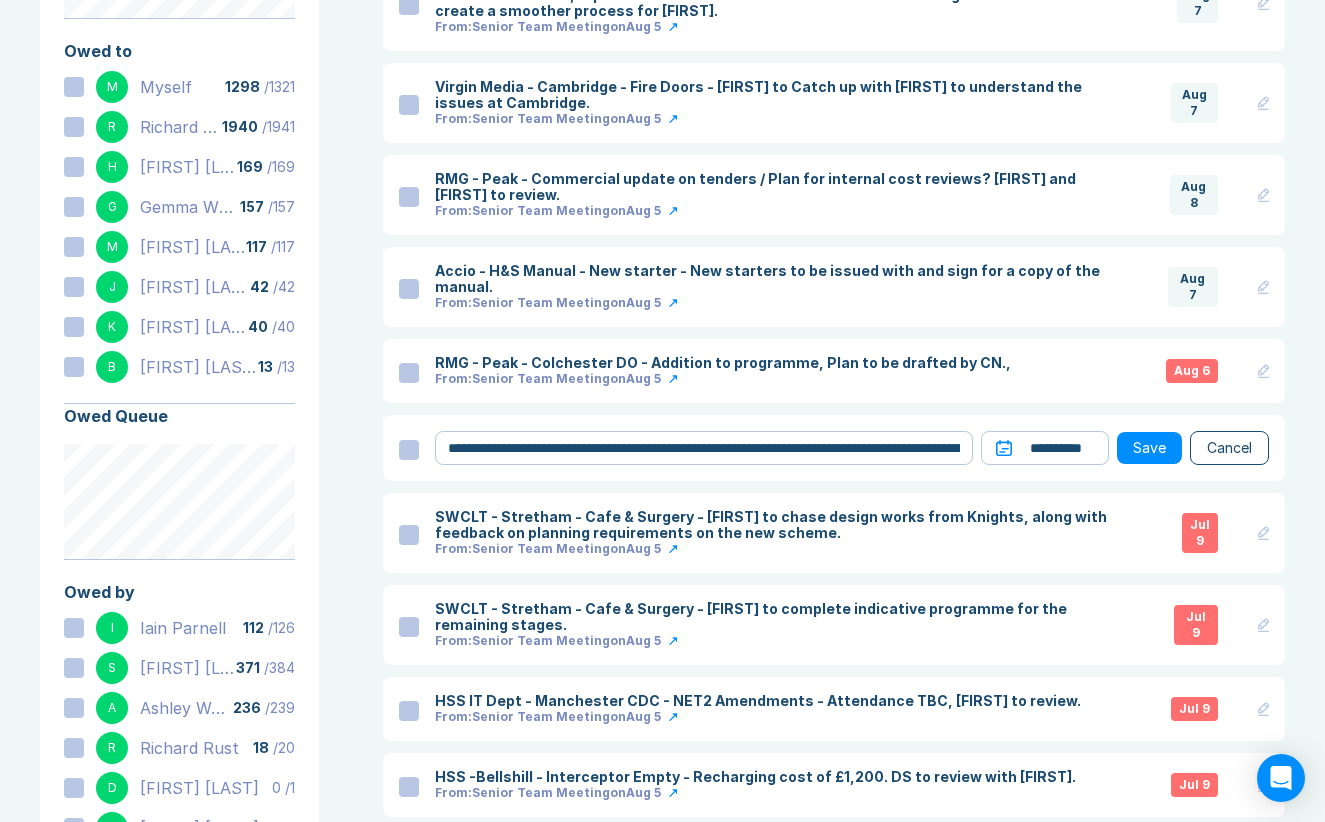 click on "Save" at bounding box center [1149, 448] 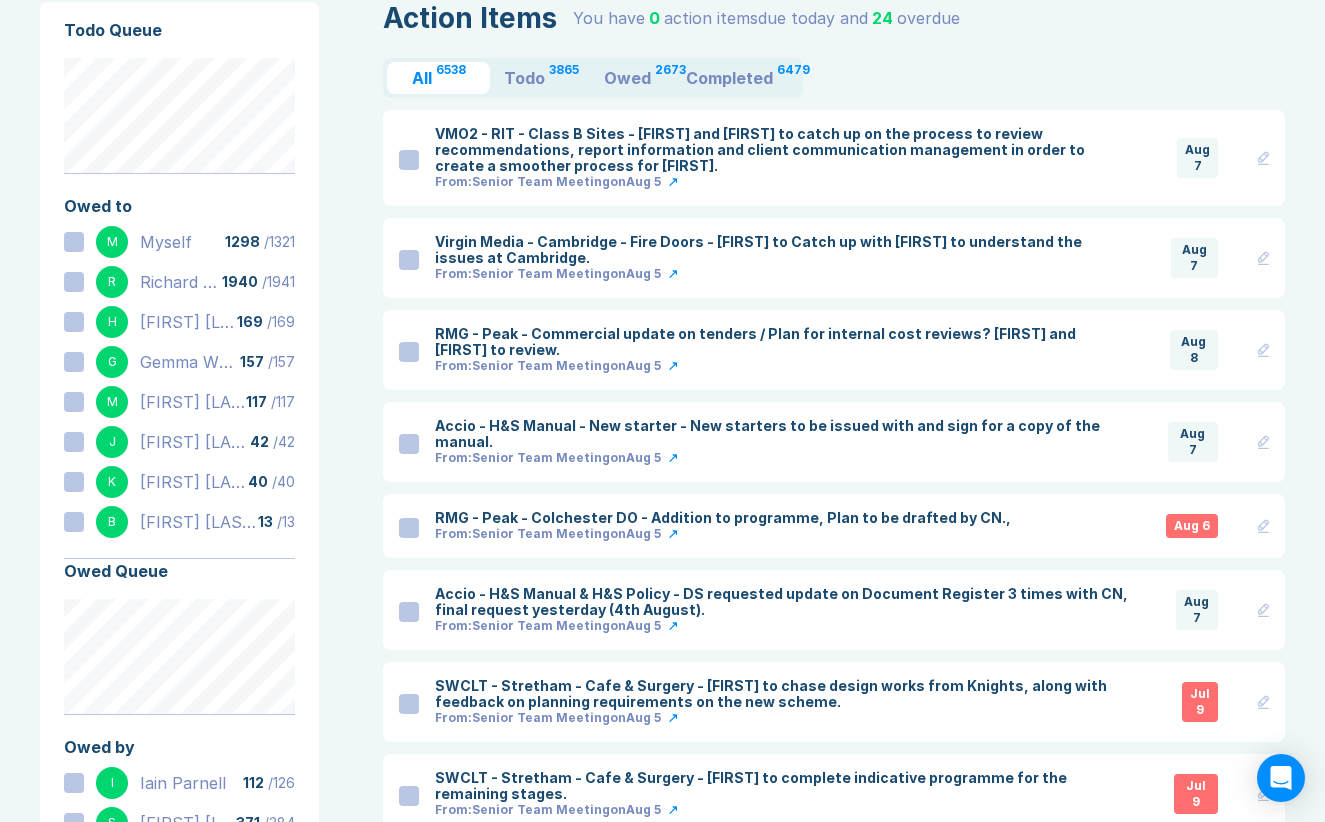 scroll, scrollTop: 109, scrollLeft: 0, axis: vertical 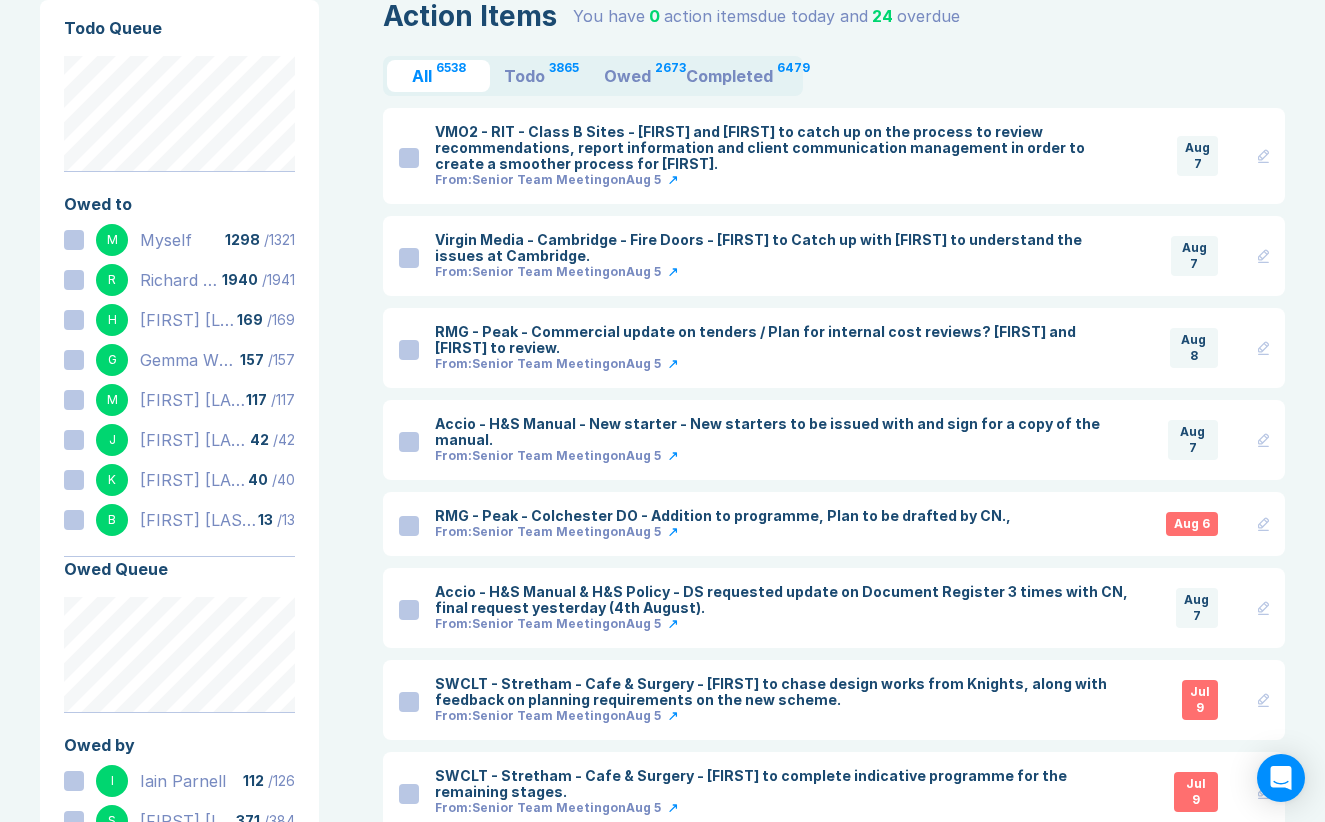 click 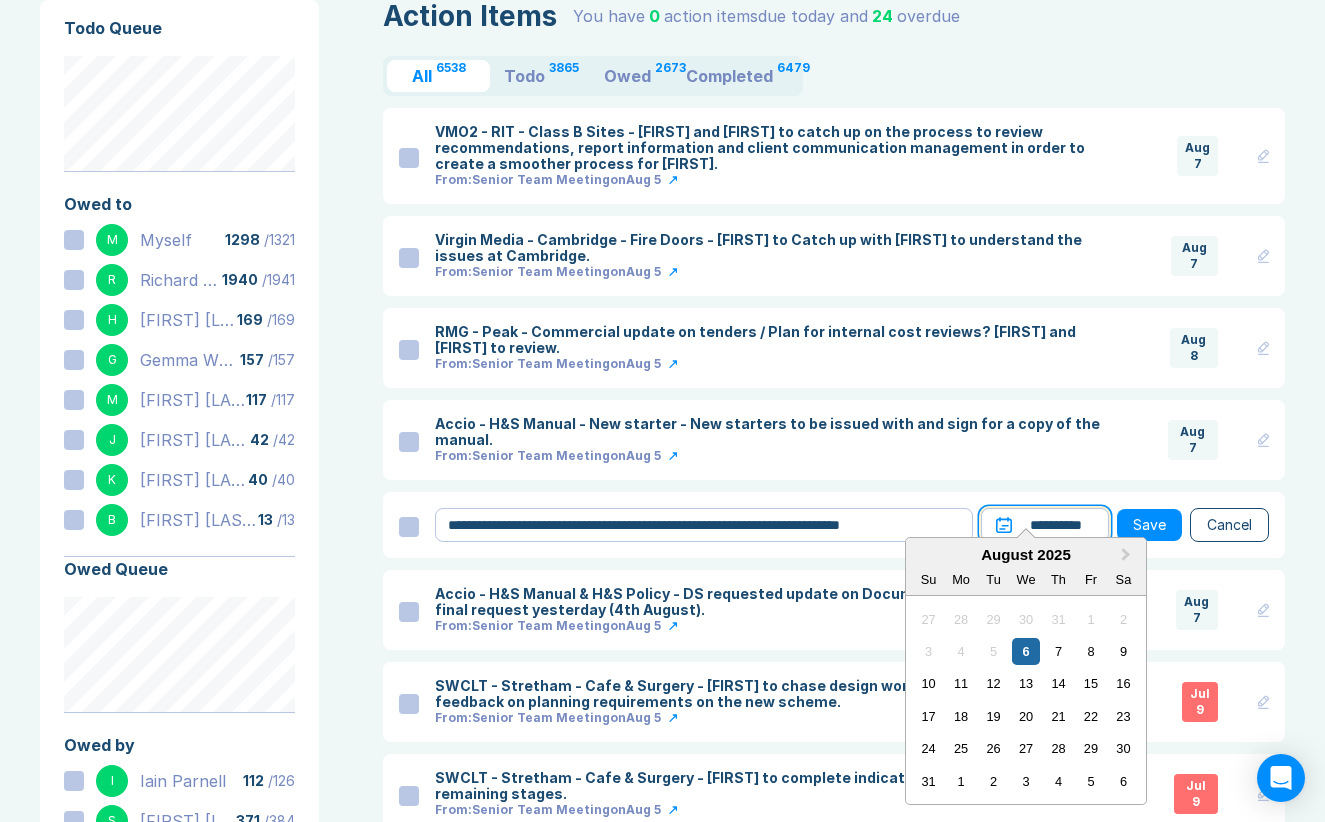 click on "**********" at bounding box center (1045, 525) 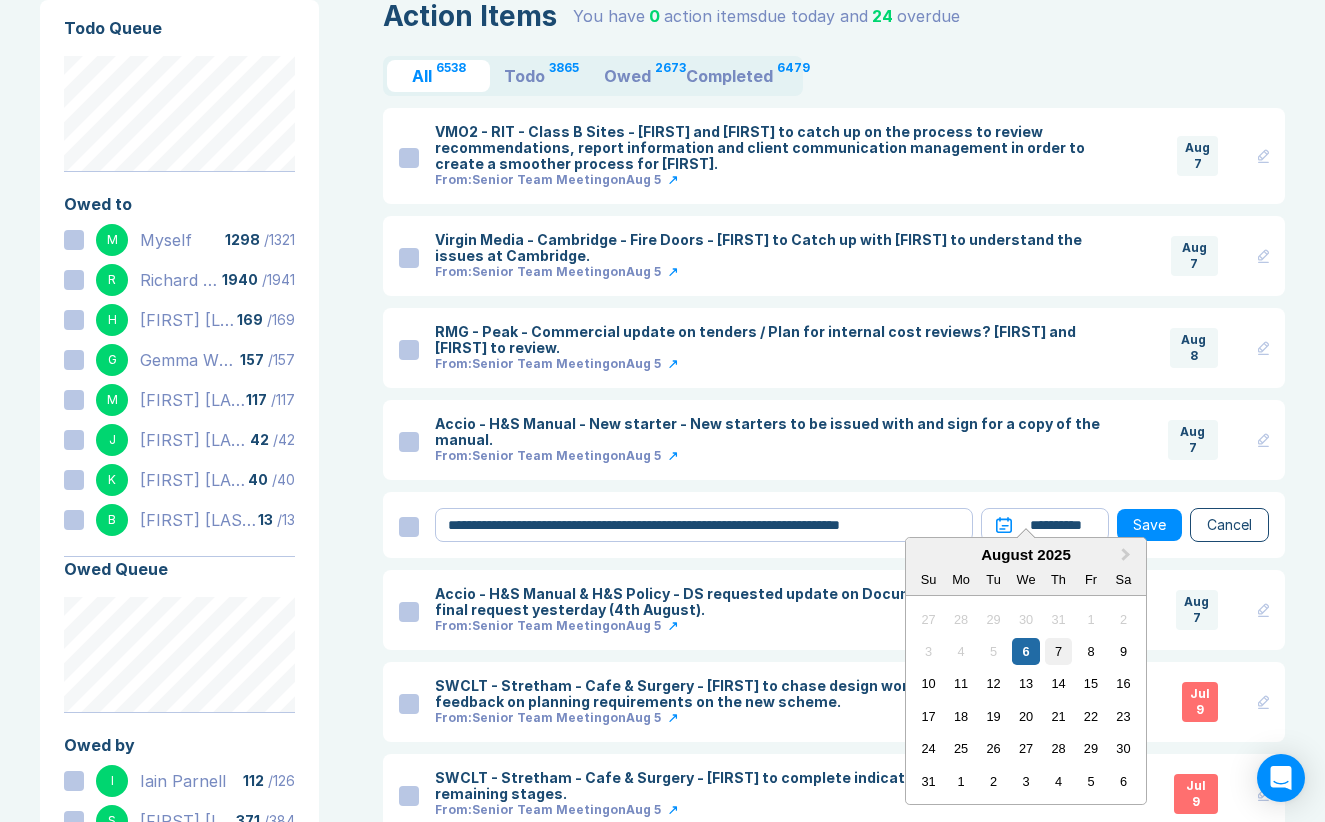 click on "7" at bounding box center [1058, 651] 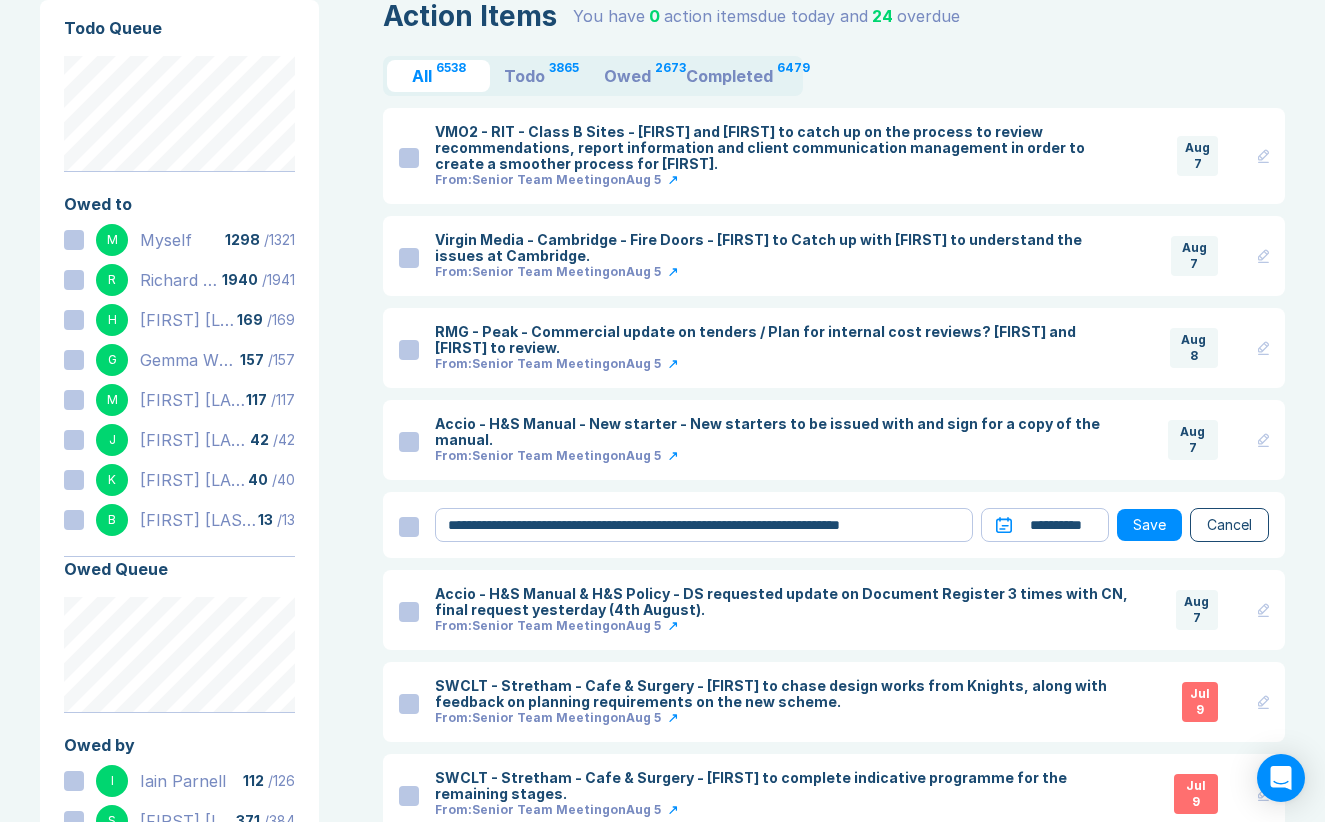 click on "Save" at bounding box center [1149, 525] 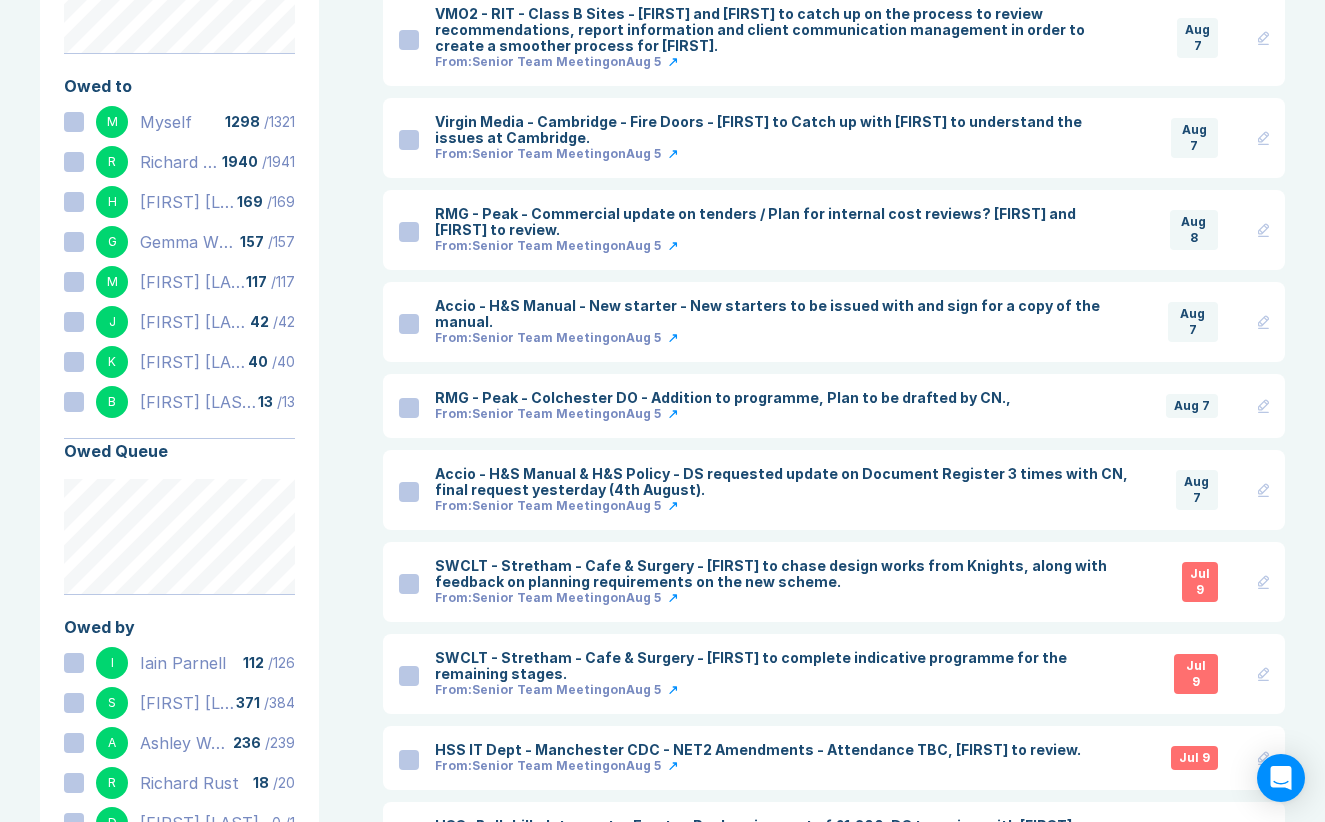 scroll, scrollTop: 238, scrollLeft: 0, axis: vertical 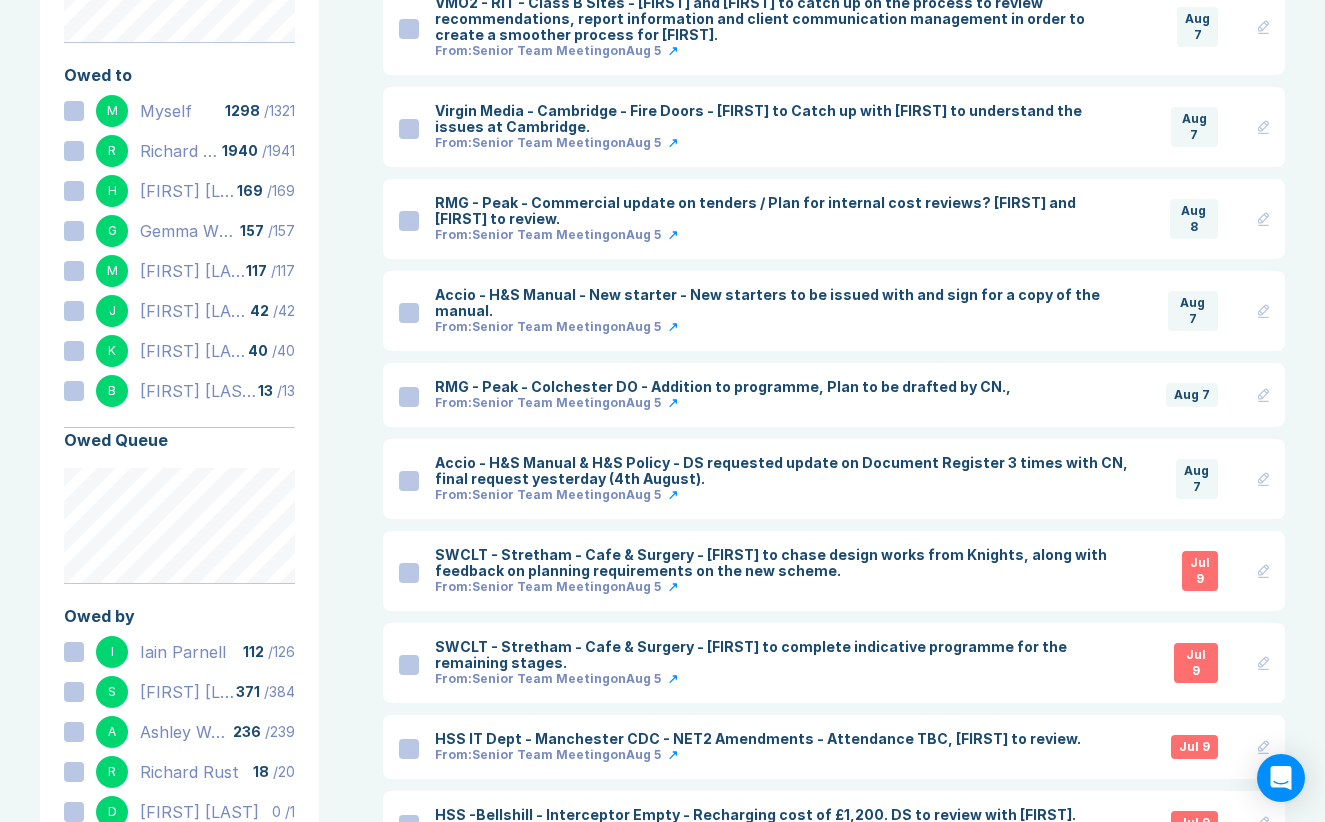 click 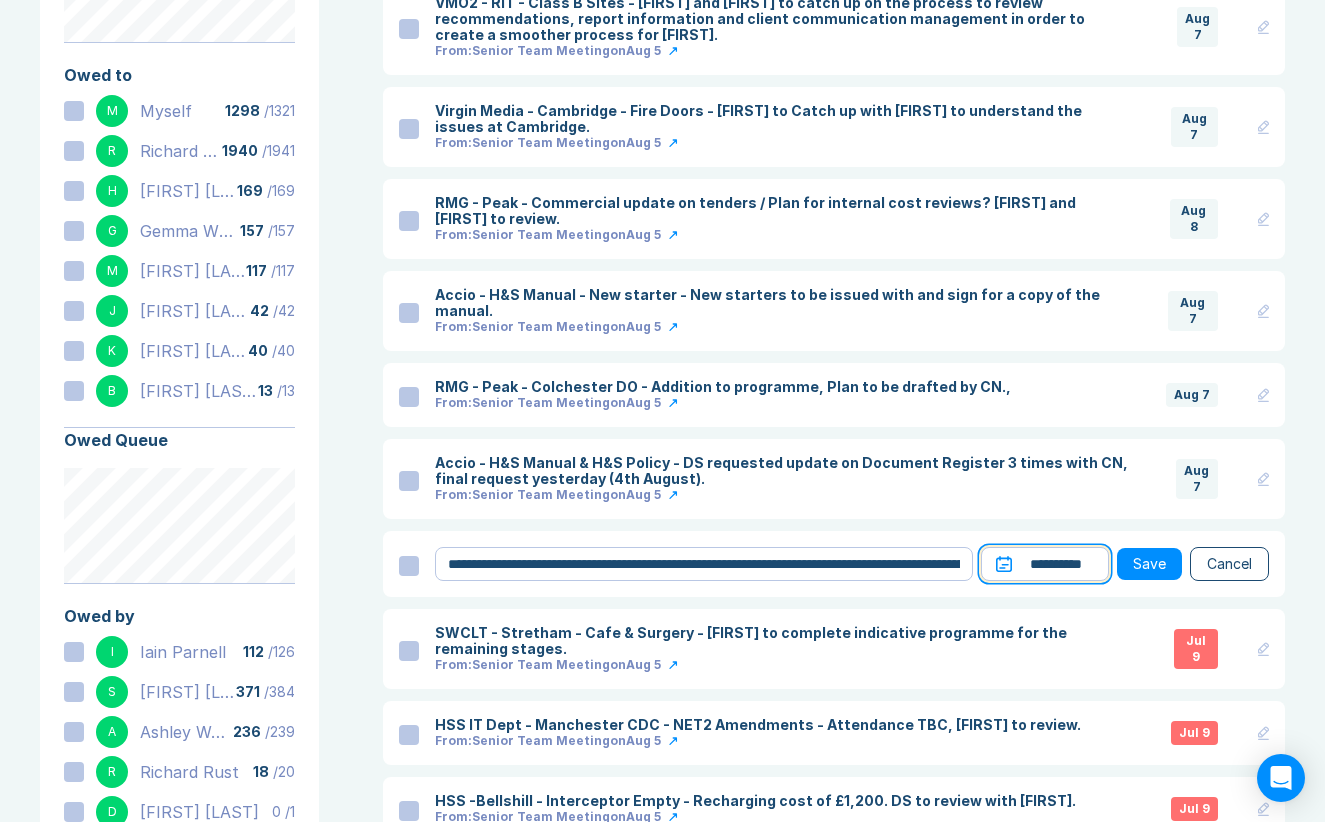 click on "**********" at bounding box center (1045, 564) 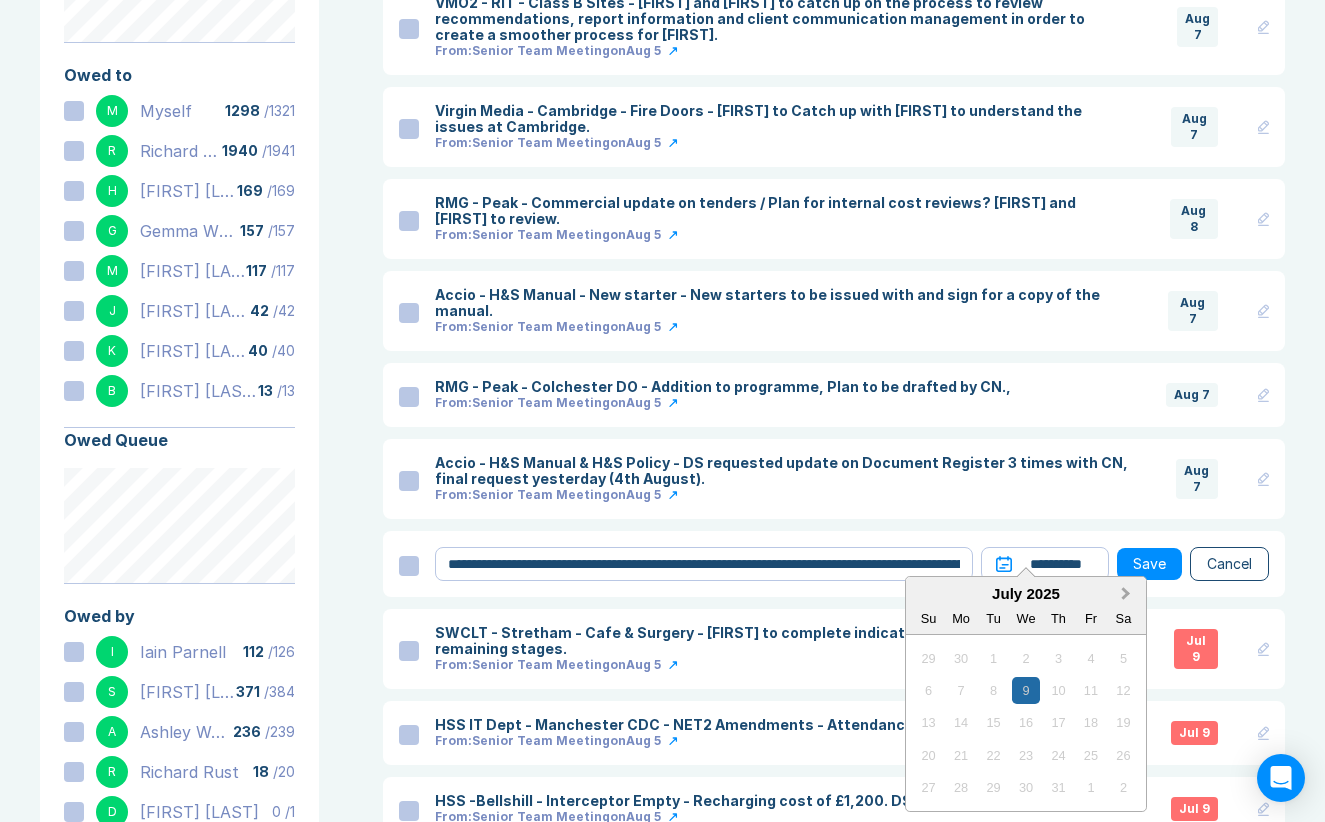 click on "Next Month" at bounding box center [1128, 595] 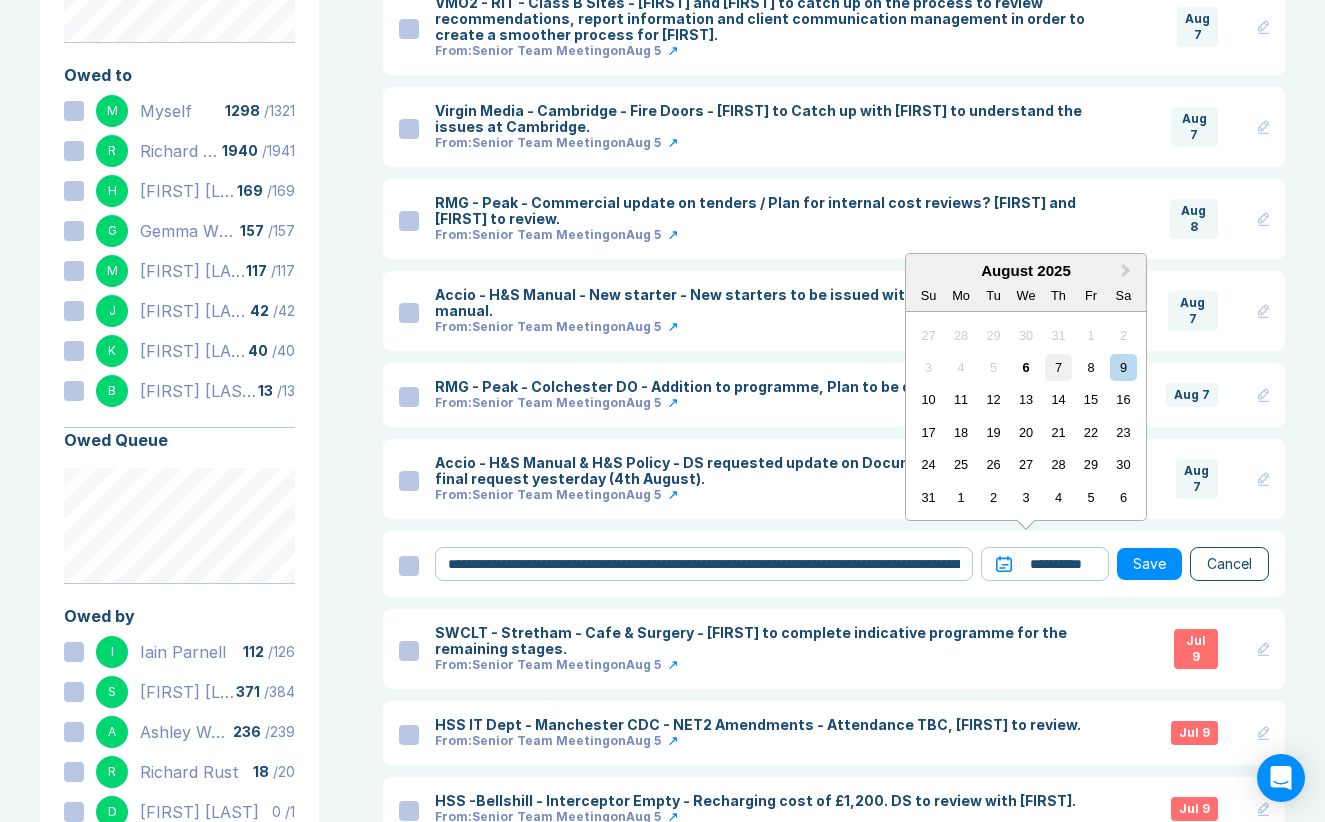 click on "7" at bounding box center (1058, 367) 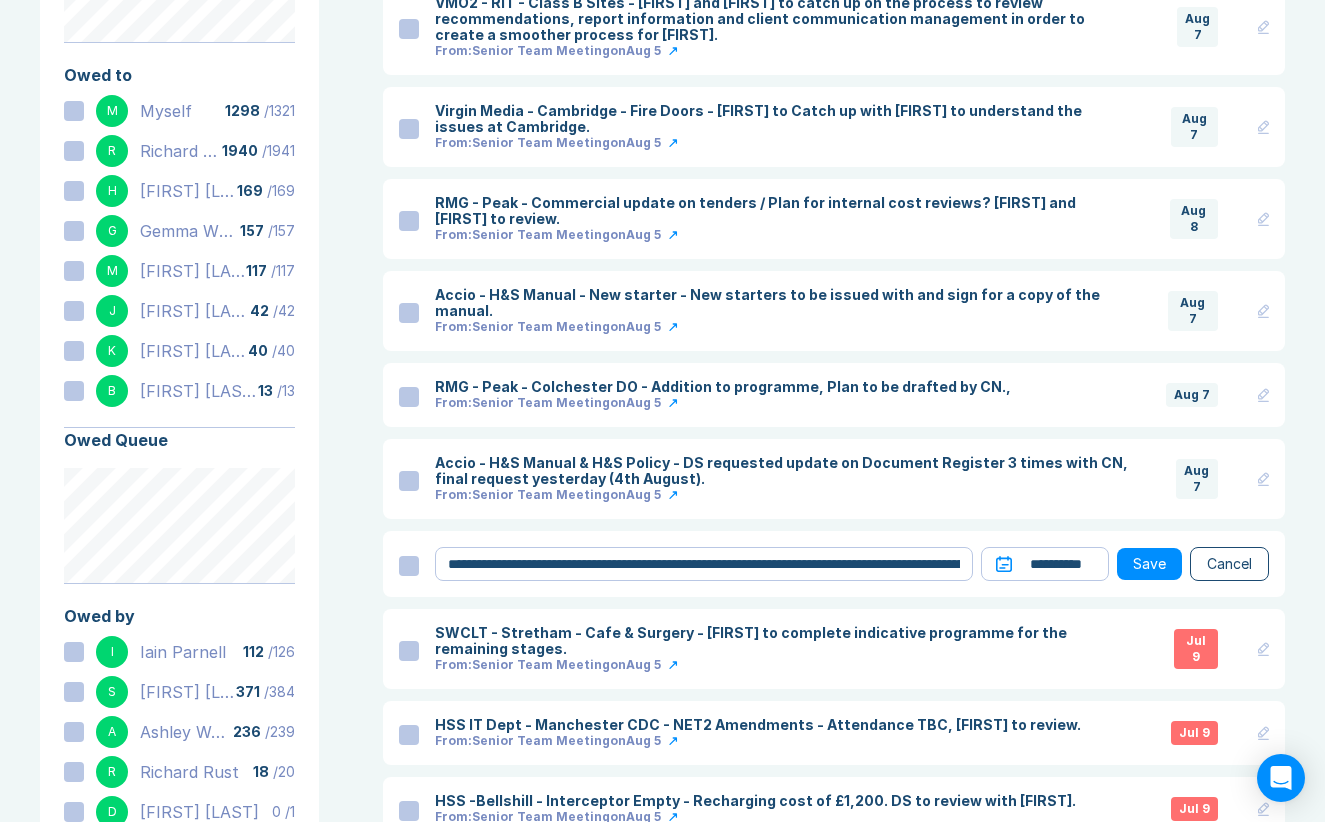 click on "Save" at bounding box center [1149, 564] 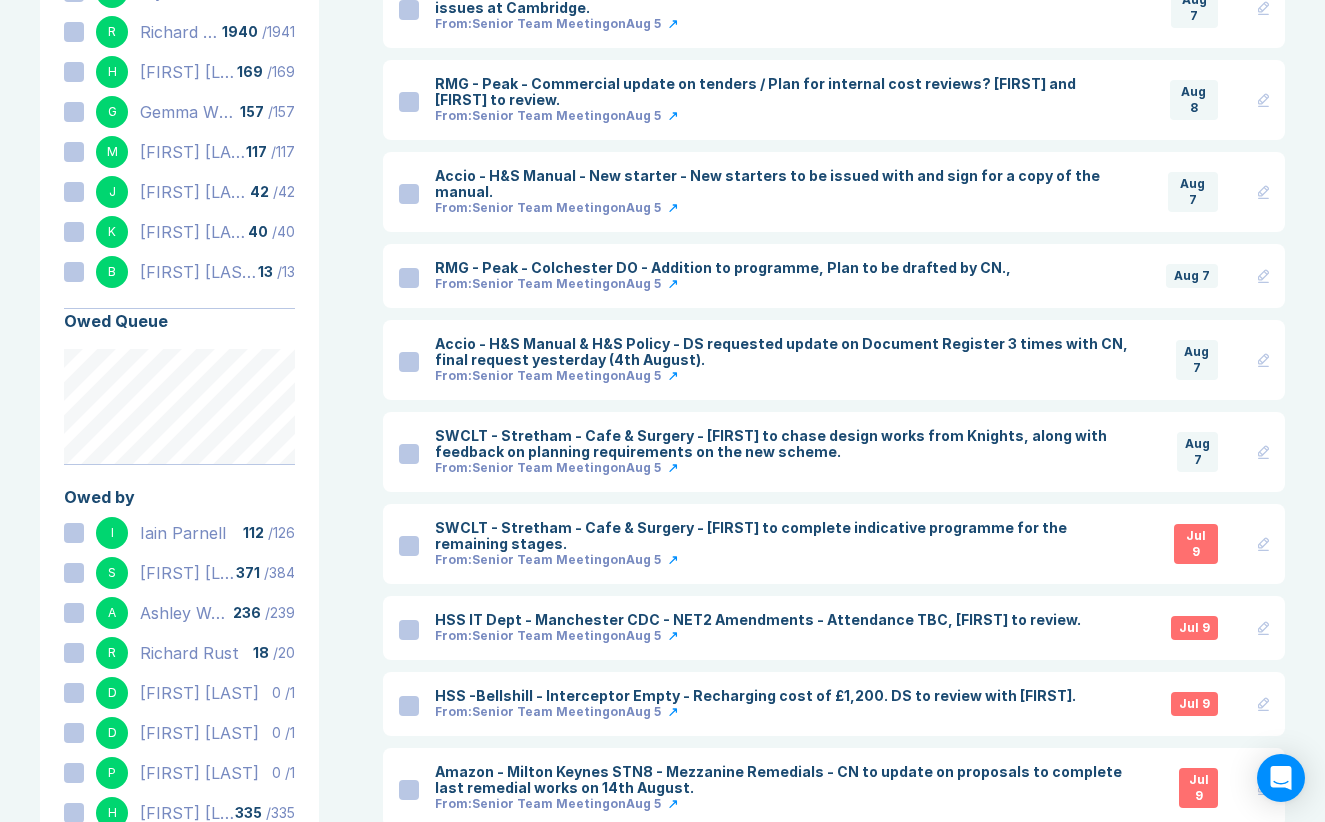 scroll, scrollTop: 359, scrollLeft: 0, axis: vertical 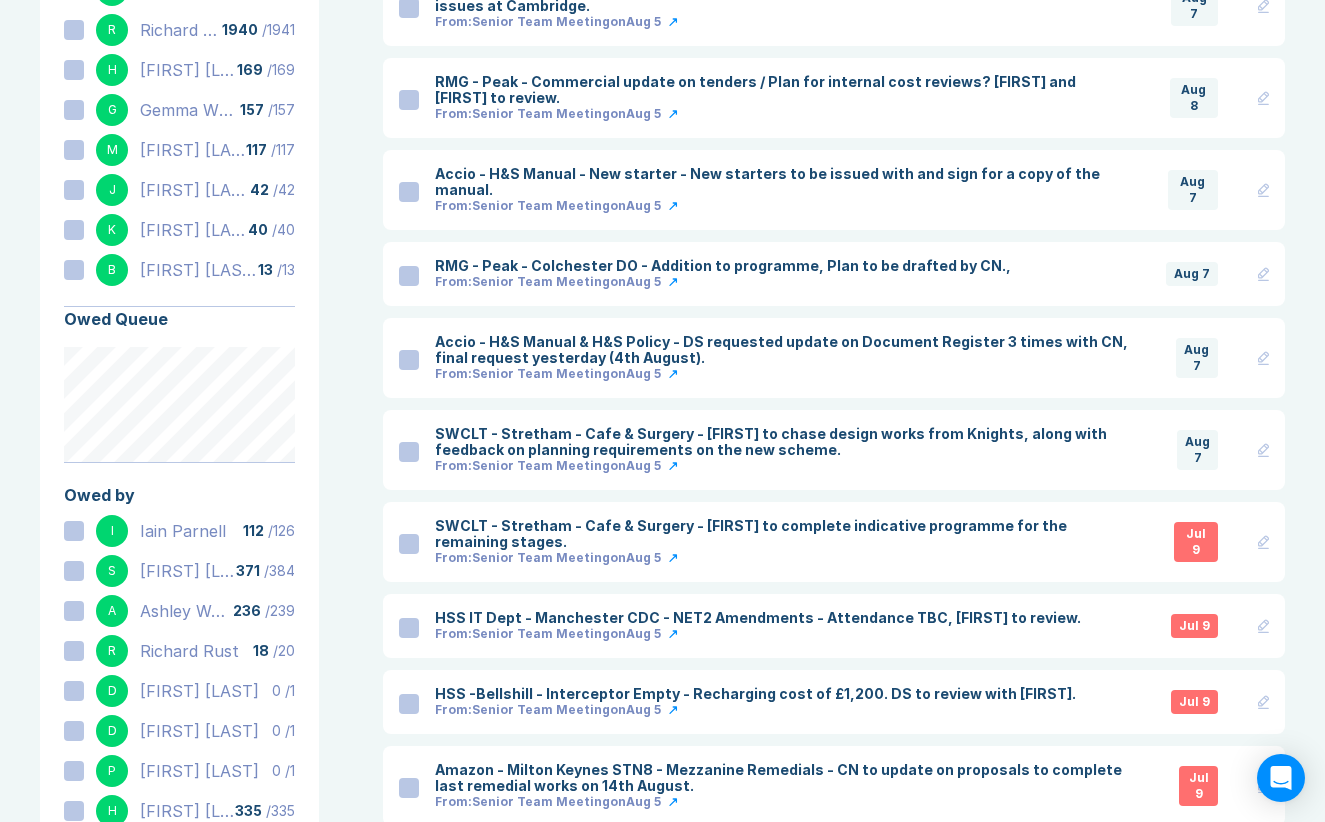 click 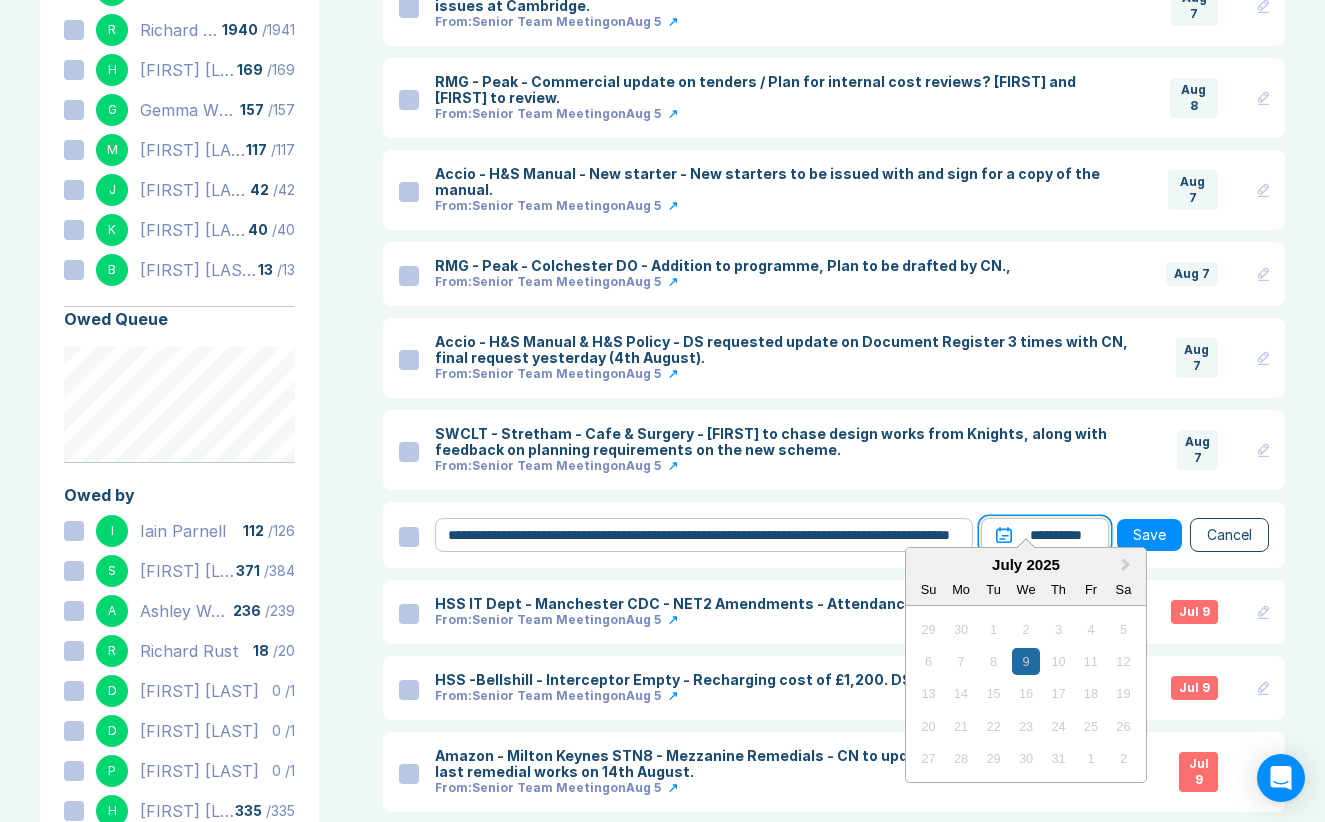 click on "**********" at bounding box center [1045, 535] 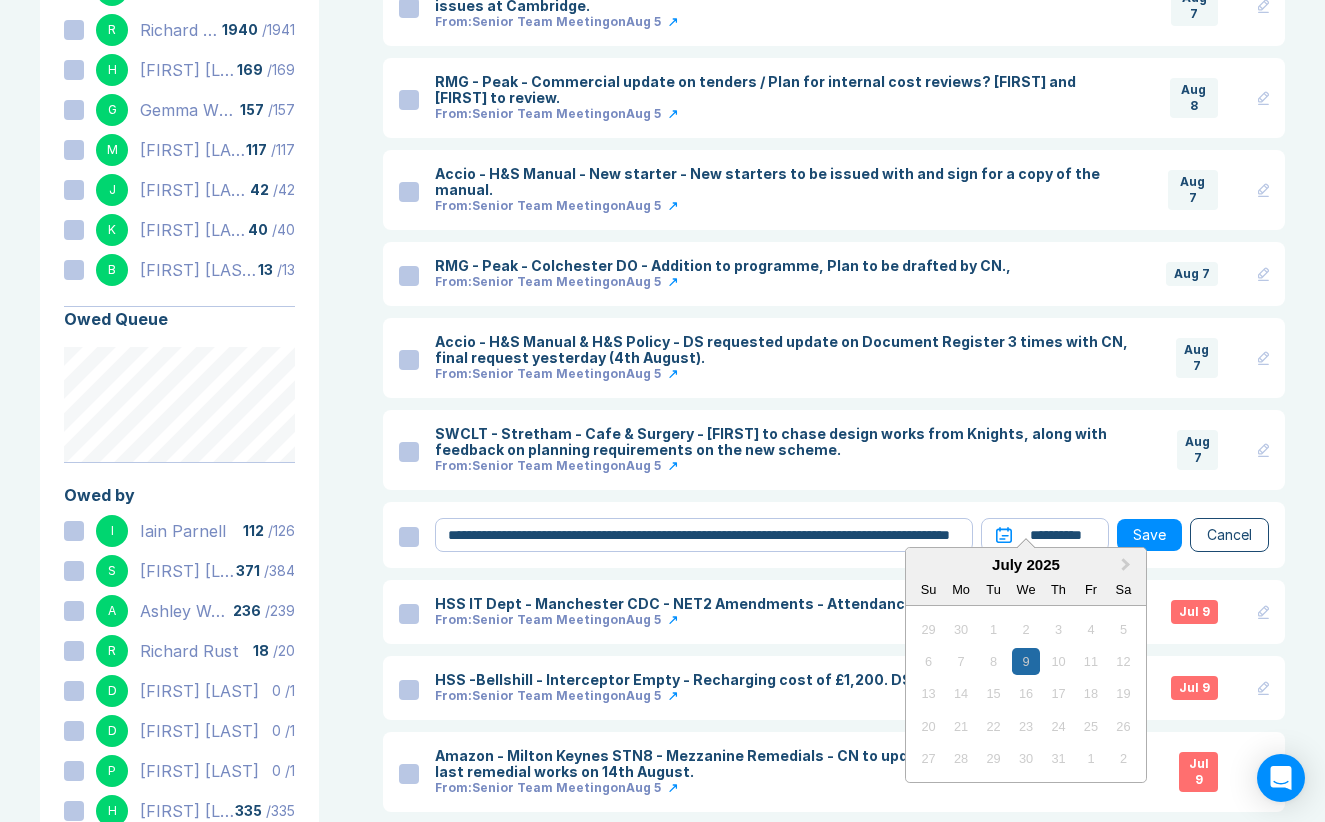 drag, startPoint x: 1127, startPoint y: 565, endPoint x: 1105, endPoint y: 597, distance: 38.832977 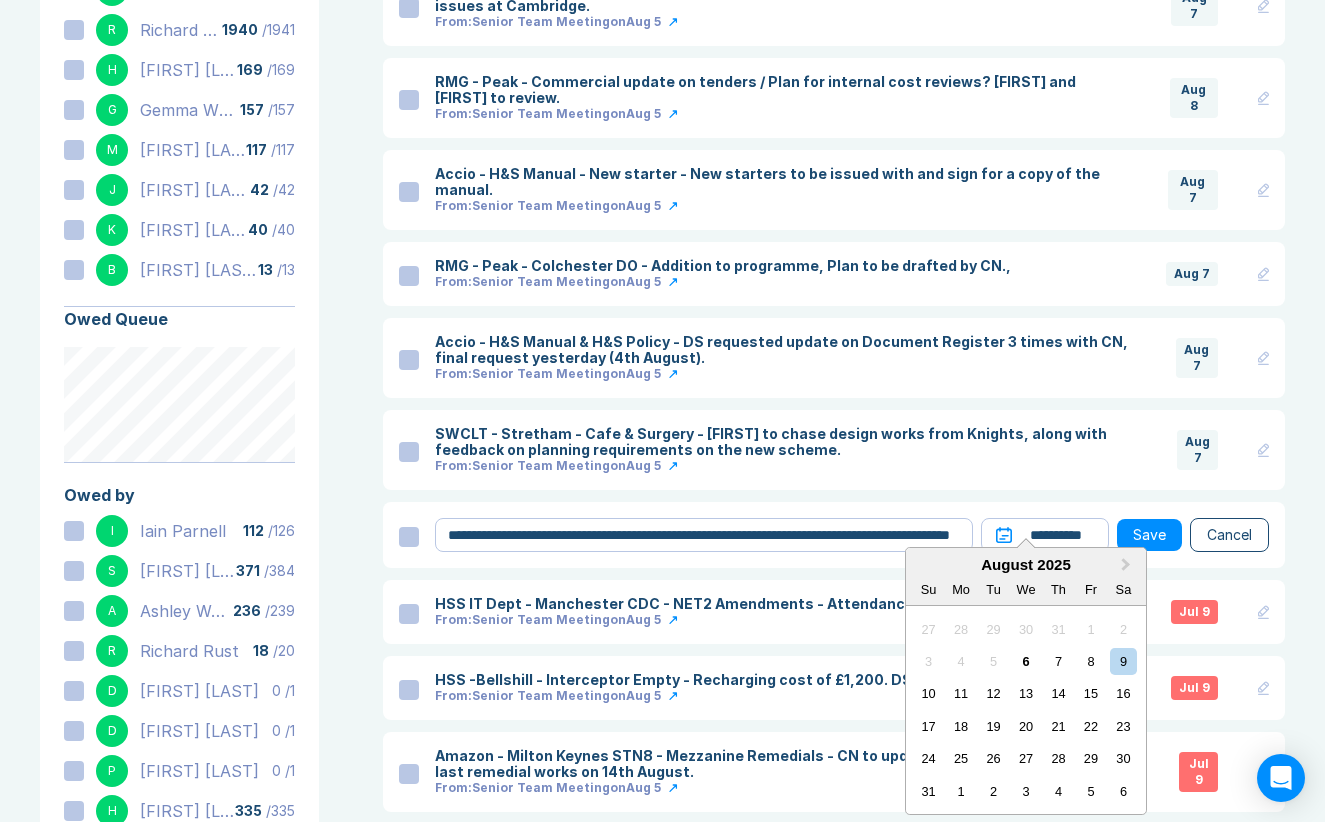 click on "6" at bounding box center (1025, 661) 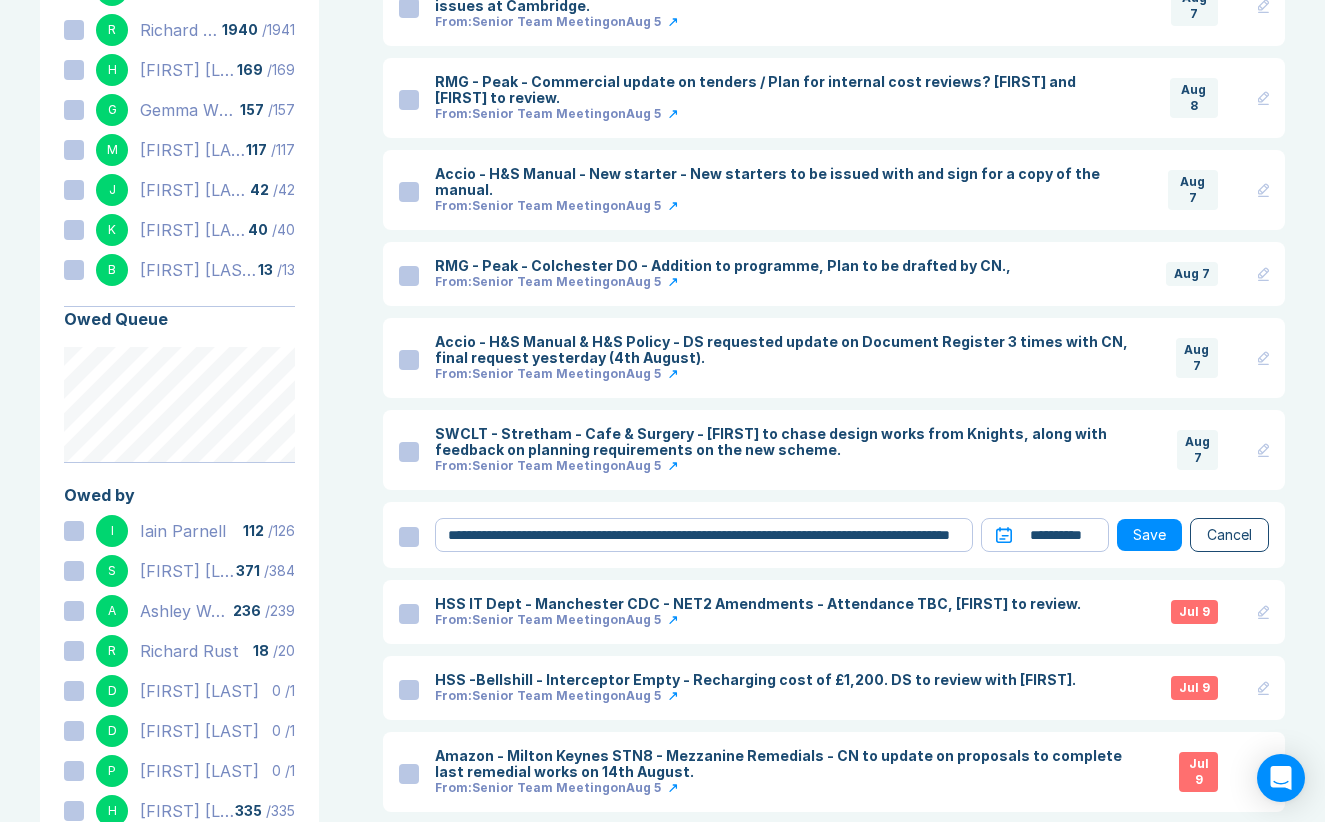 click on "Save" at bounding box center (1149, 535) 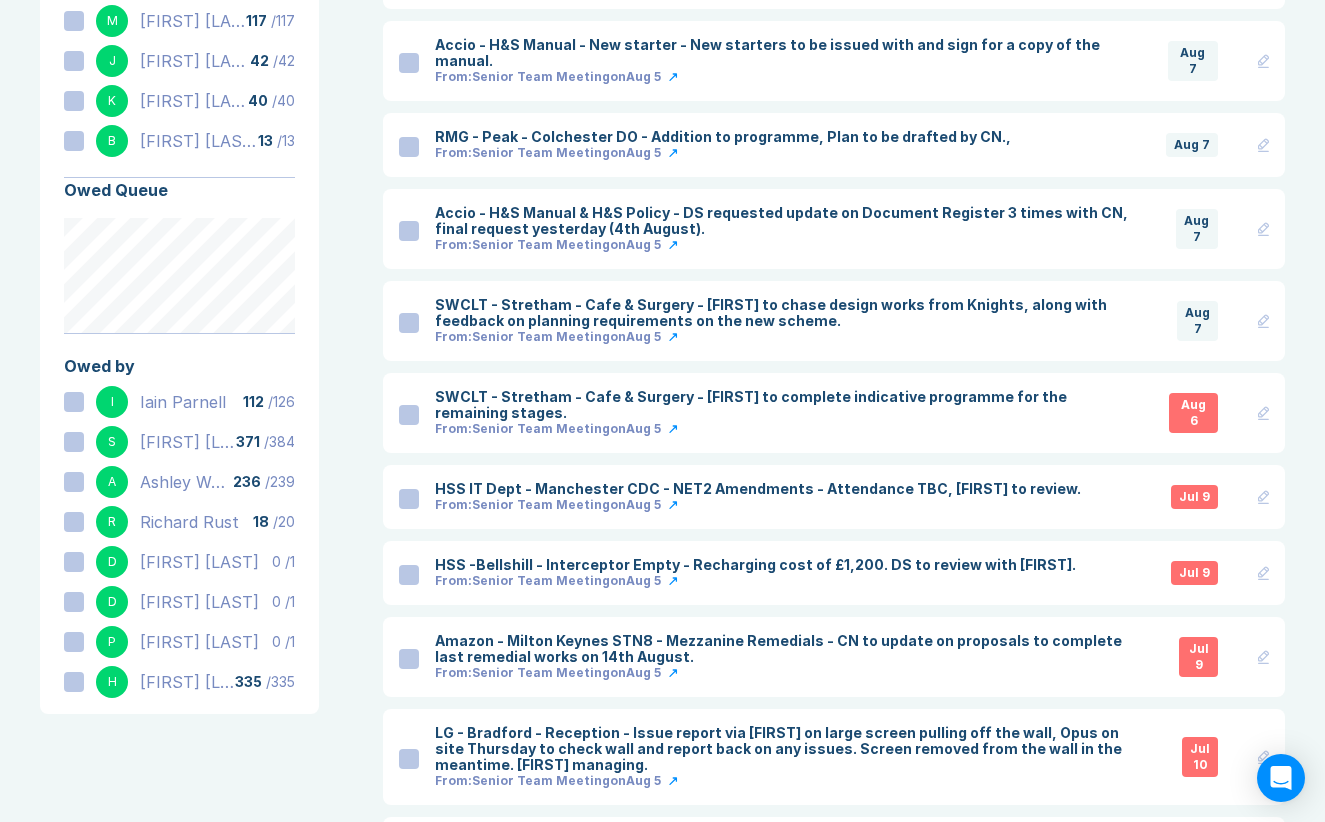 scroll, scrollTop: 498, scrollLeft: 0, axis: vertical 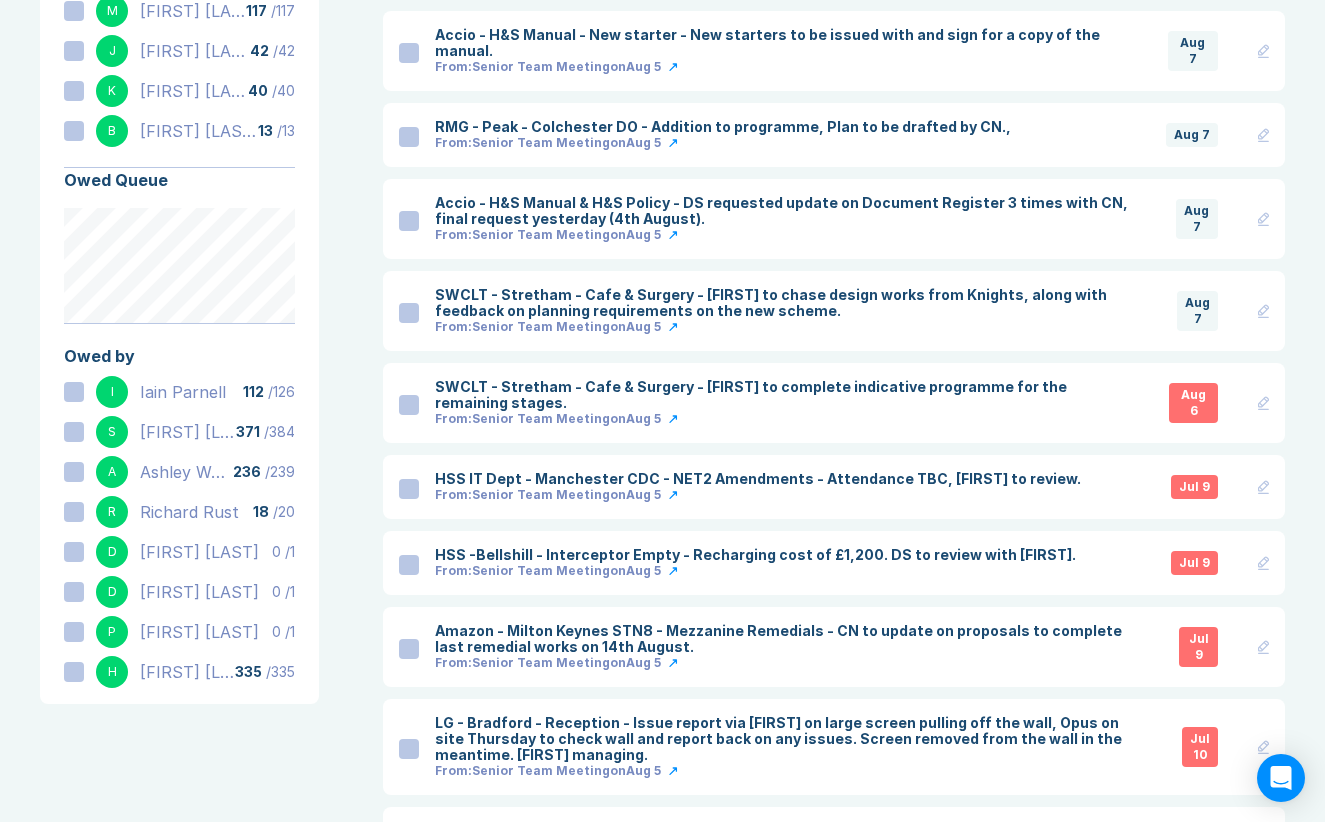 click 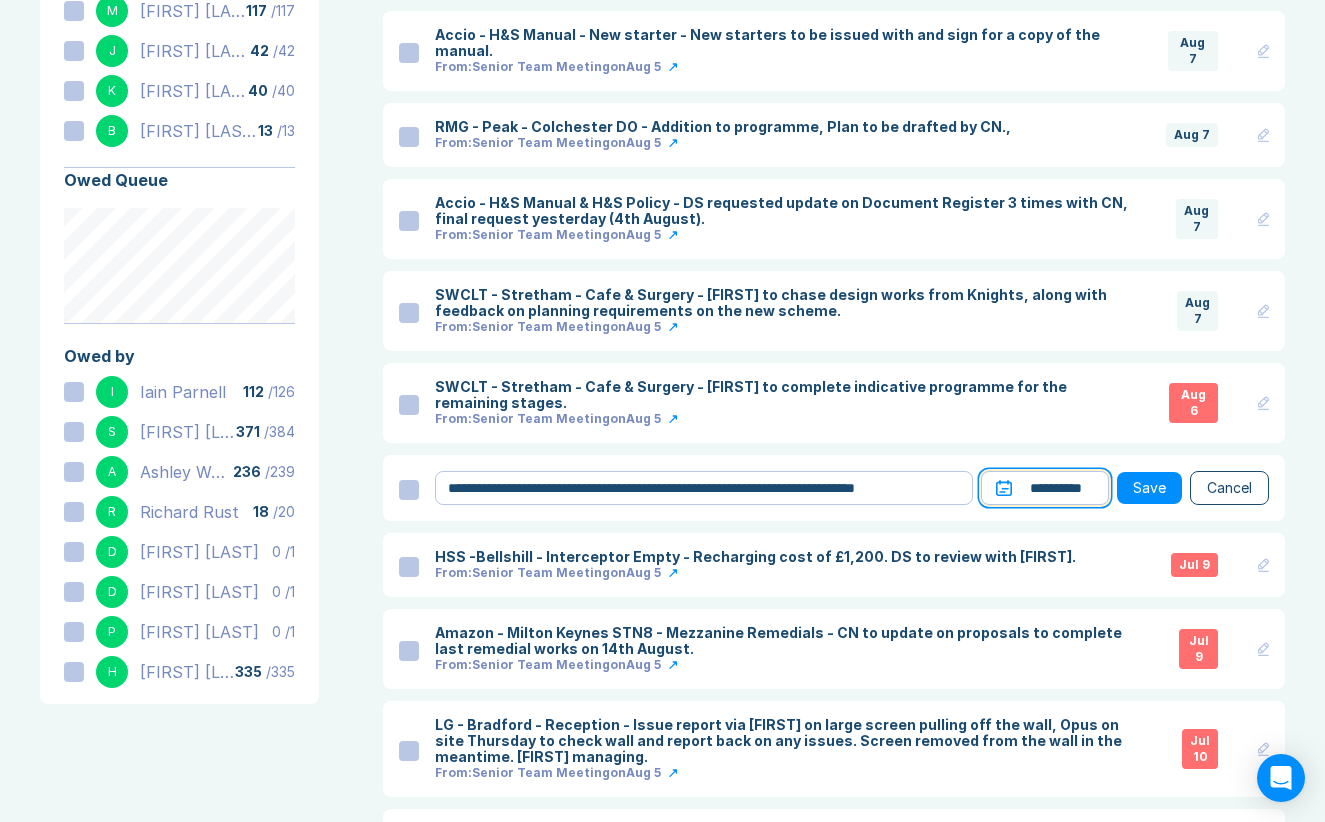 click on "**********" at bounding box center [1045, 488] 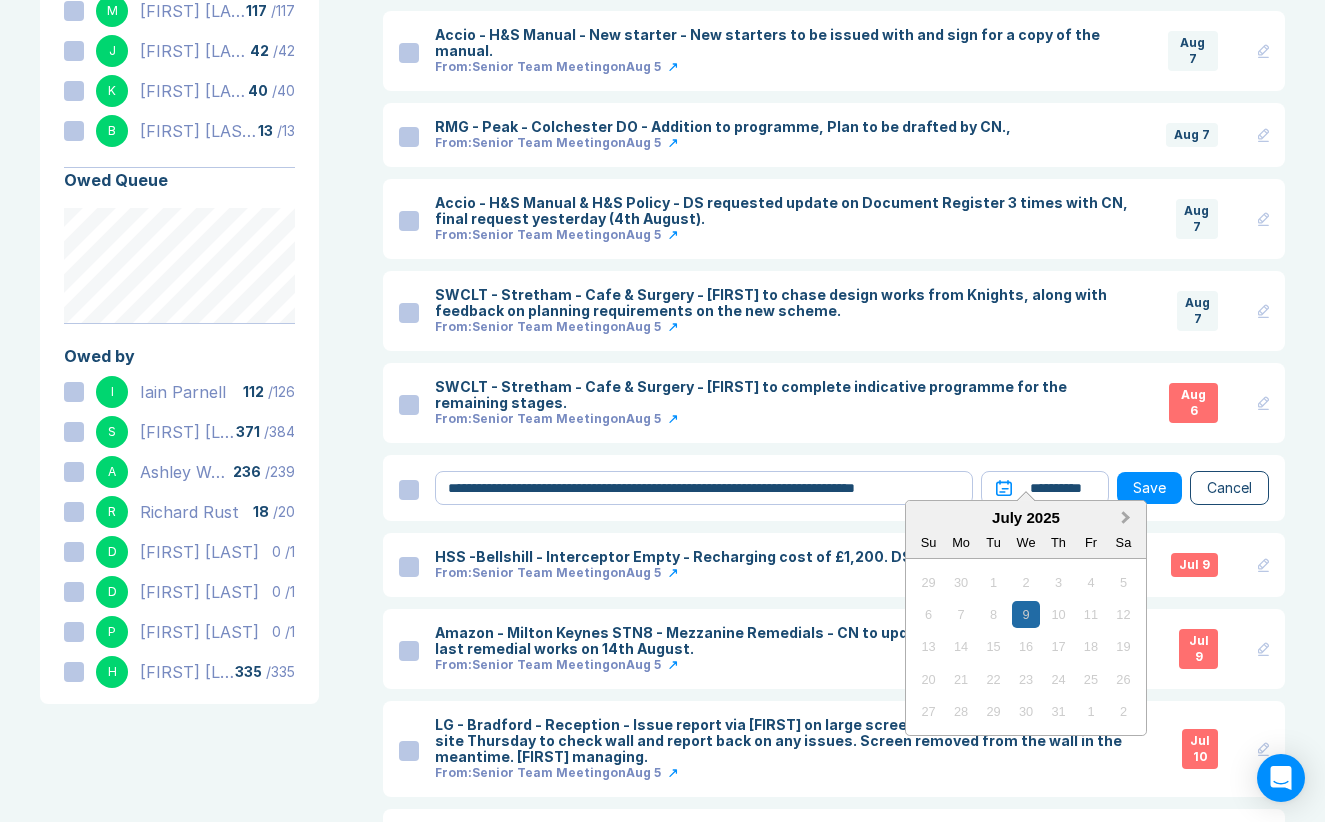 click on "Next Month" at bounding box center [1128, 519] 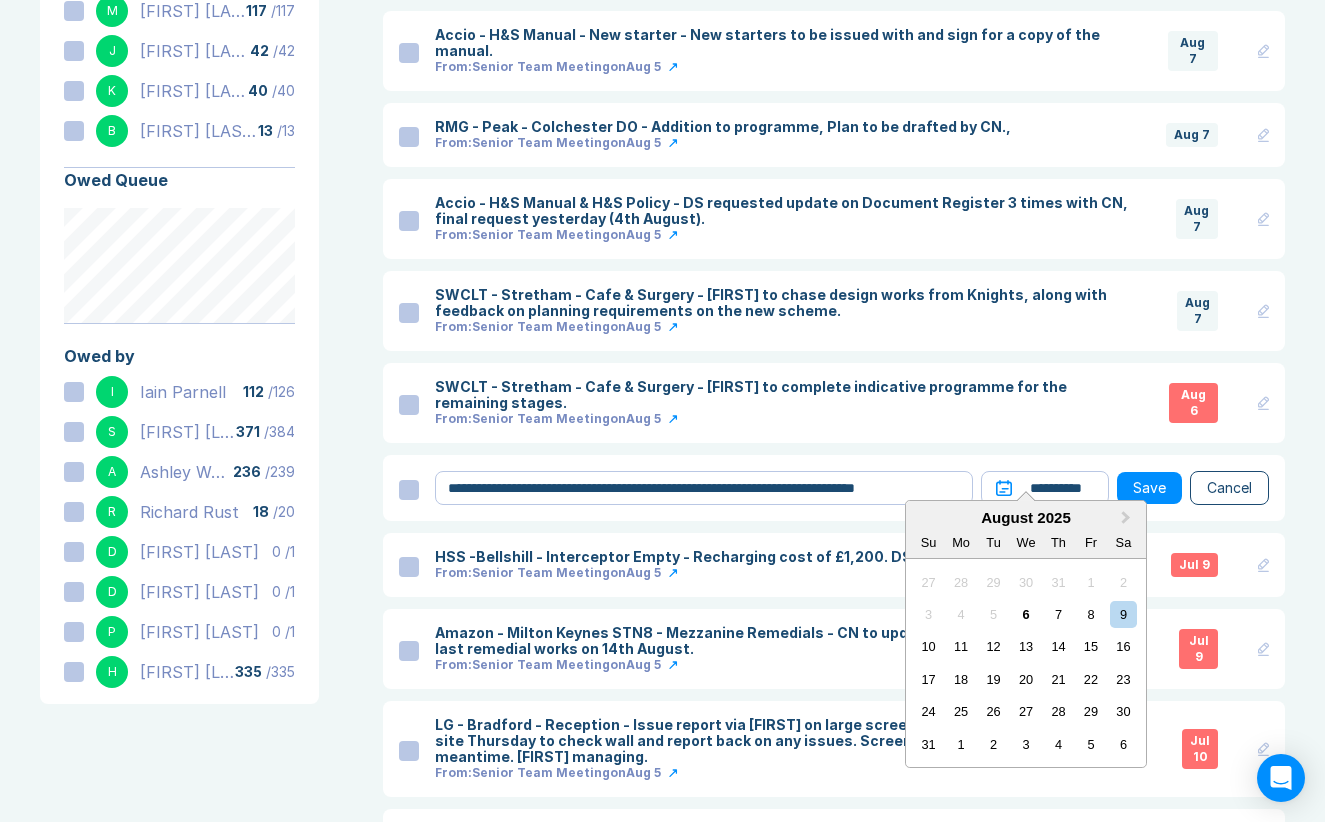 click on "6" at bounding box center (1025, 614) 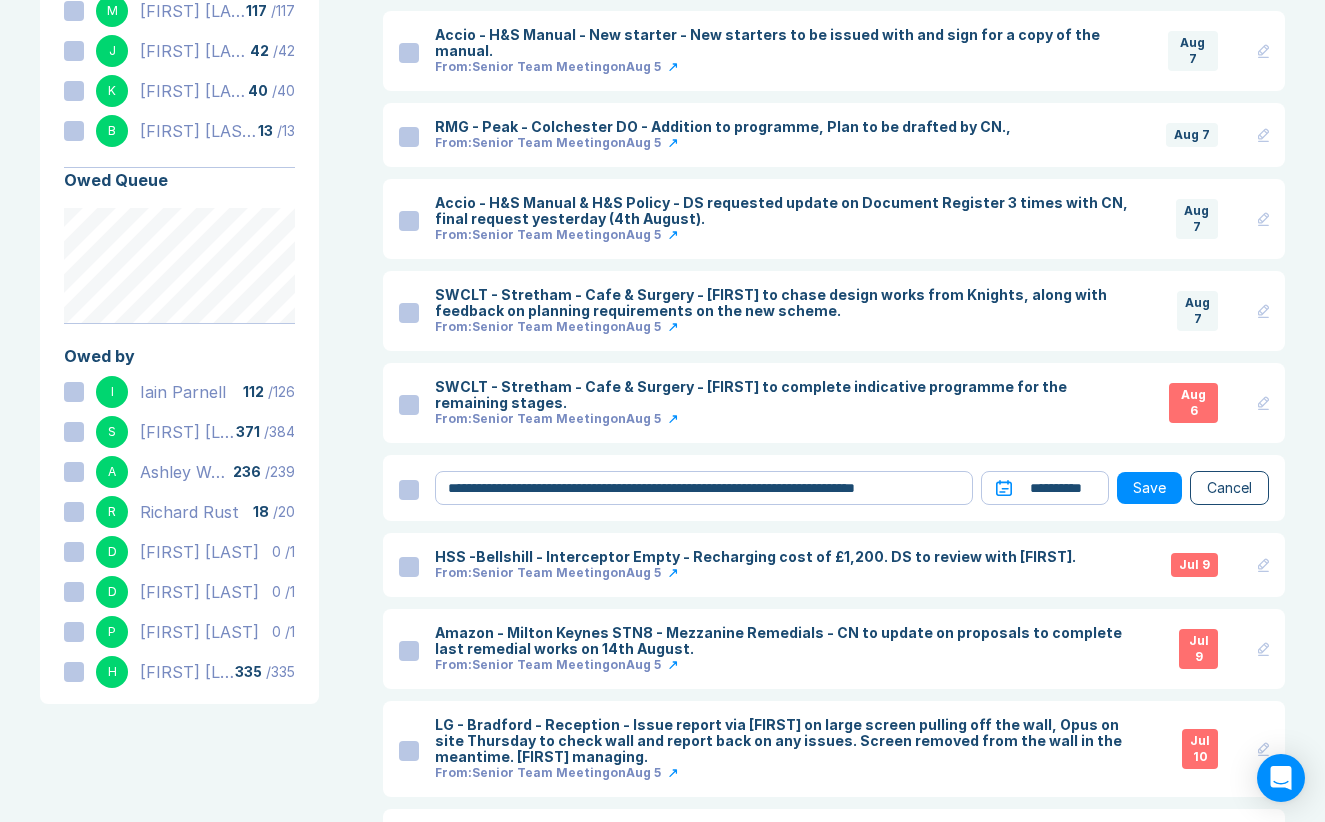 click on "Save" at bounding box center (1149, 488) 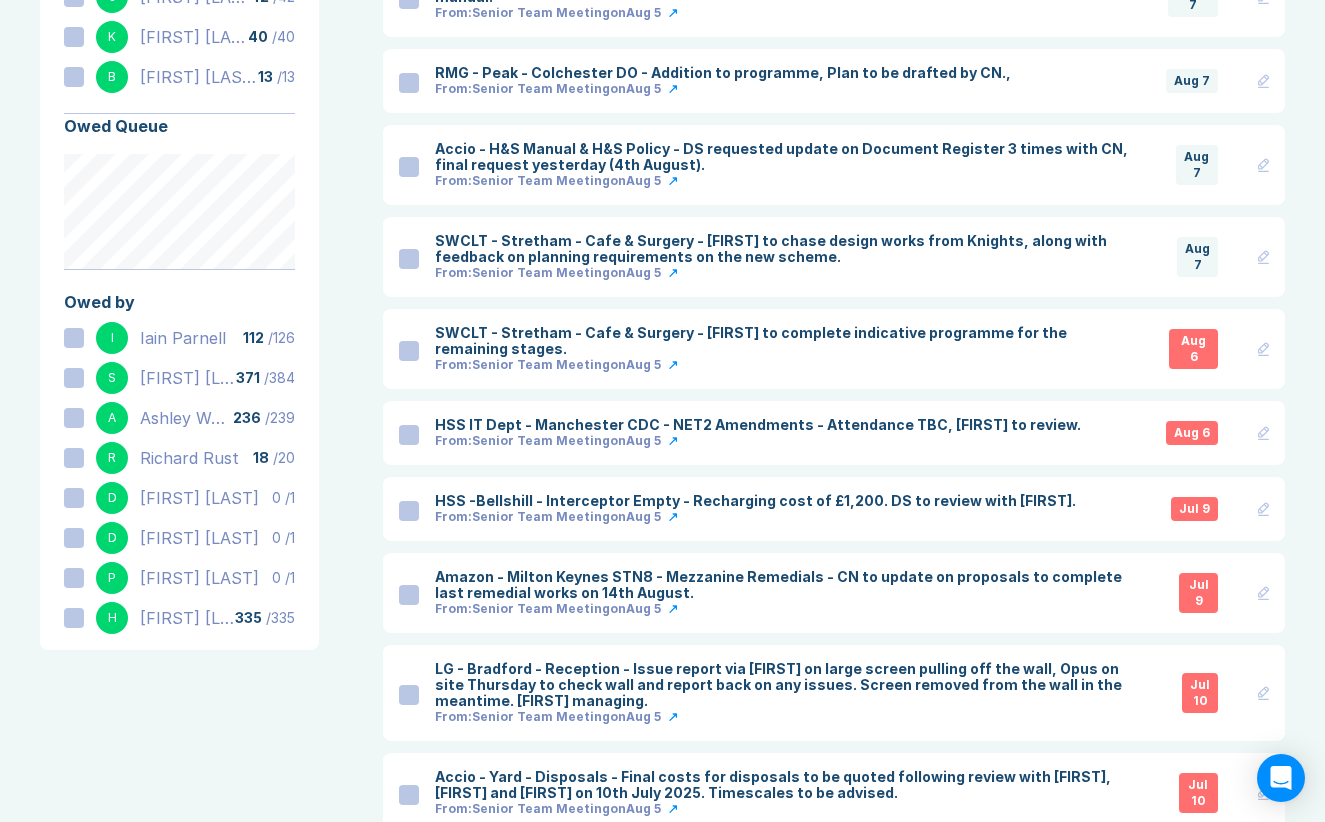 scroll, scrollTop: 565, scrollLeft: 0, axis: vertical 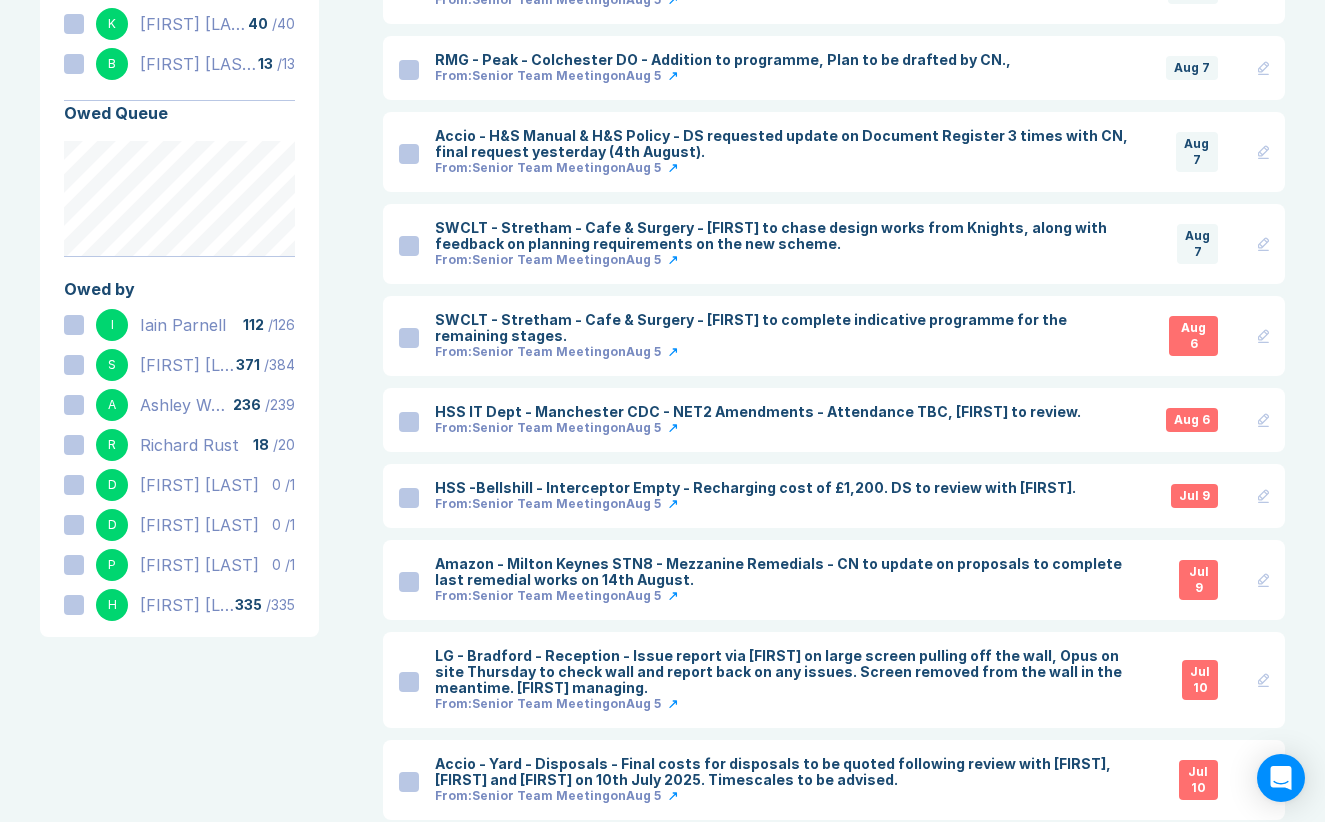 click 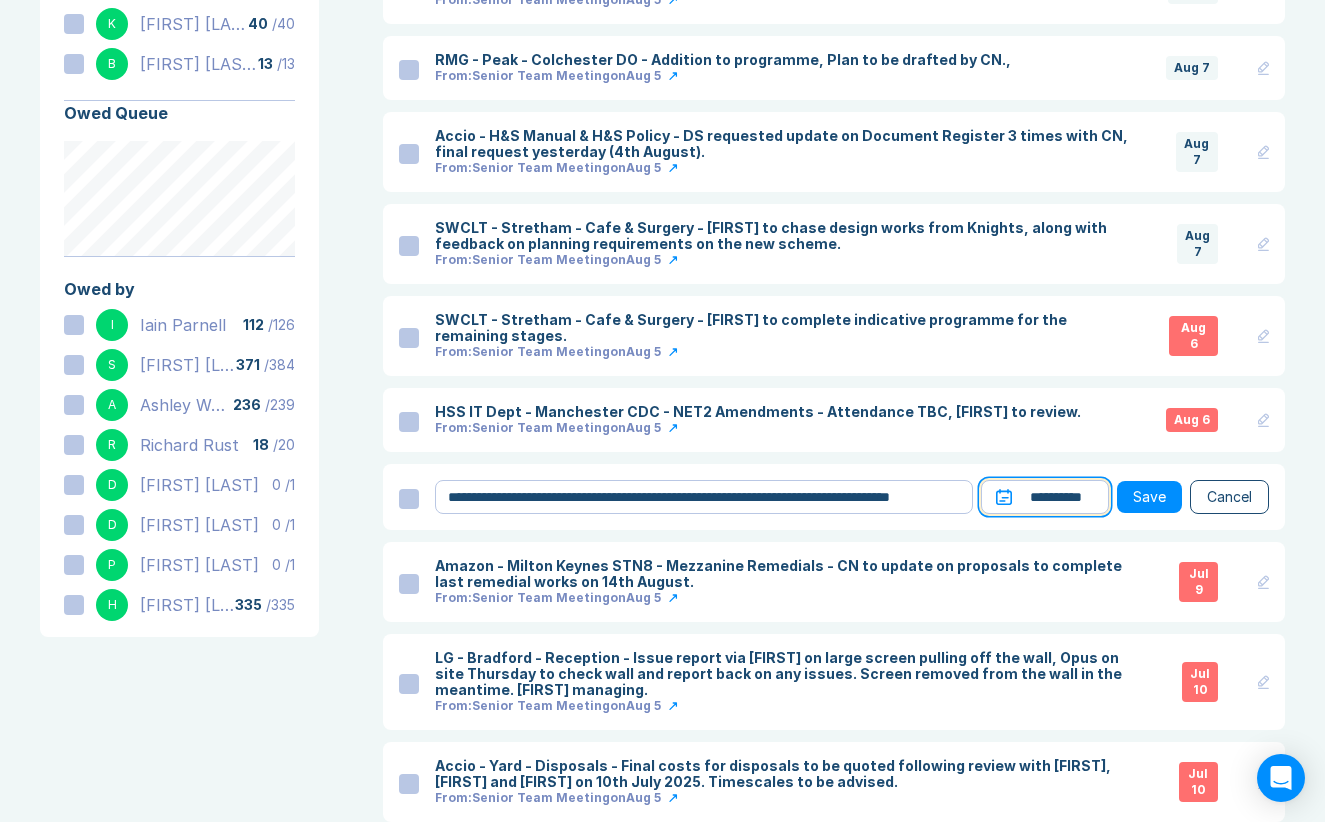 click on "**********" at bounding box center [1045, 497] 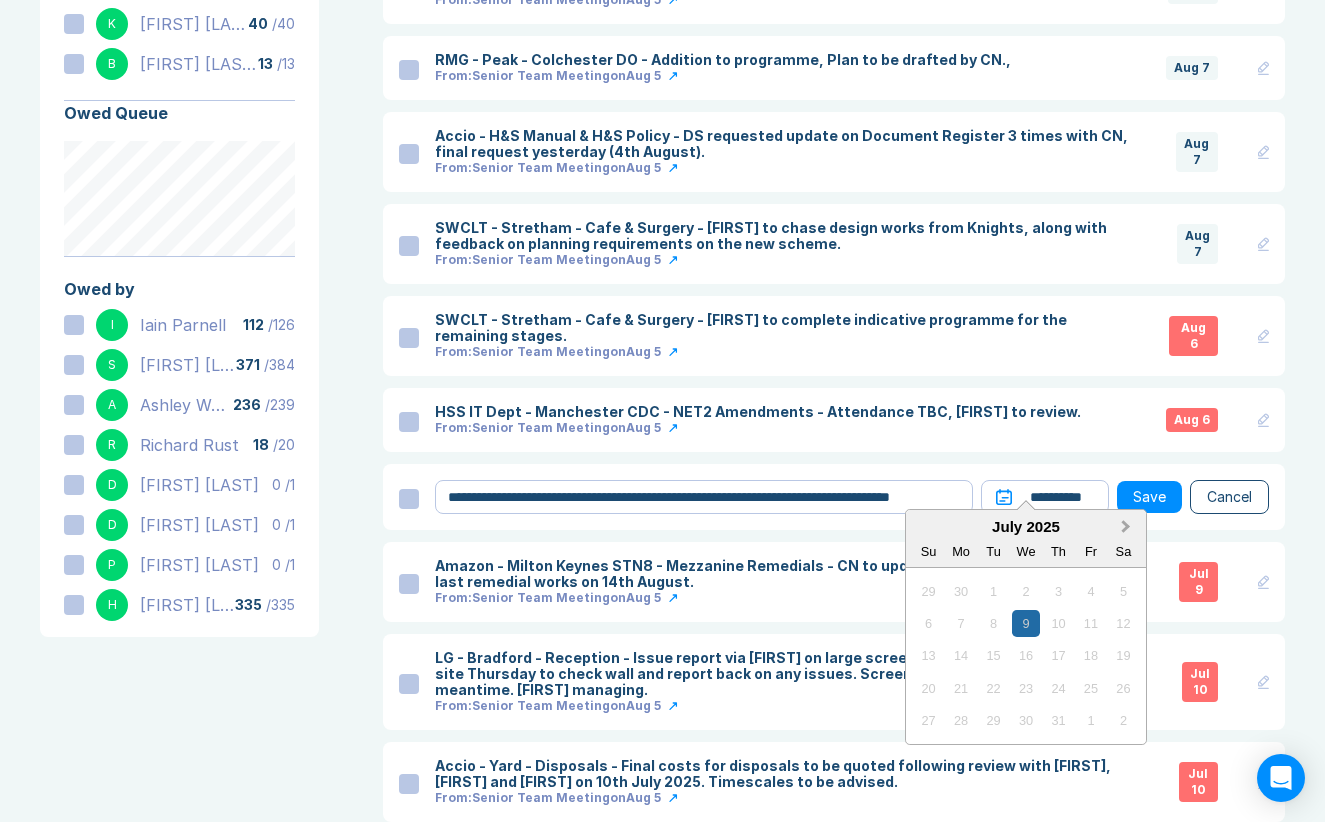 click on "Next Month" at bounding box center [1128, 528] 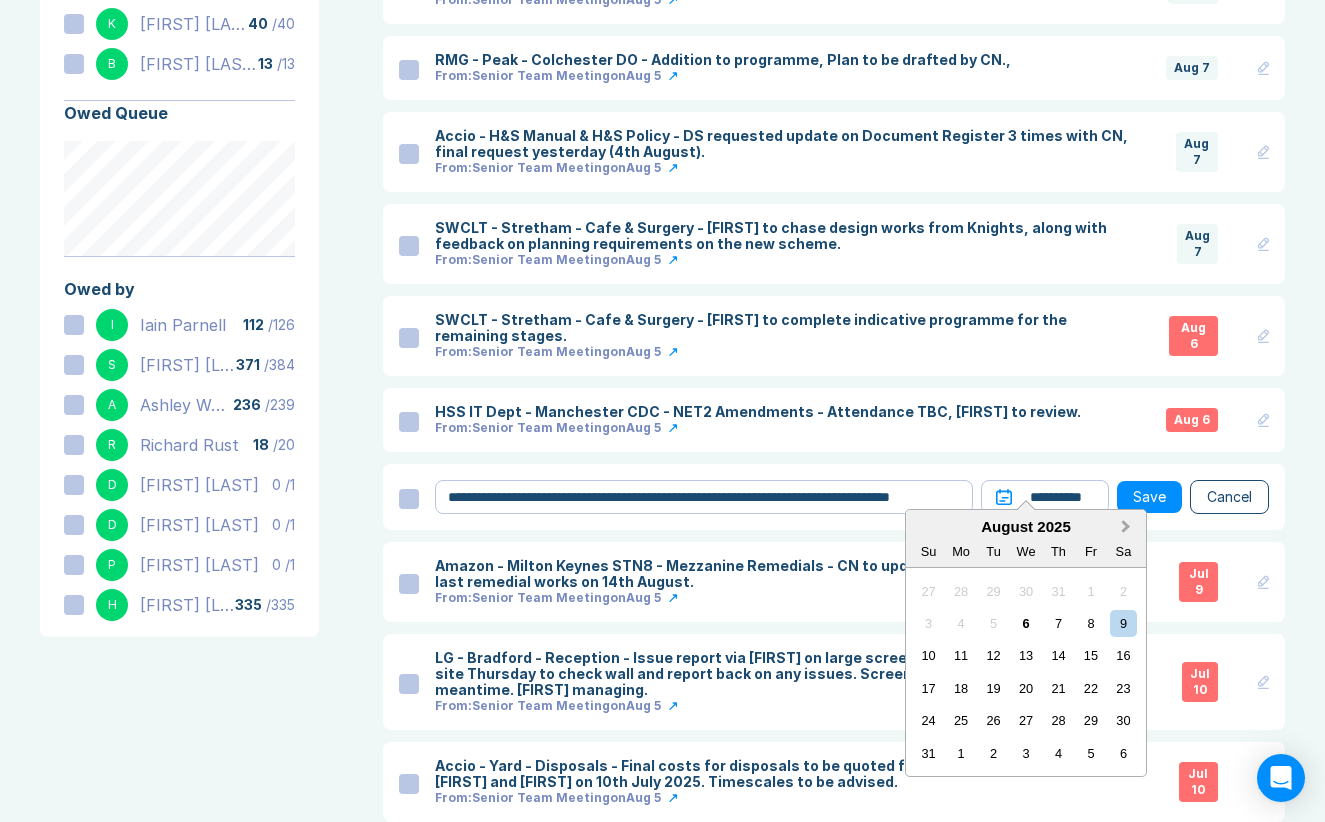 scroll, scrollTop: 566, scrollLeft: 0, axis: vertical 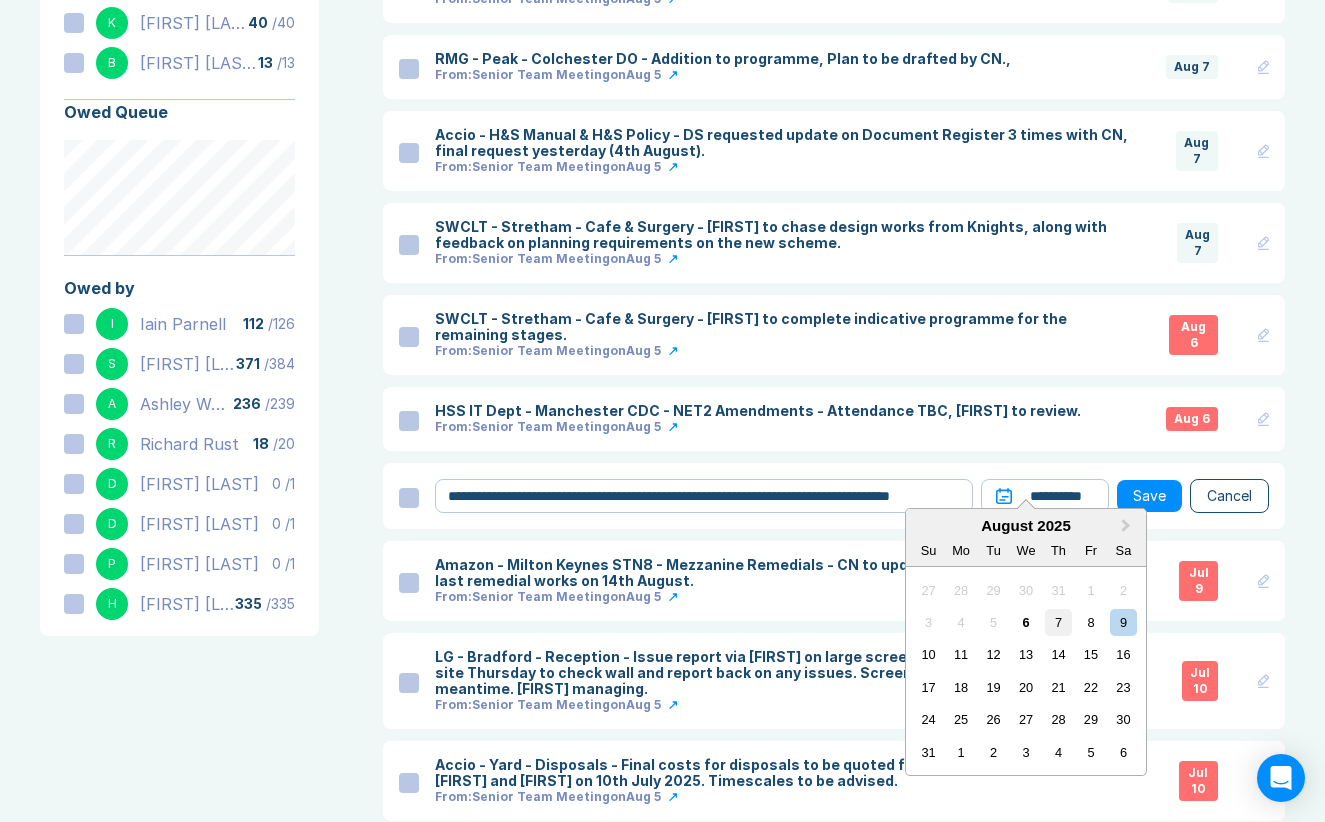 click on "7" at bounding box center [1058, 622] 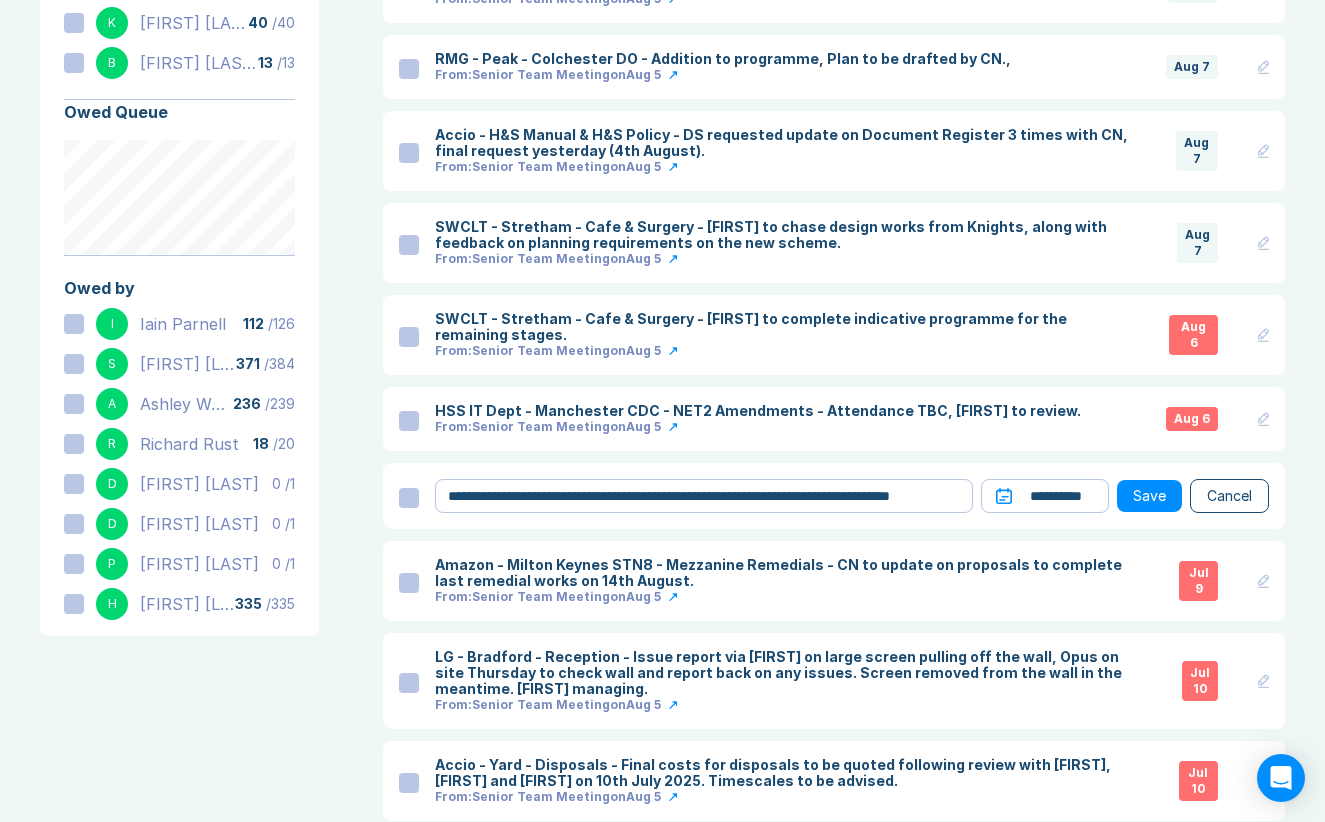click on "Save" at bounding box center (1149, 496) 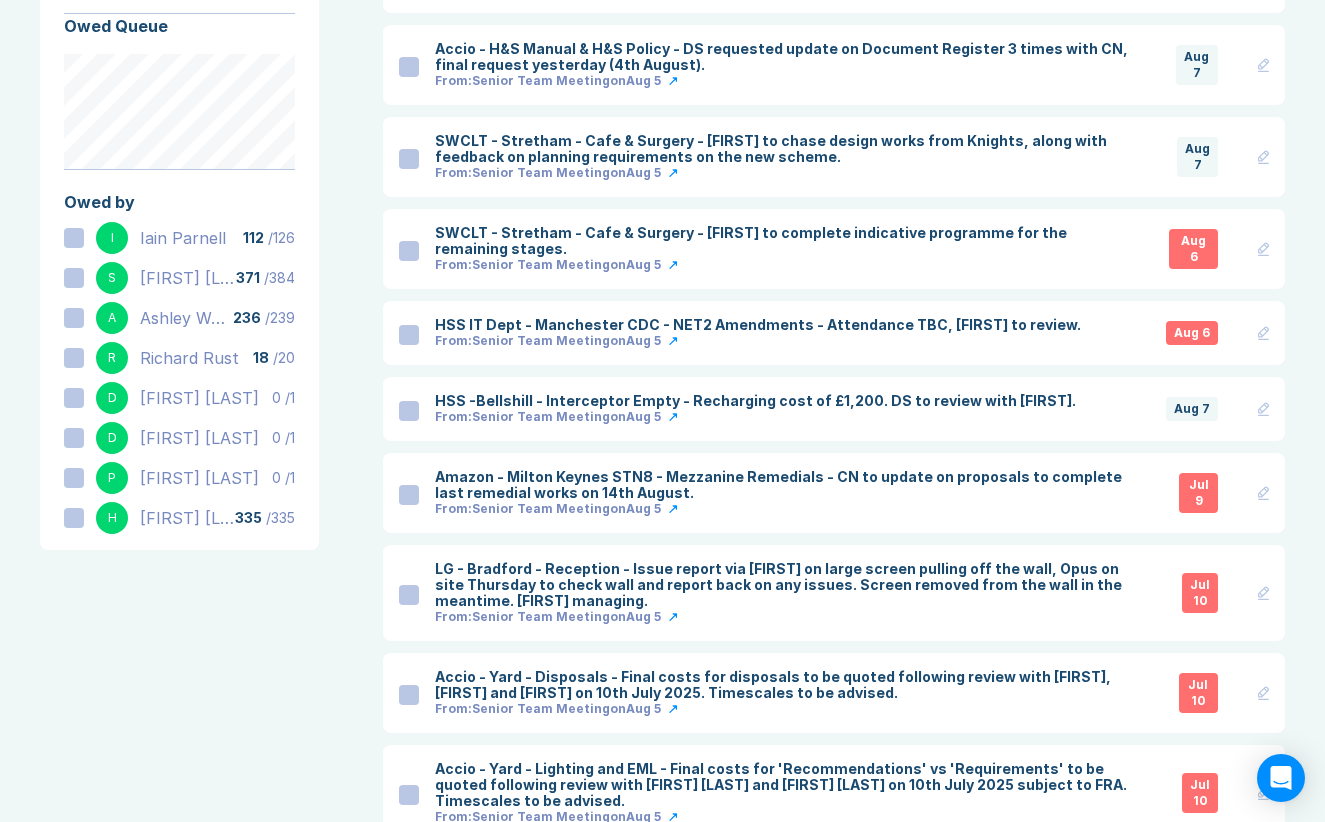 scroll, scrollTop: 684, scrollLeft: 0, axis: vertical 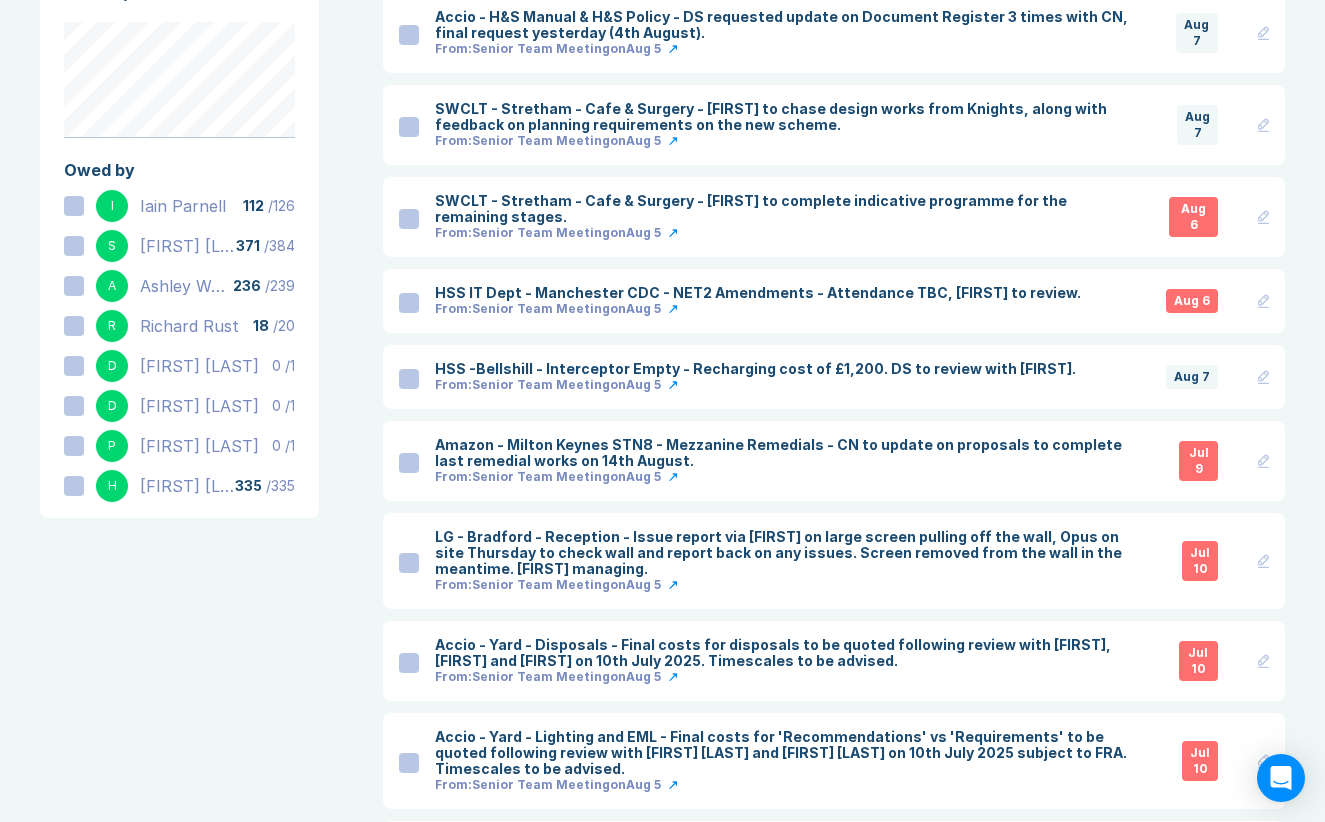 click 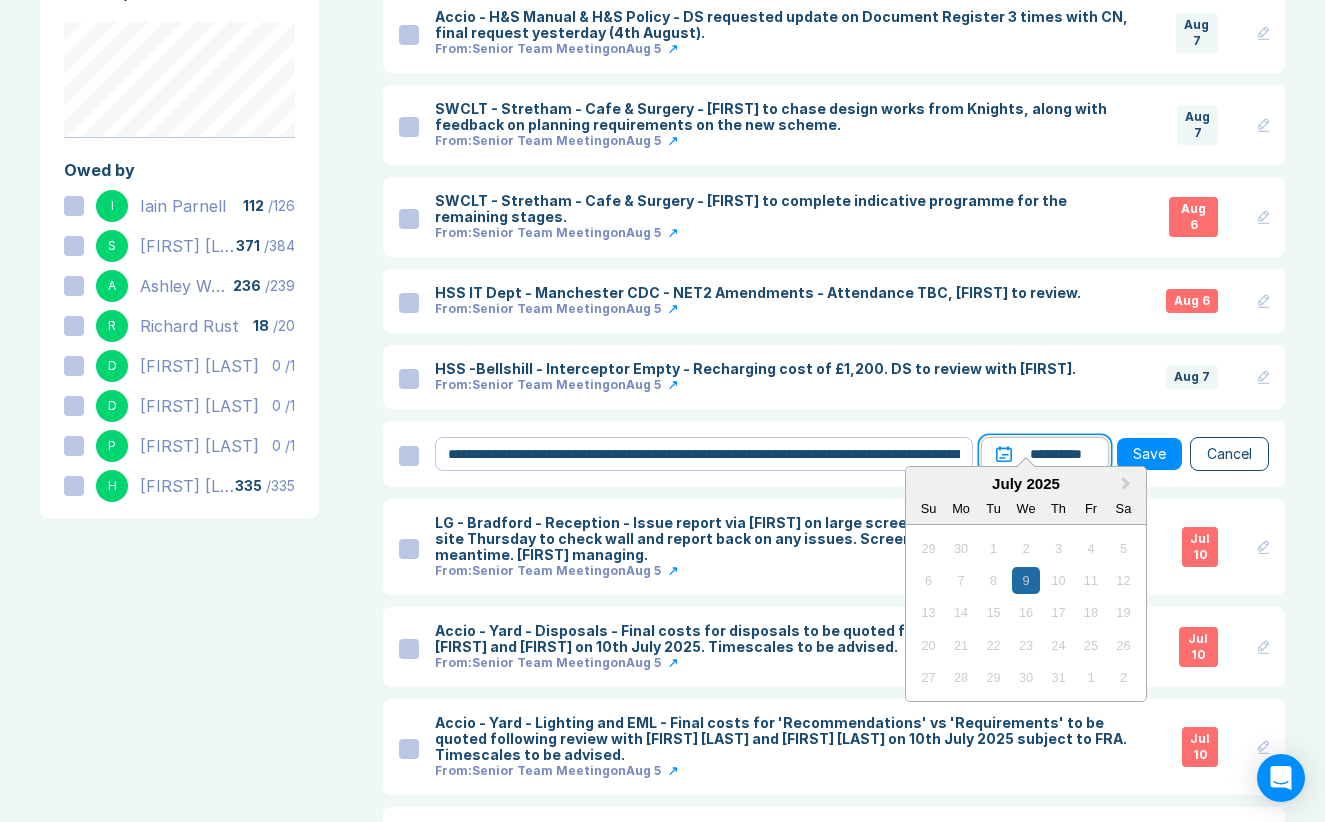 click on "**********" at bounding box center (1045, 454) 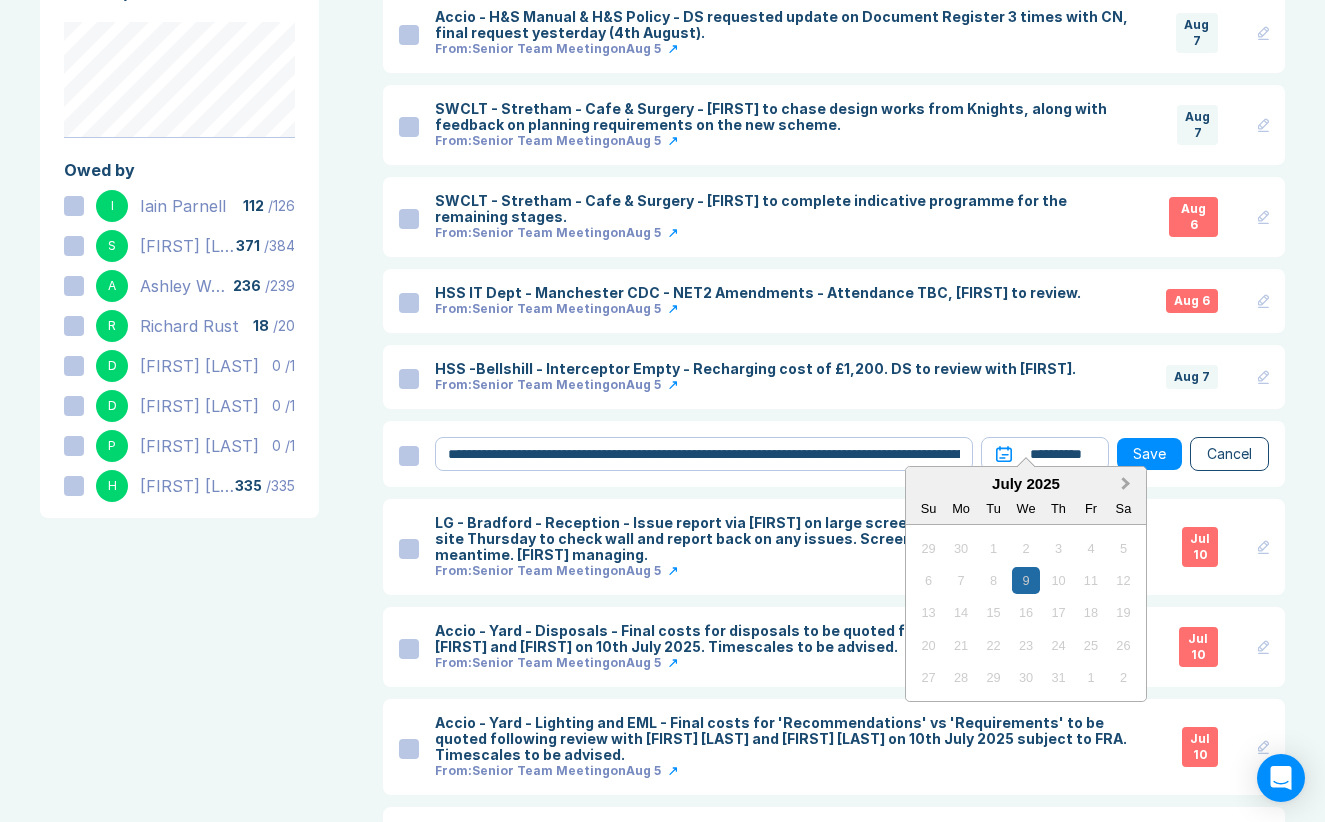 click on "Next Month" at bounding box center [1126, 484] 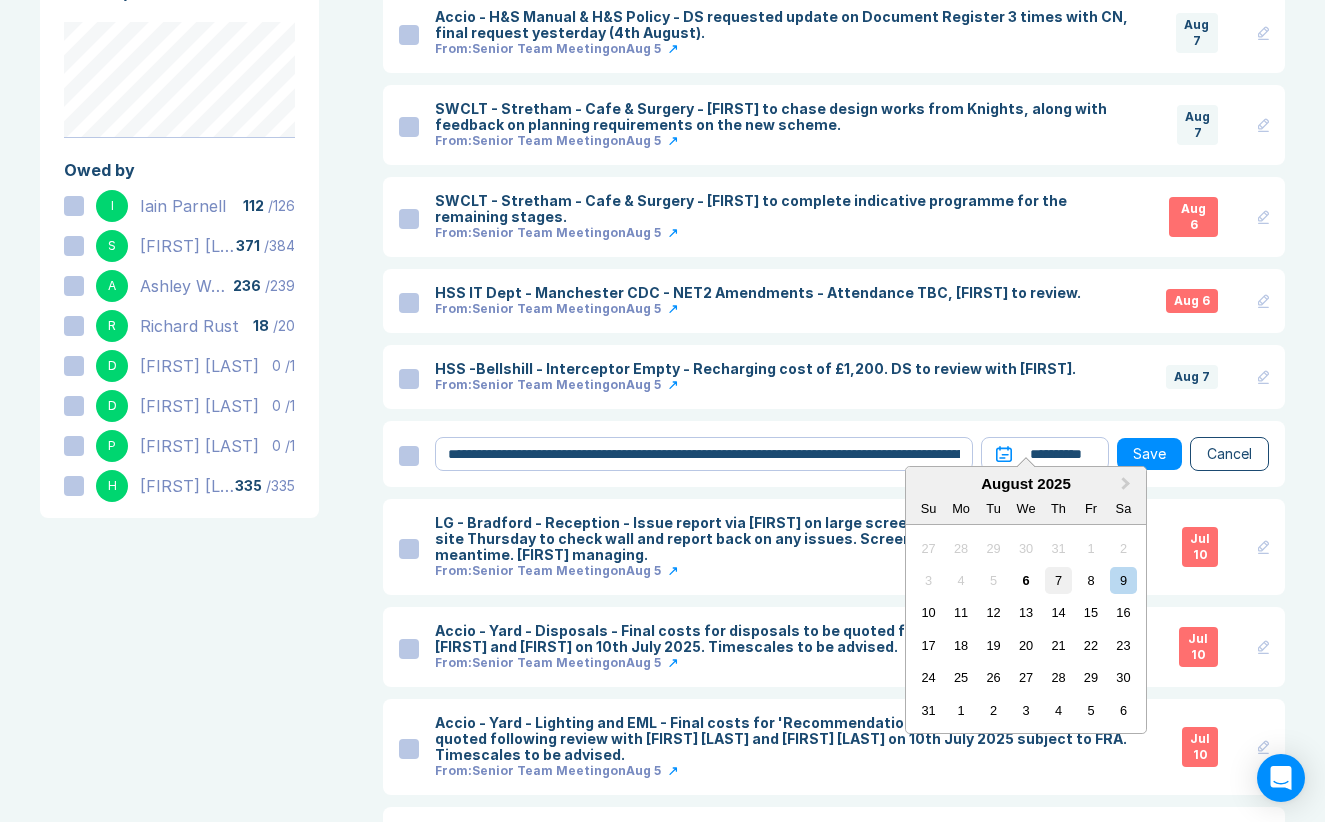 click on "7" at bounding box center [1058, 580] 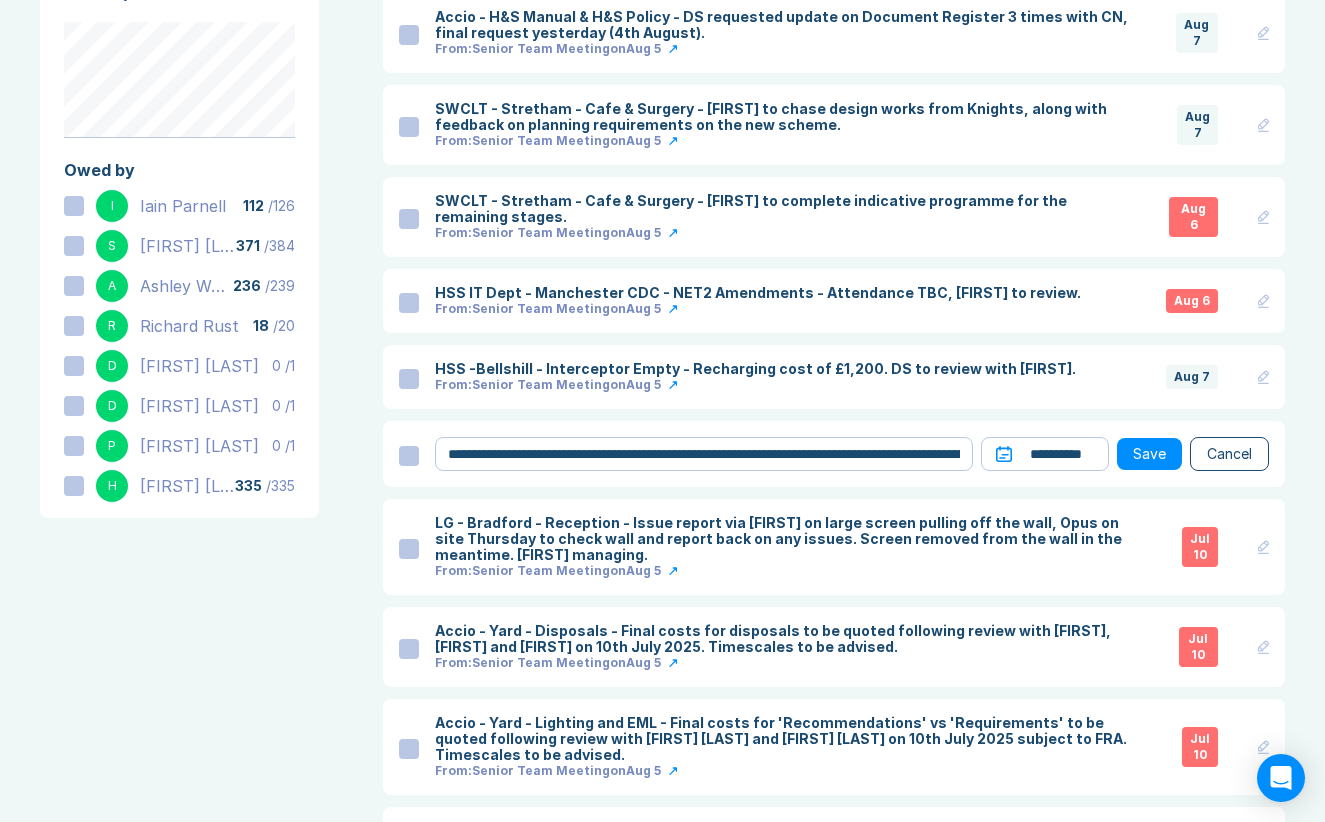 click on "Save" at bounding box center [1149, 454] 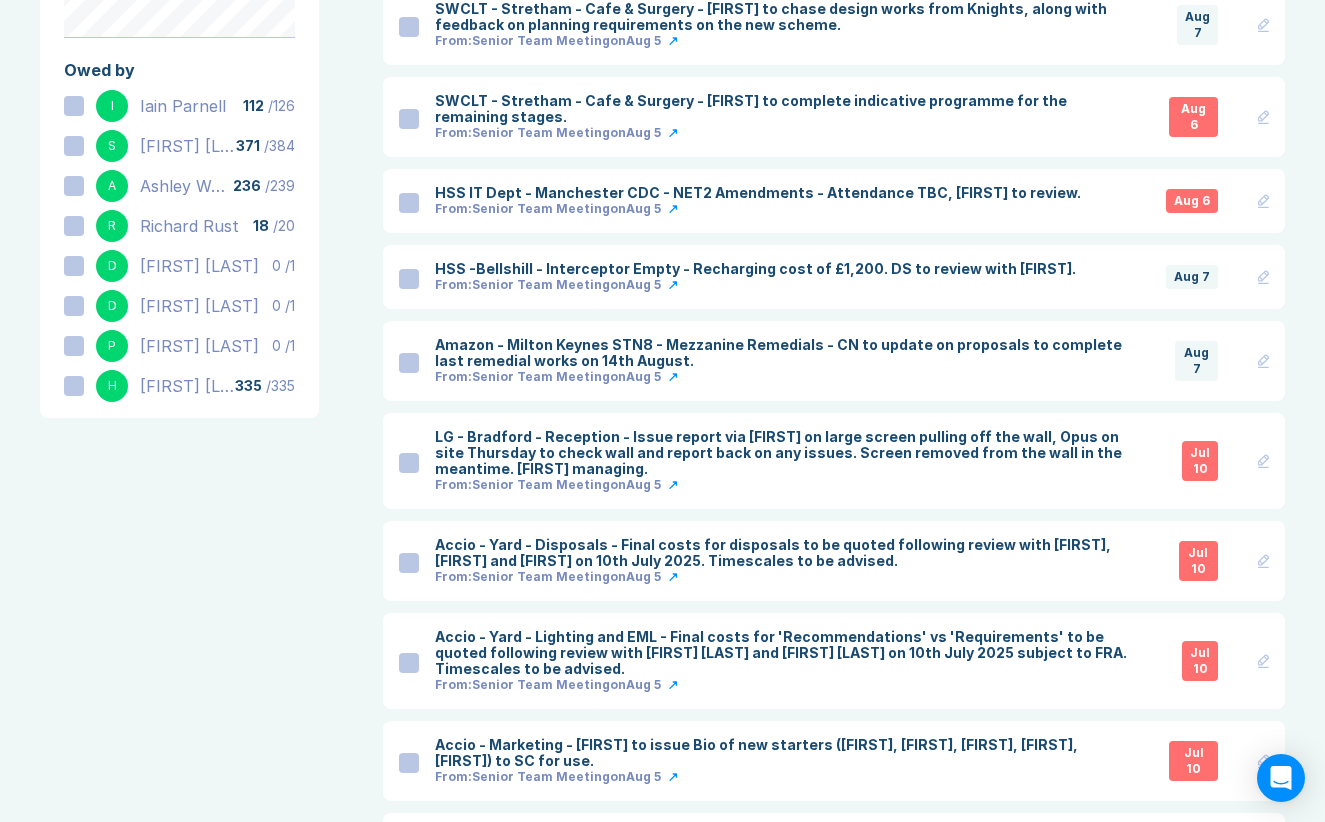 scroll, scrollTop: 785, scrollLeft: 0, axis: vertical 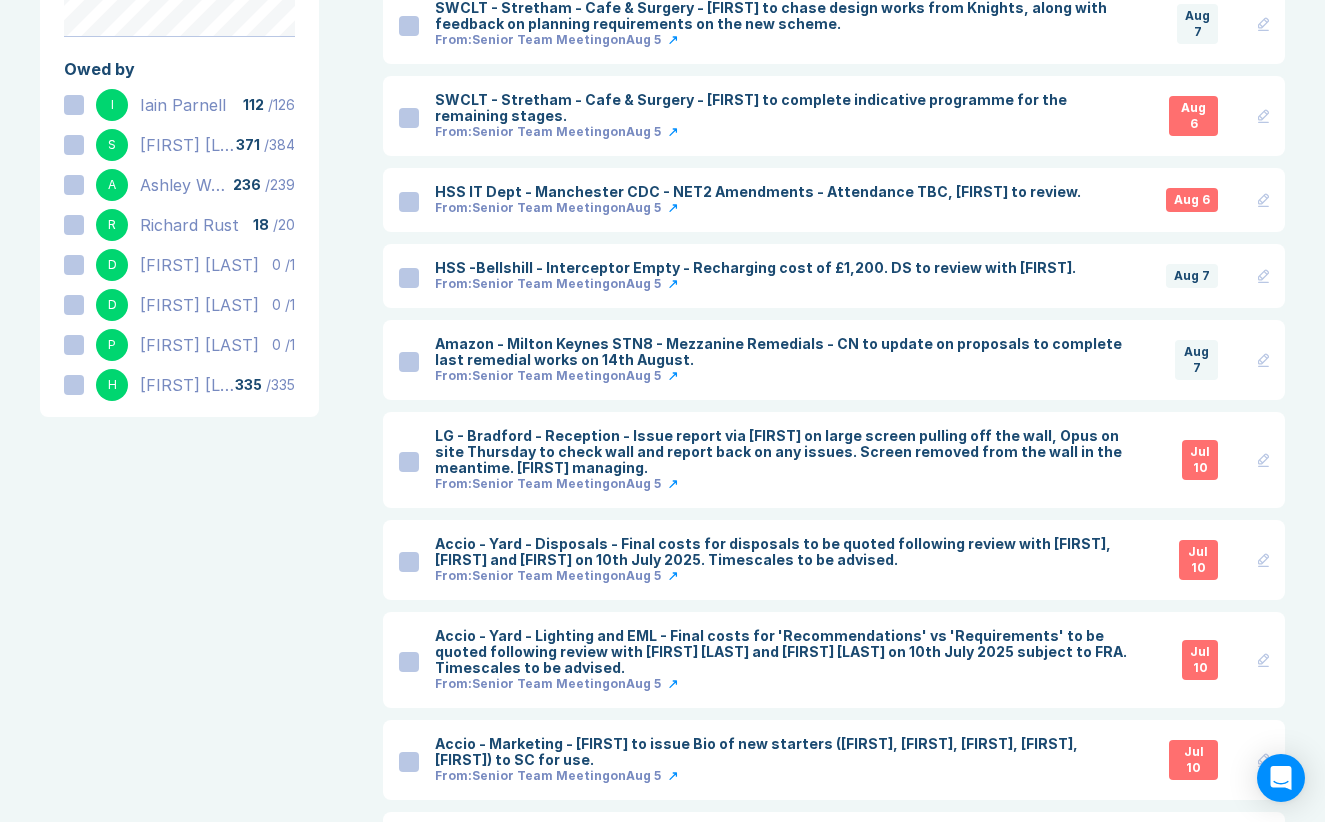 click on "LG - Bradford - Reception - Issue report via Louise on large screen pulling off the wall, Opus on site Thursday to check wall and report back on any issues. Screen removed from the wall in the meantime. Danny managing. From:  Senior Team Meeting   on  Aug 5 Jul 10" at bounding box center (852, 460) 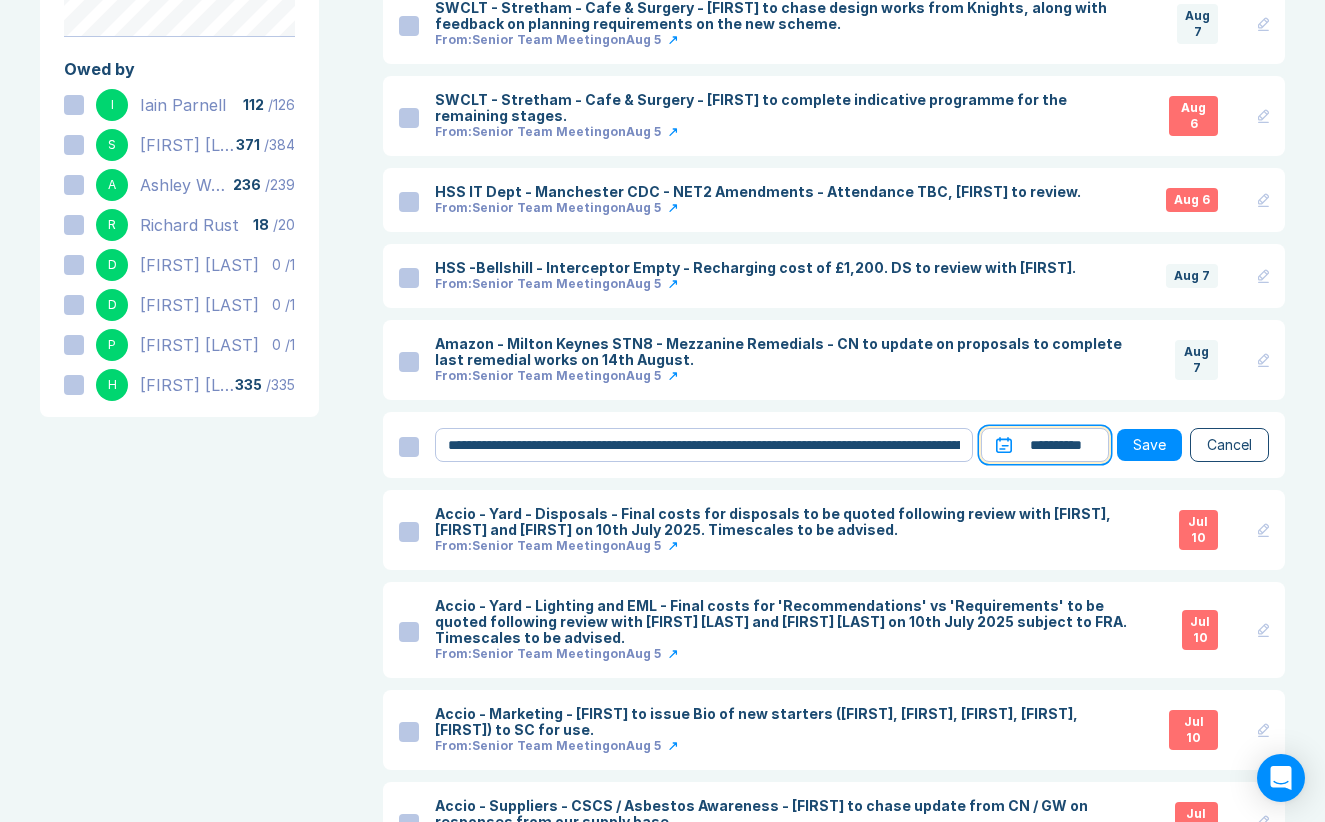 click on "**********" at bounding box center [1045, 445] 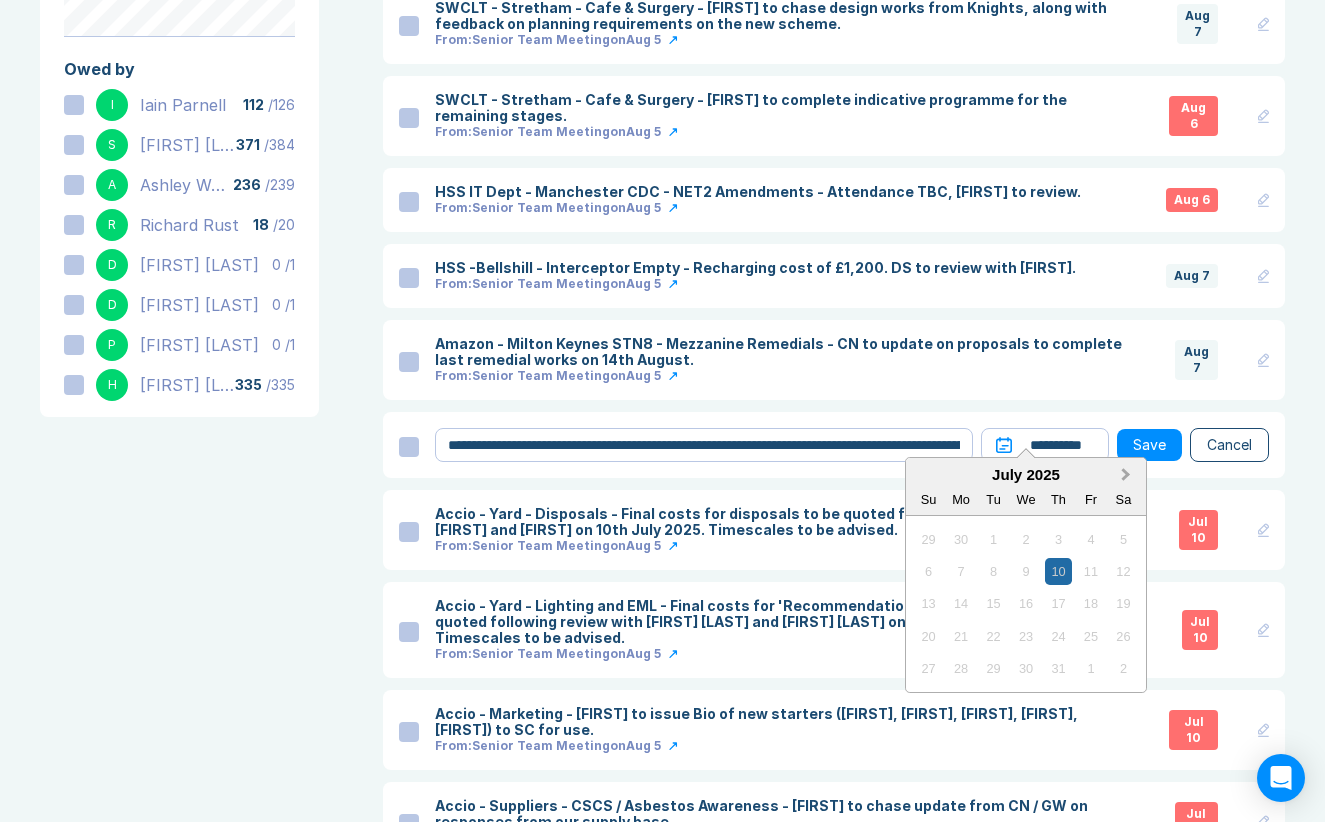 click on "Next Month" at bounding box center [1128, 476] 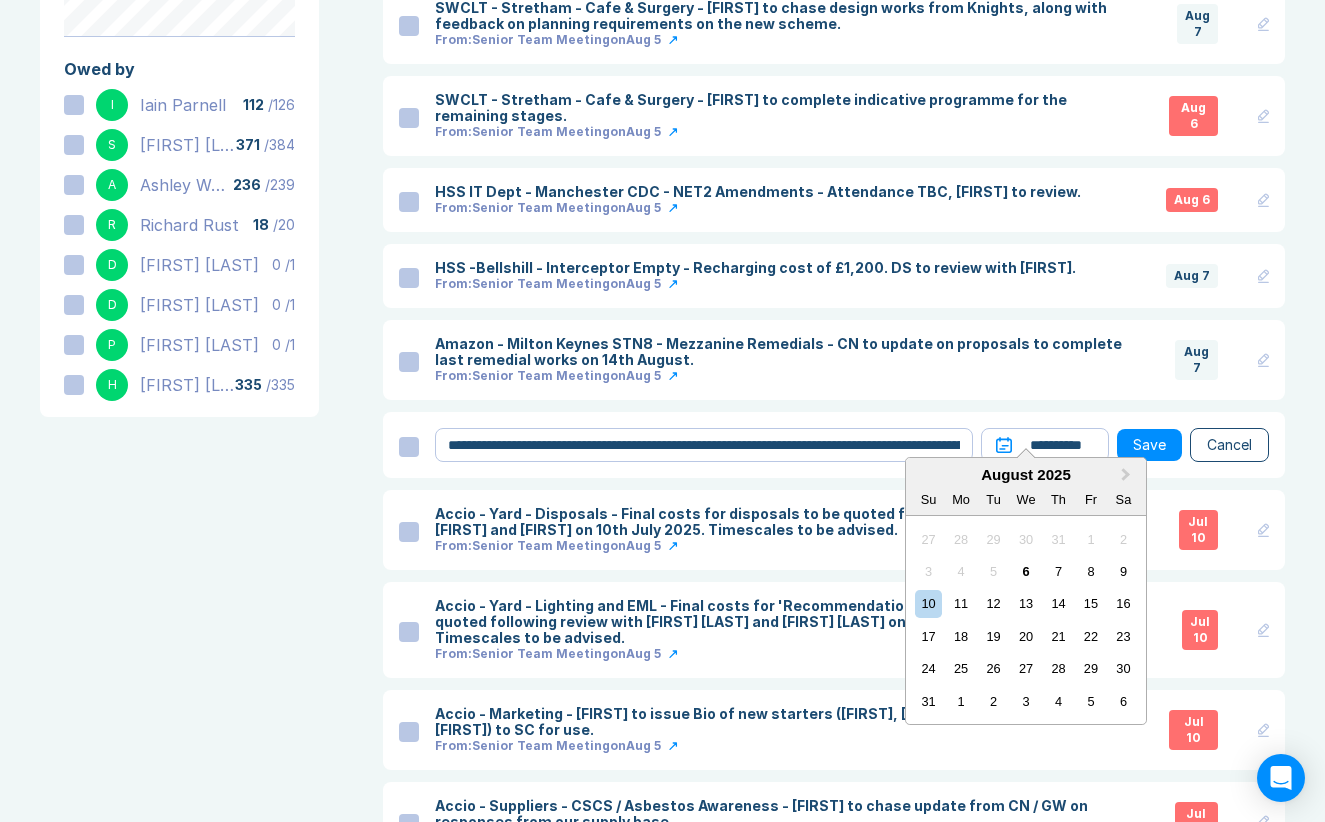 click on "6" at bounding box center (1025, 571) 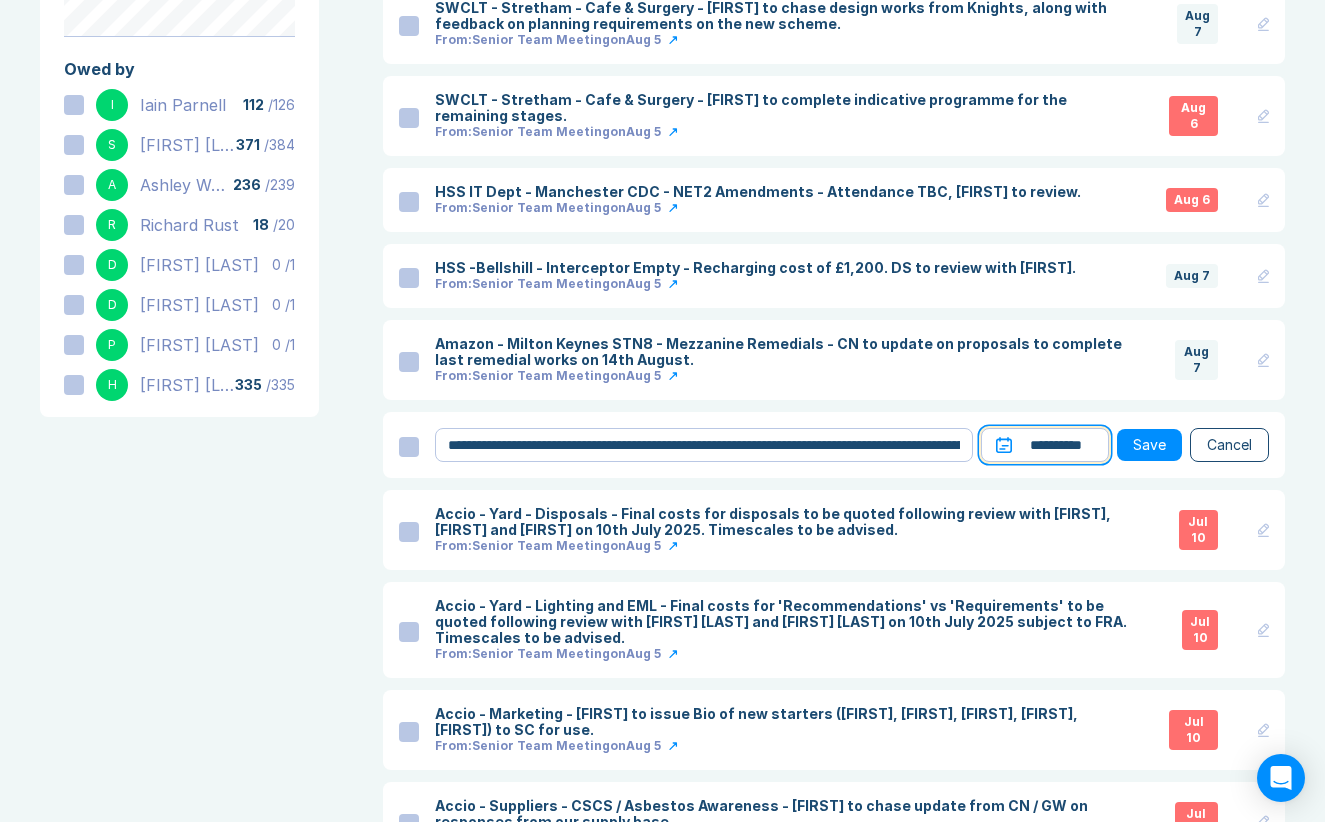 click on "**********" at bounding box center [1045, 445] 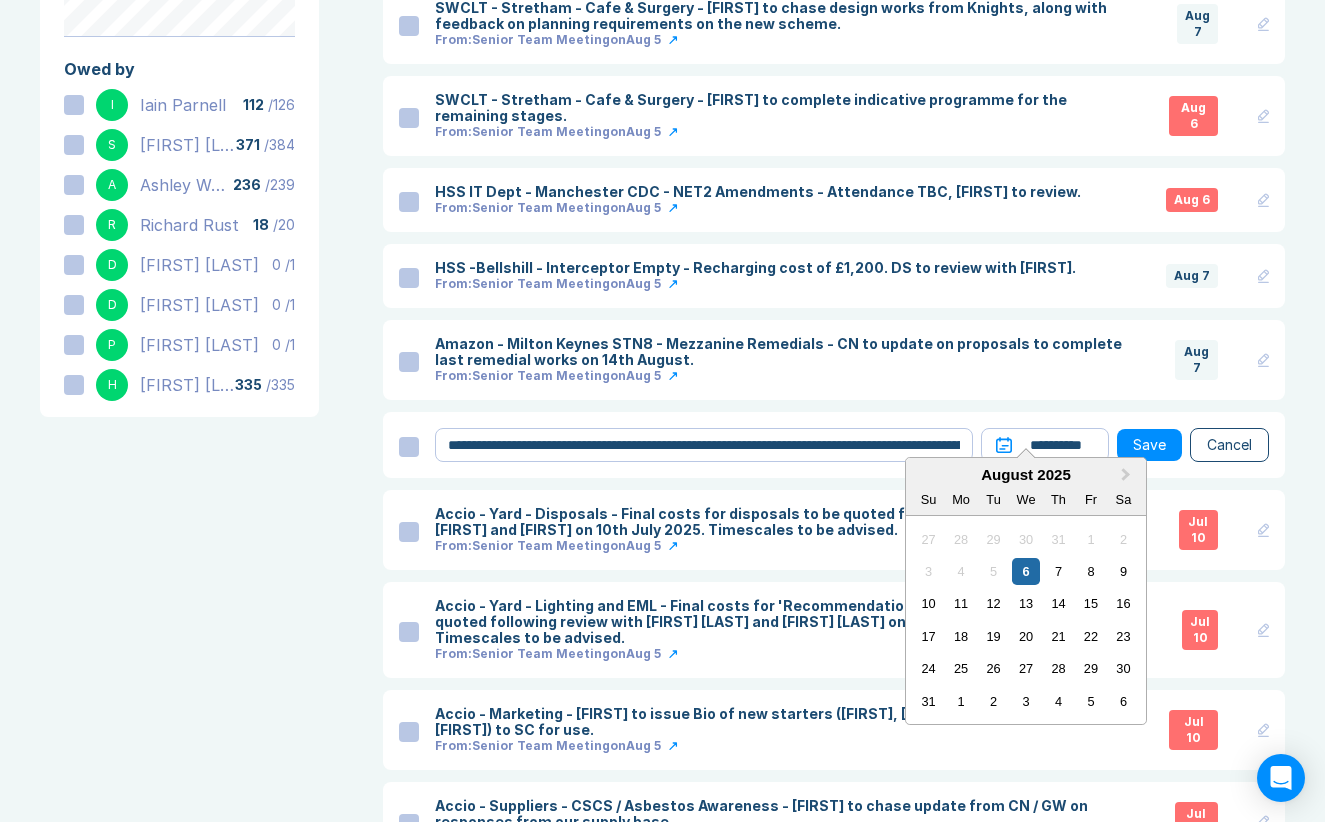 click on "7" at bounding box center [1058, 571] 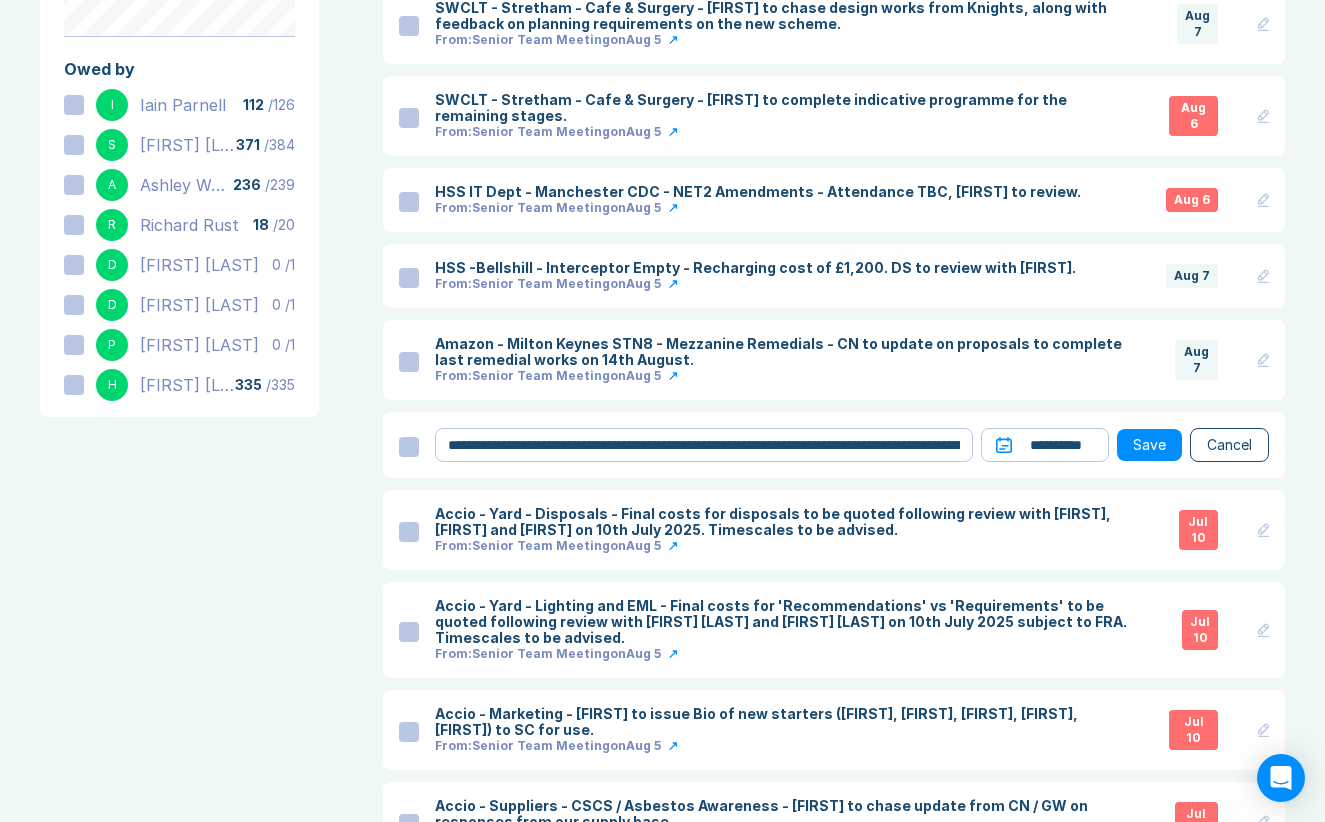 click on "Save" at bounding box center (1149, 445) 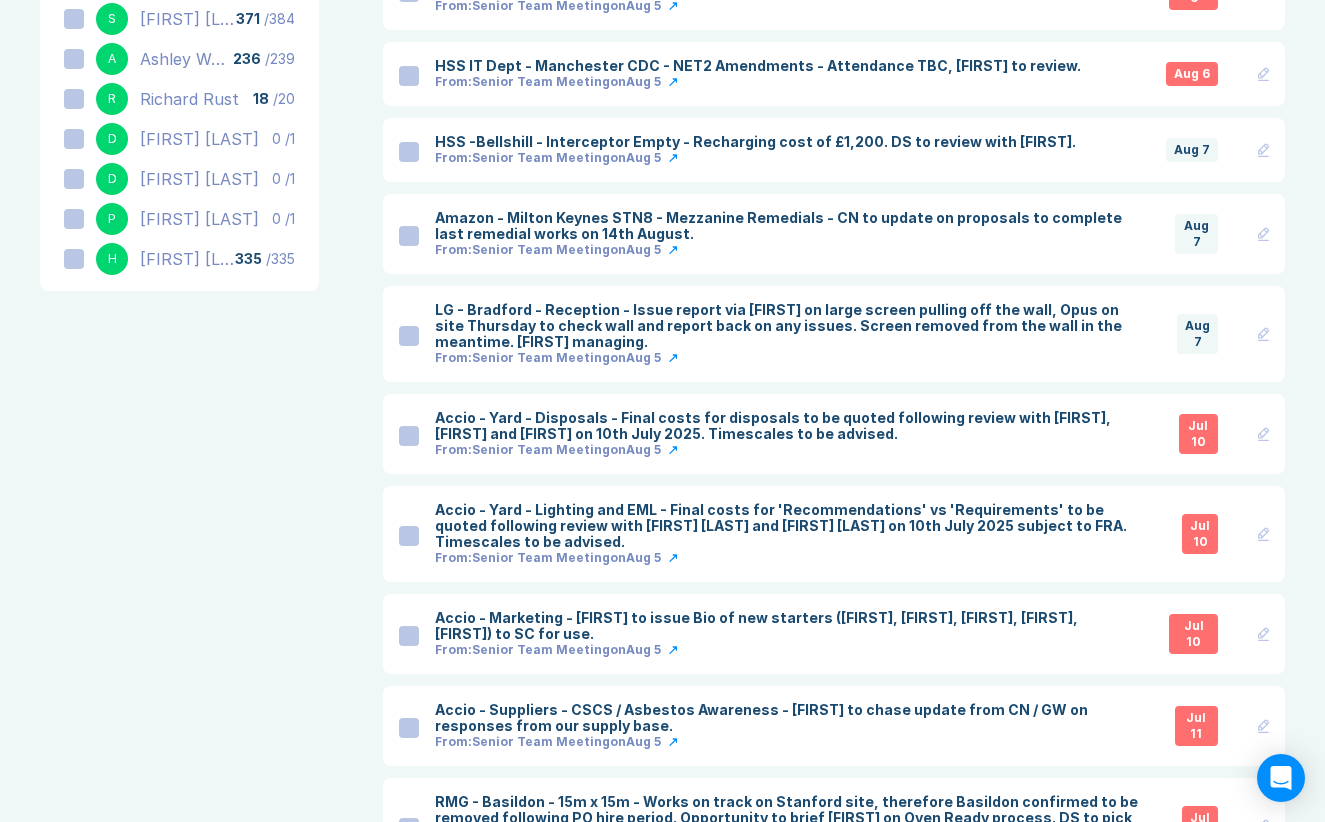 scroll, scrollTop: 968, scrollLeft: 0, axis: vertical 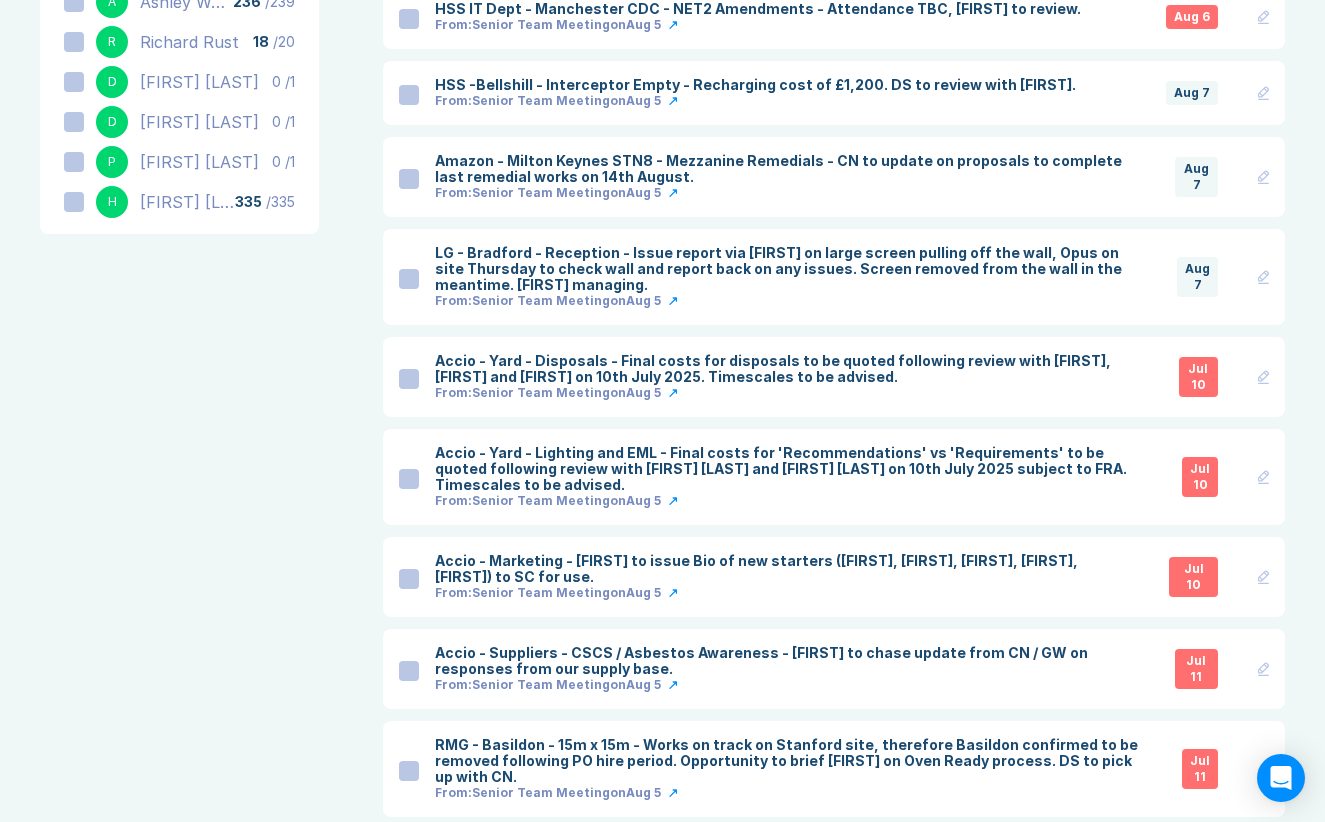 click 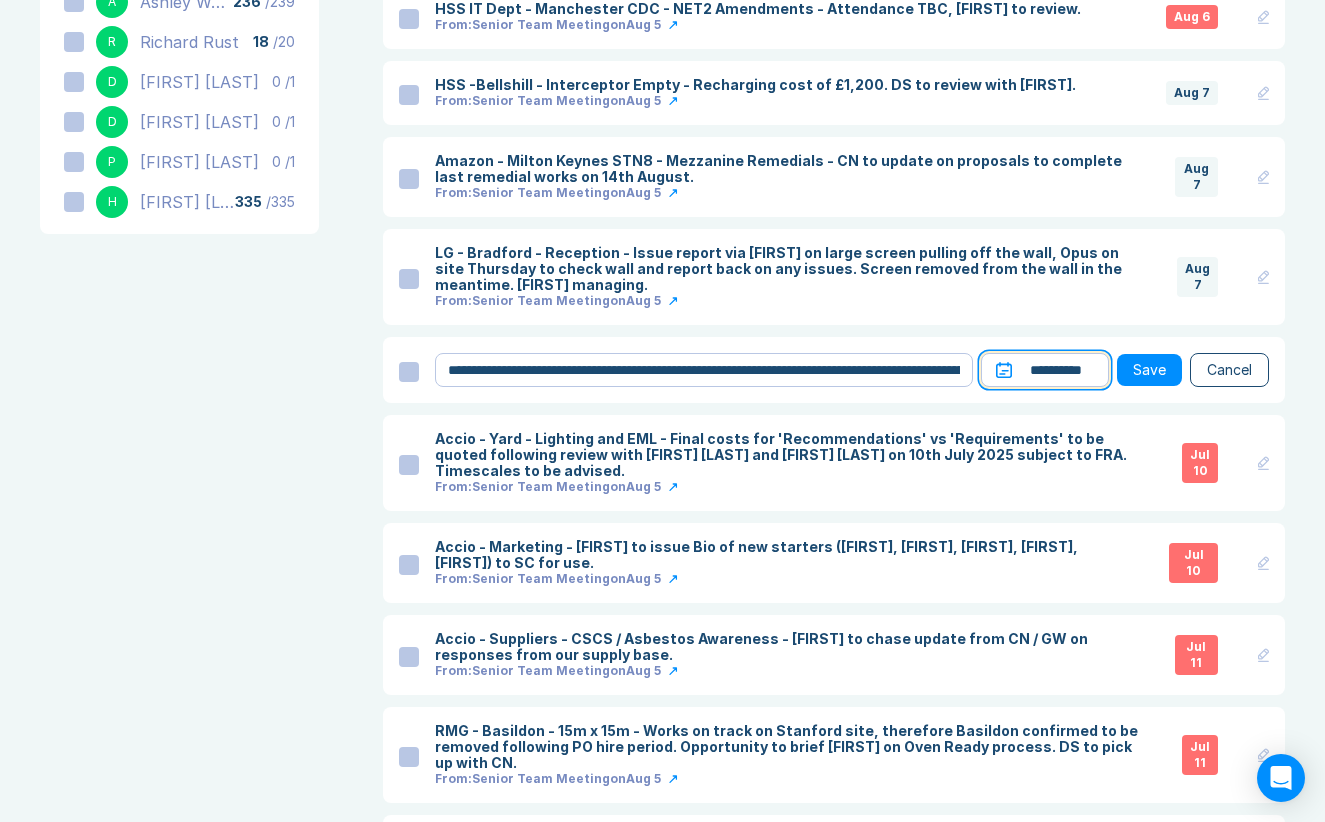 click on "**********" at bounding box center [1045, 370] 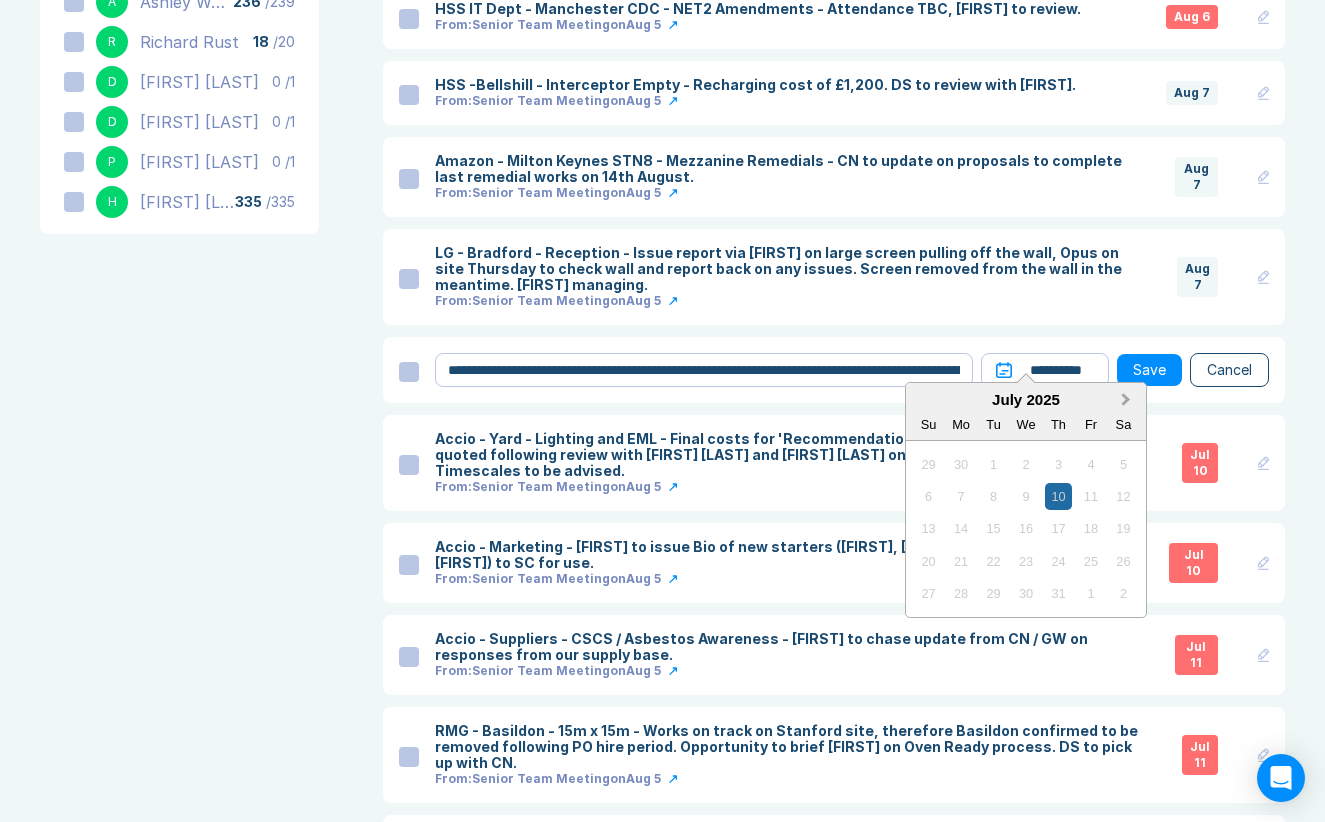 click on "Next Month" at bounding box center (1128, 401) 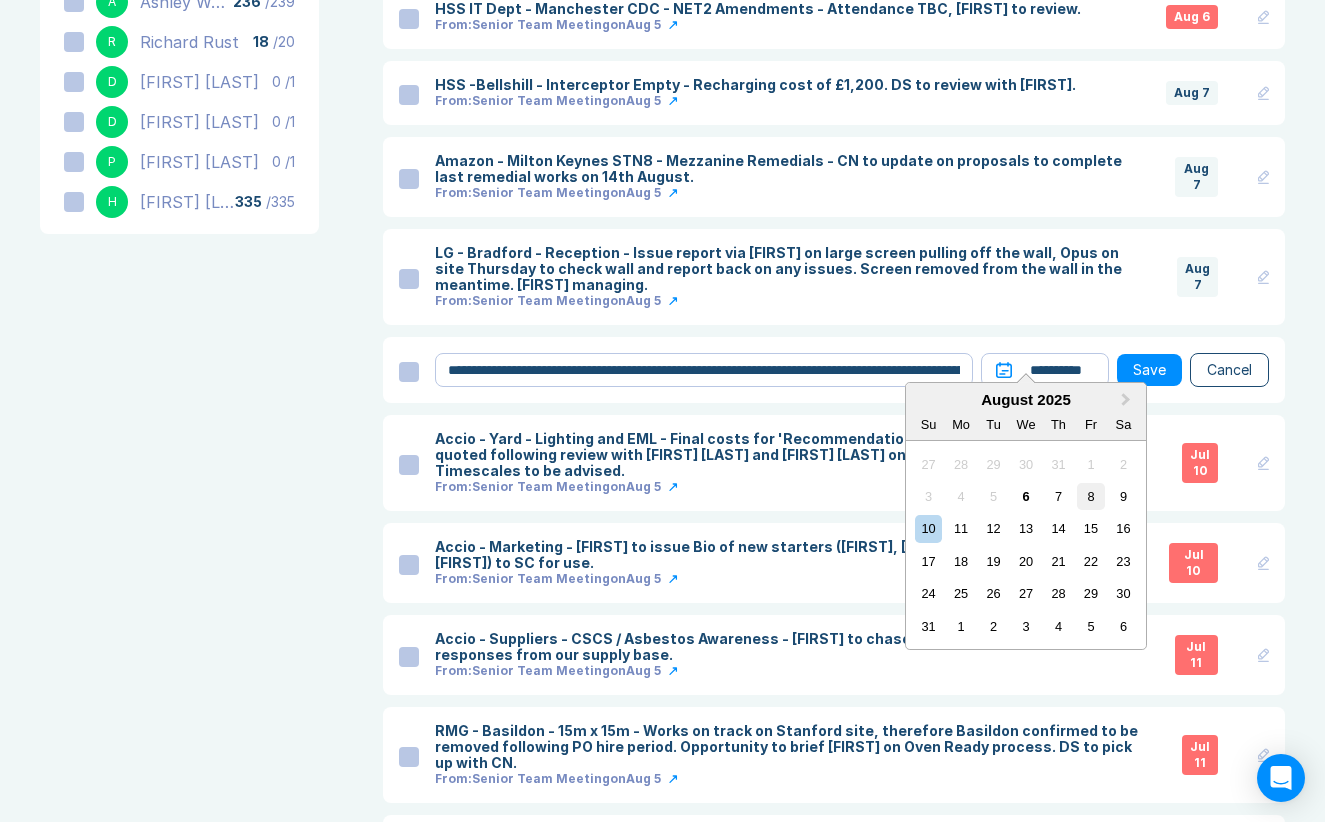 click on "8" at bounding box center [1090, 496] 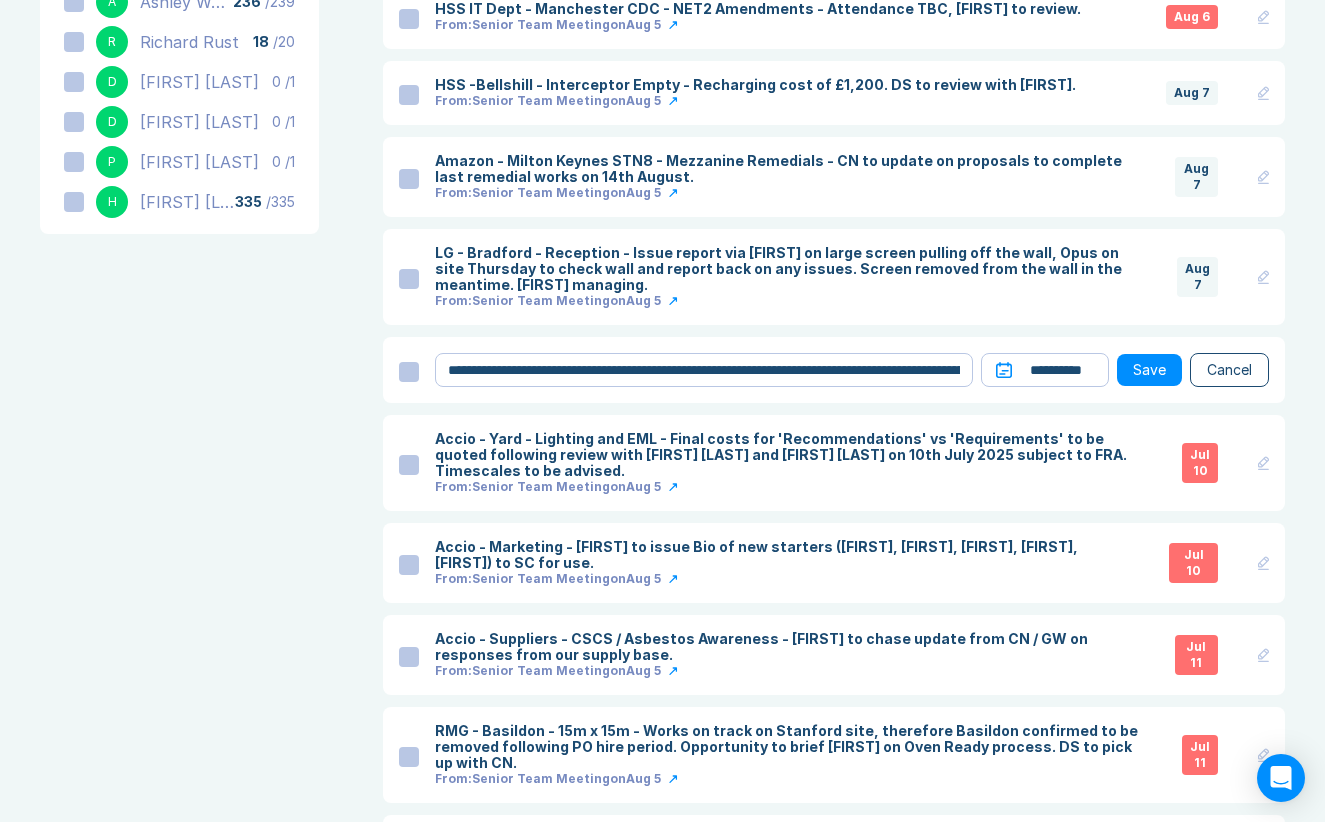 click on "Save" at bounding box center [1149, 370] 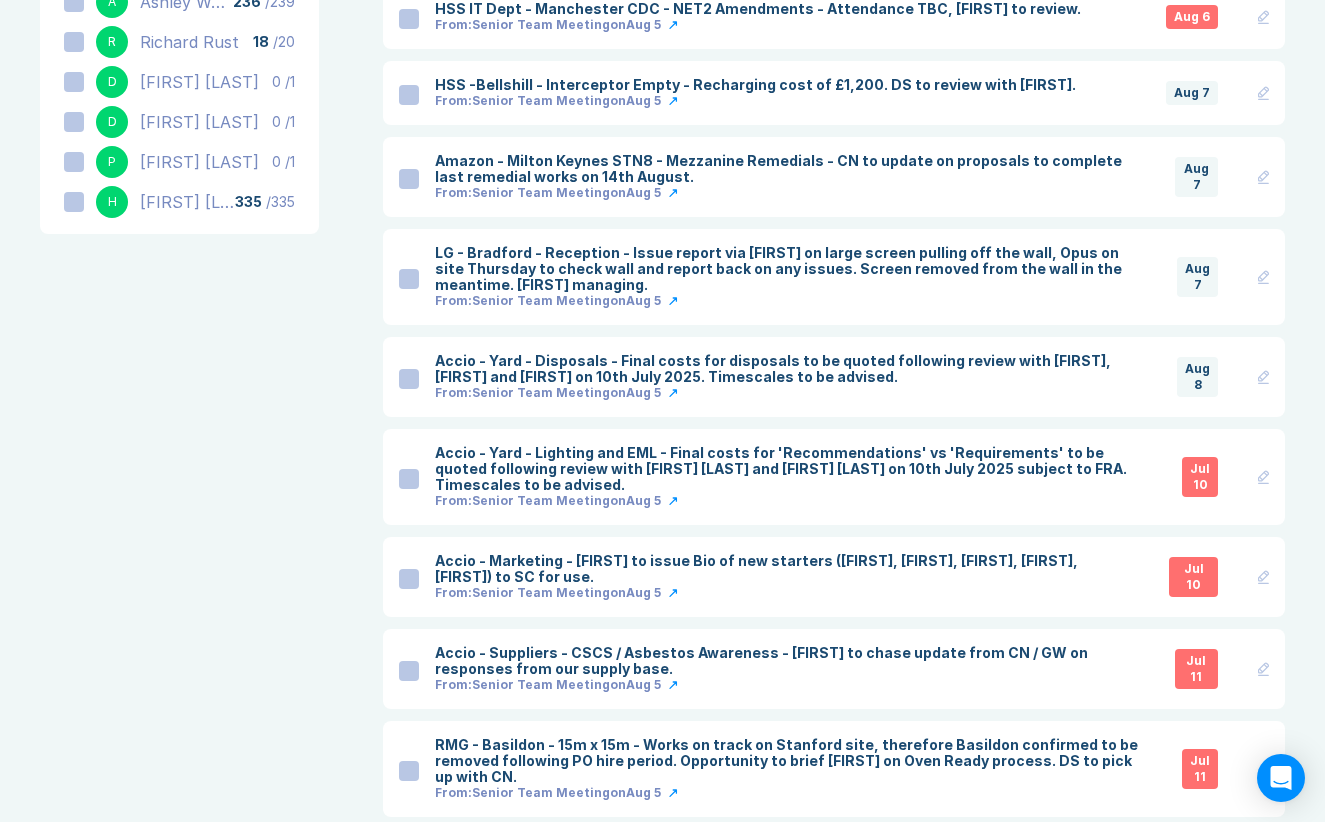 click on "Accio - Yard - Lighting and EML - Final costs for 'Recommendations' vs 'Requirements' to be quoted following review with Danny, Ashley and Craig on 10th July 2025 subject to FRA. Timescales to be advised. From:  Senior Team Meeting   on  Aug 5 Jul 10" at bounding box center (852, 477) 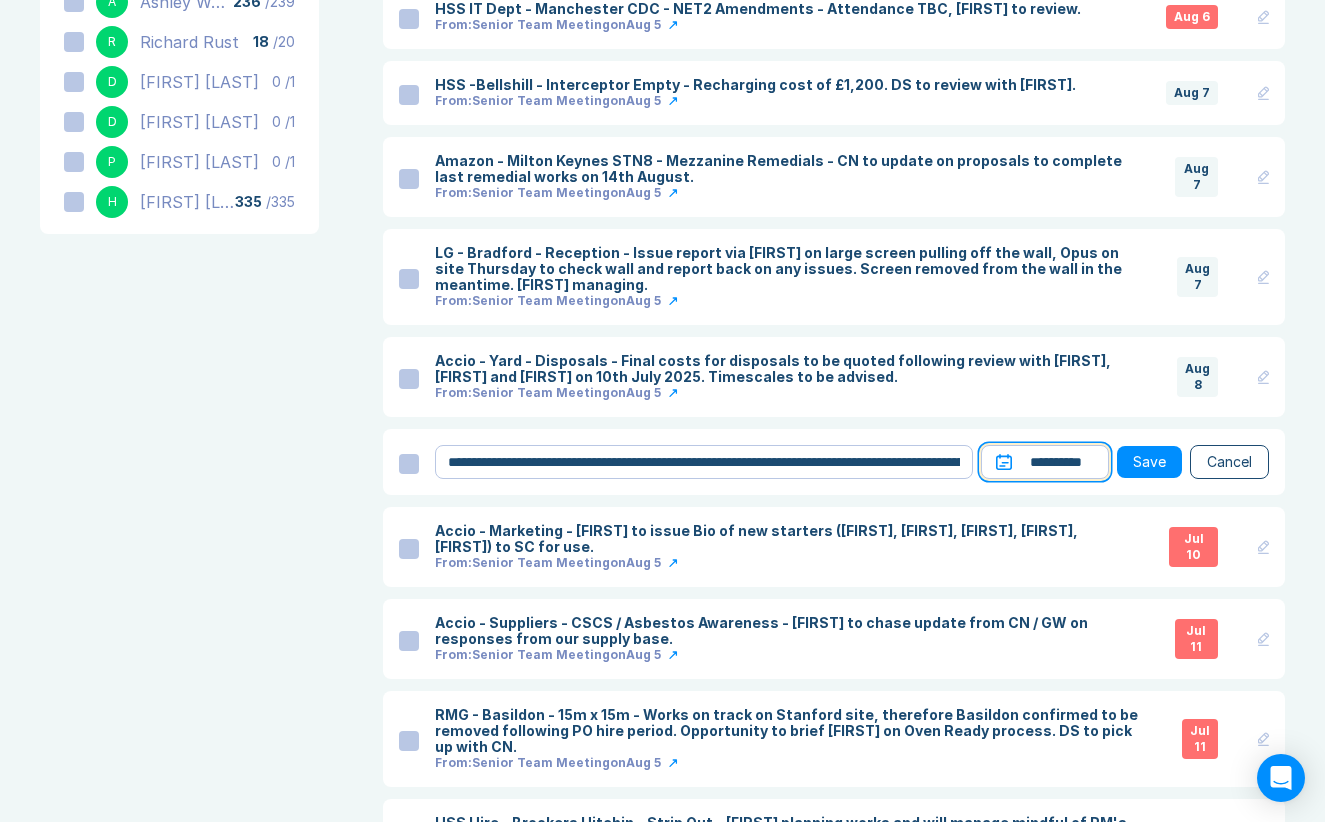 click on "**********" at bounding box center (1045, 462) 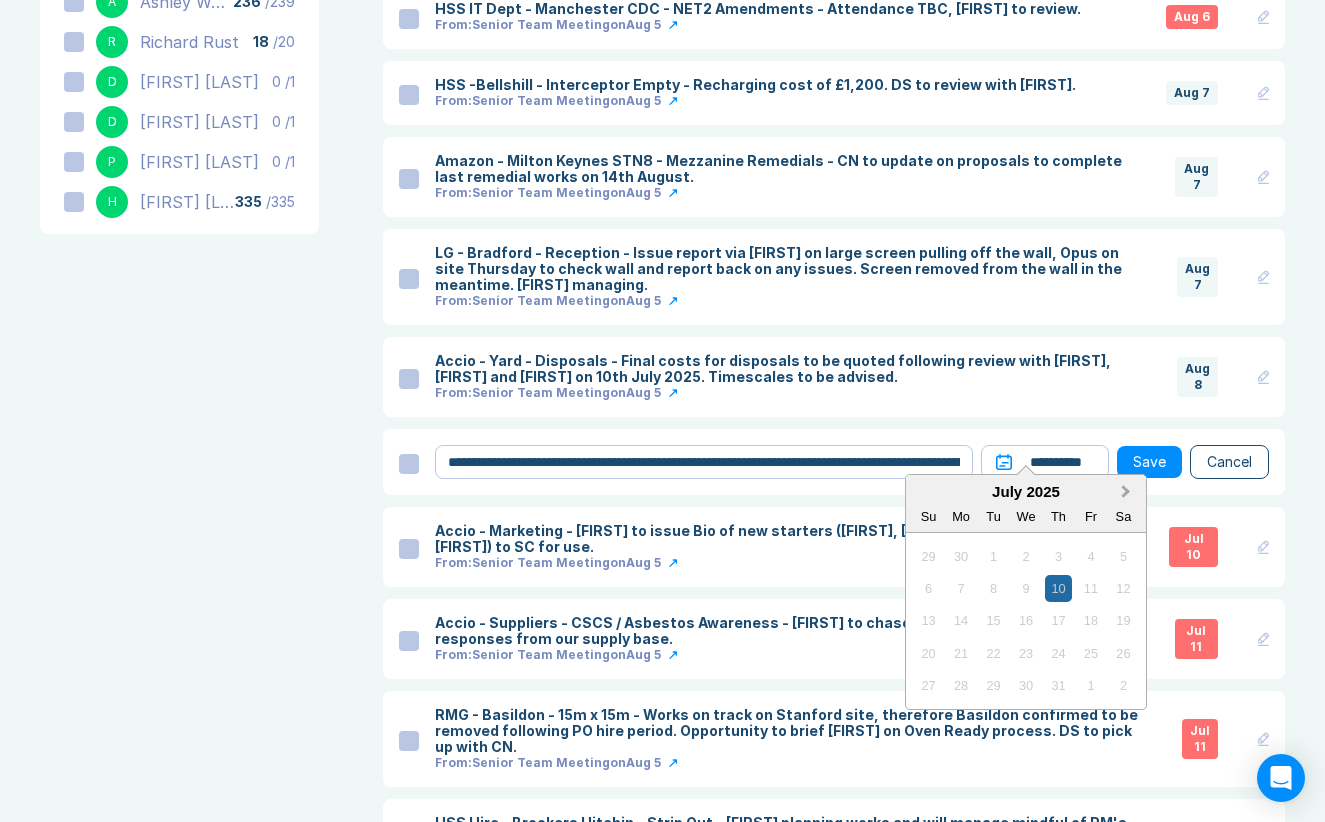 click on "Next Month" at bounding box center (1128, 493) 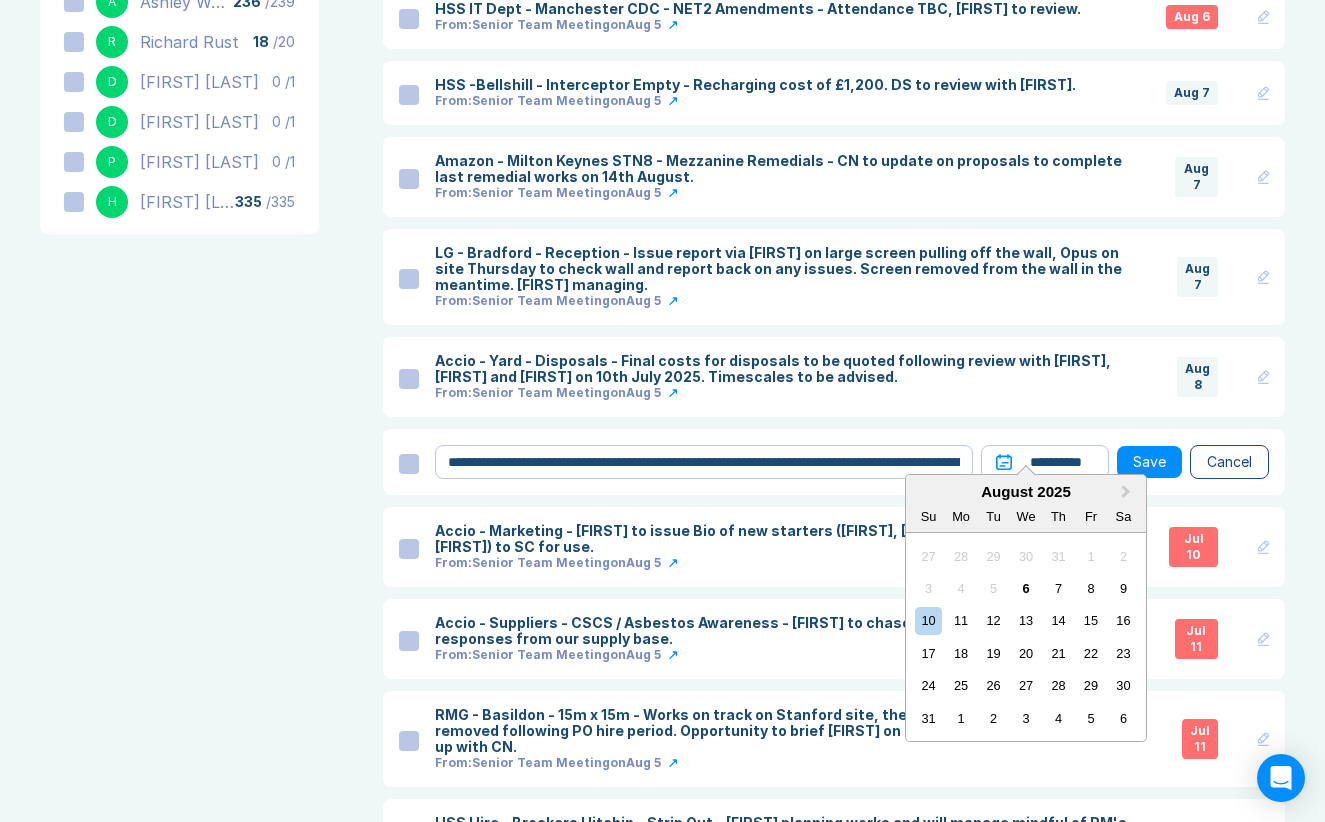 drag, startPoint x: 1086, startPoint y: 590, endPoint x: 1102, endPoint y: 555, distance: 38.483765 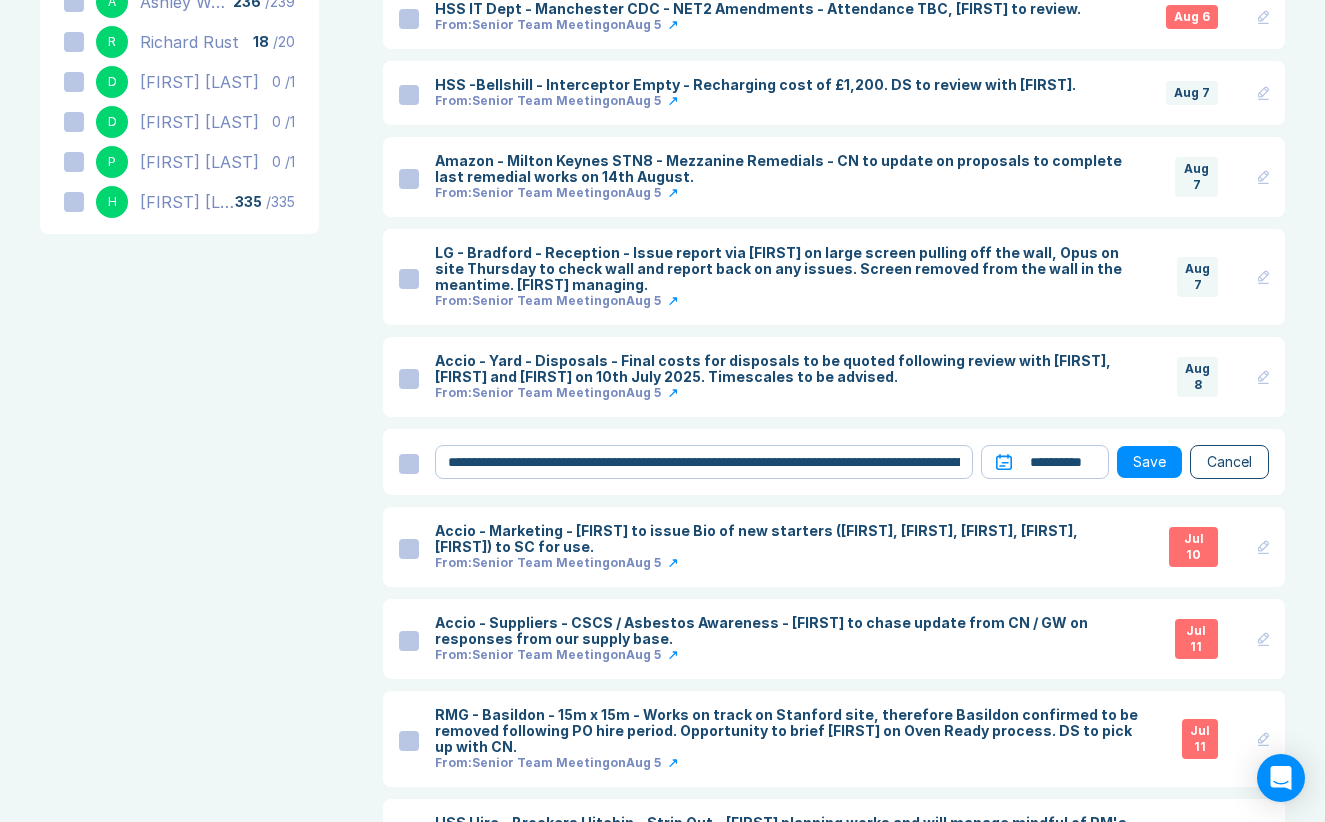 scroll, scrollTop: 969, scrollLeft: 0, axis: vertical 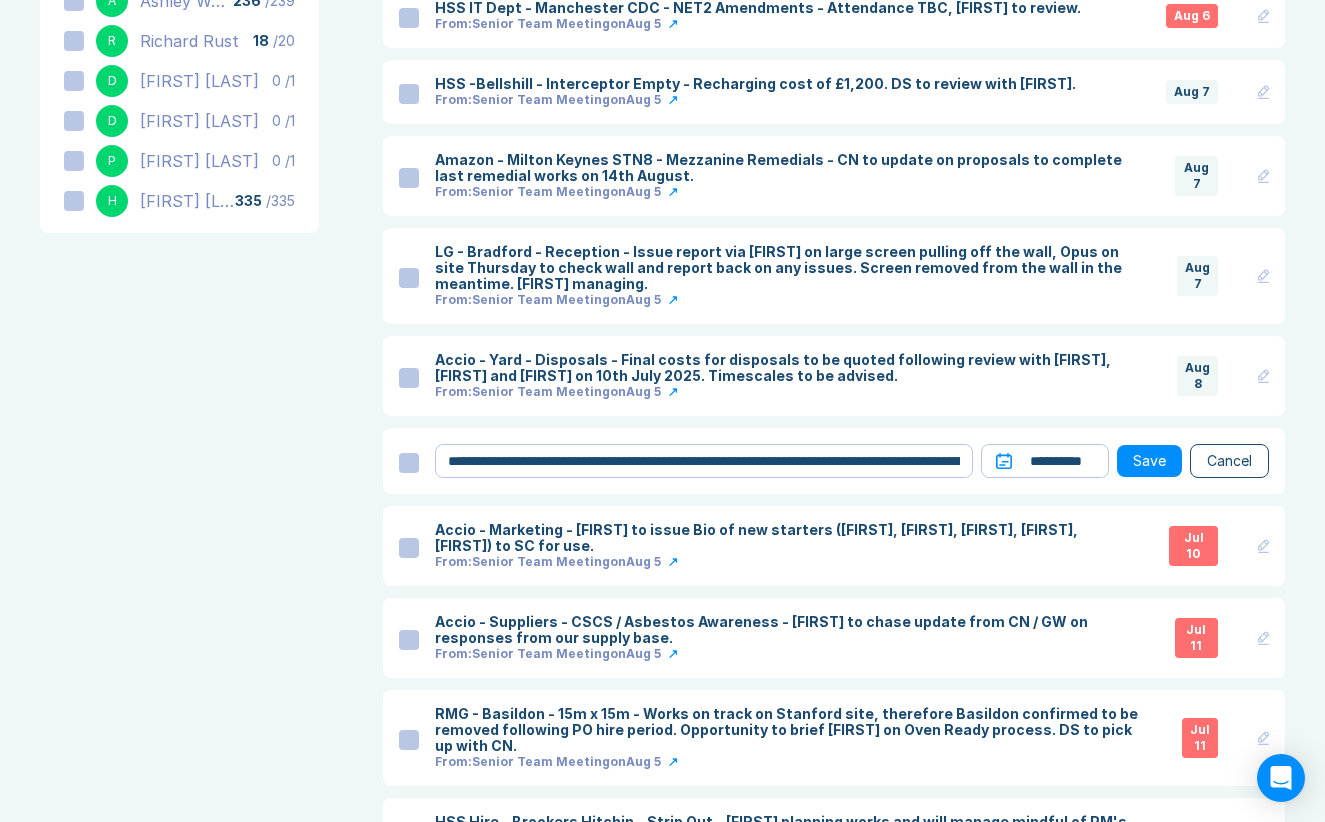 drag, startPoint x: 1157, startPoint y: 444, endPoint x: 1143, endPoint y: 443, distance: 14.035668 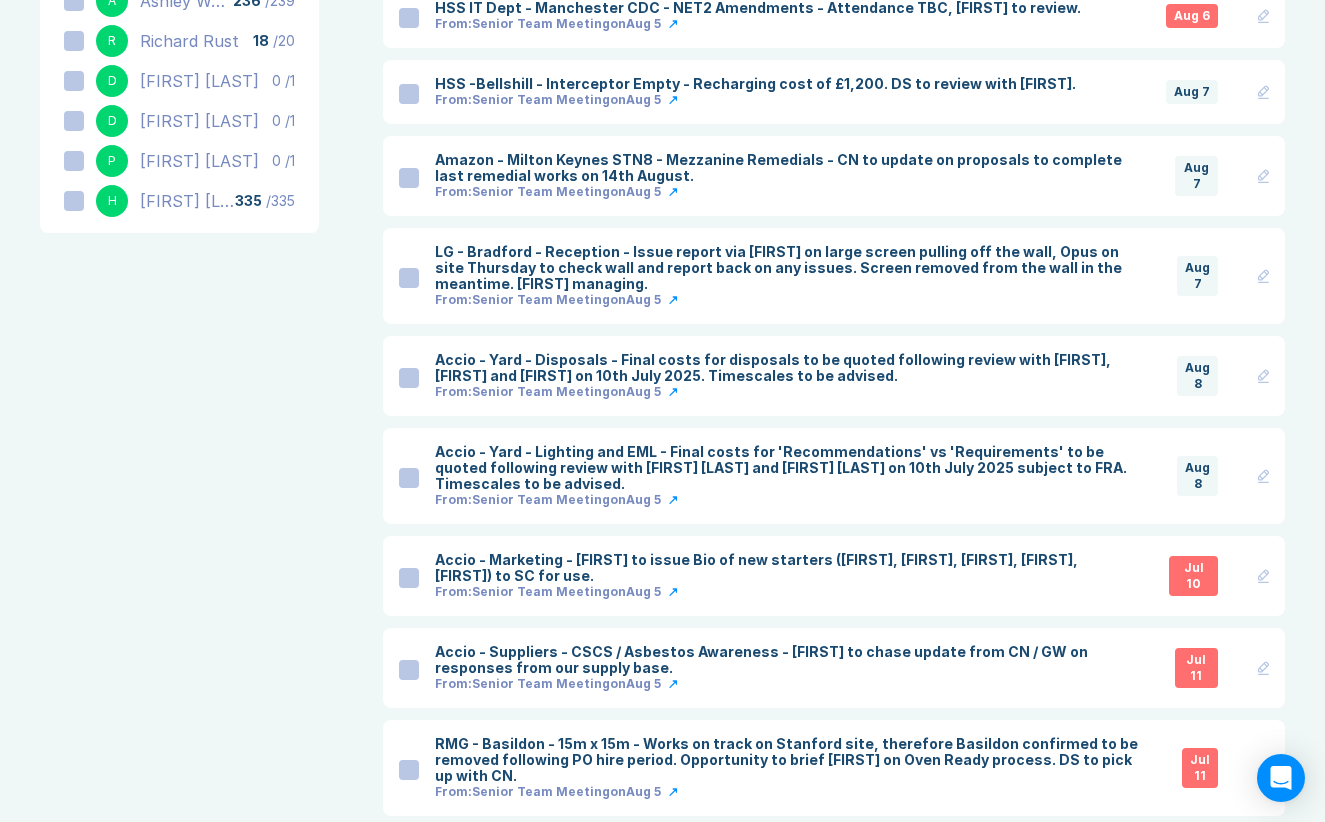 click 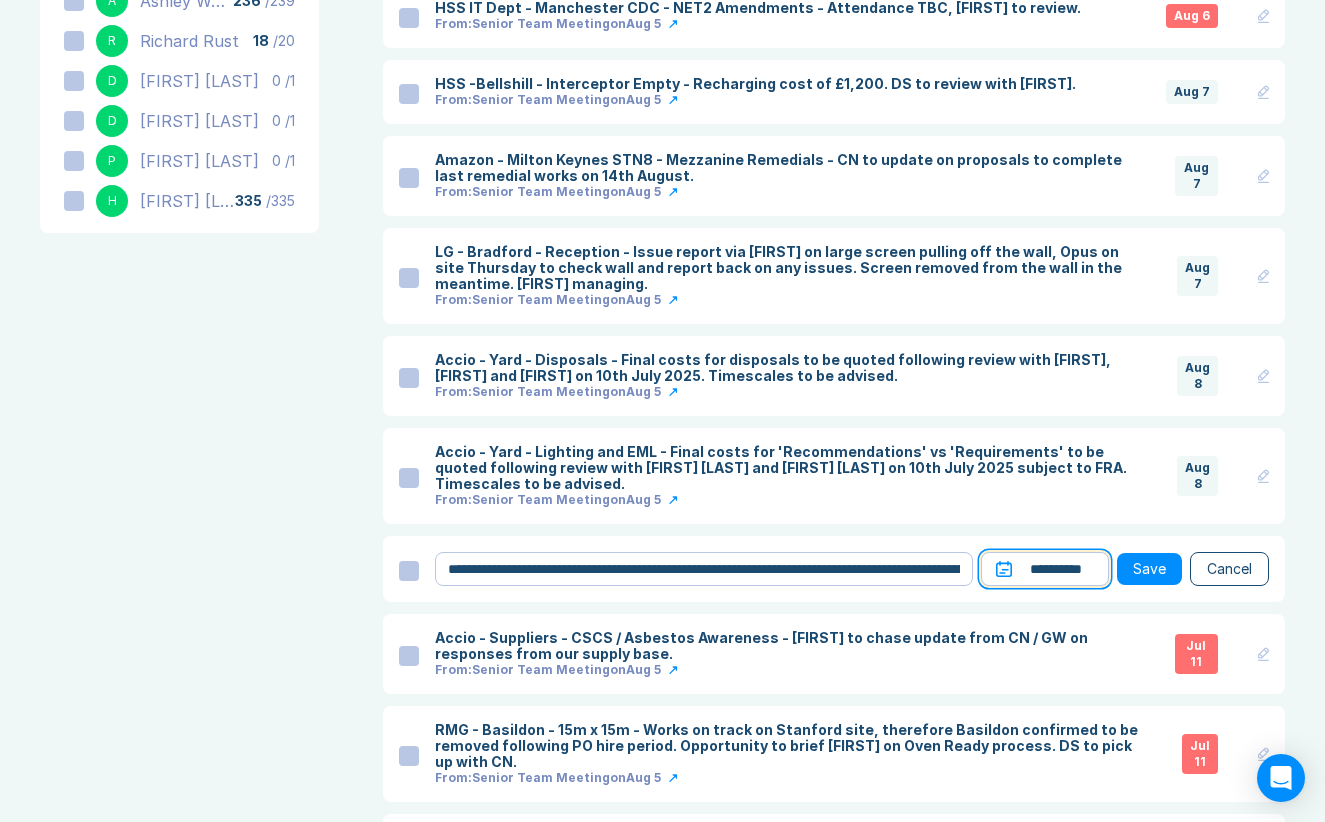 click on "**********" at bounding box center (1045, 569) 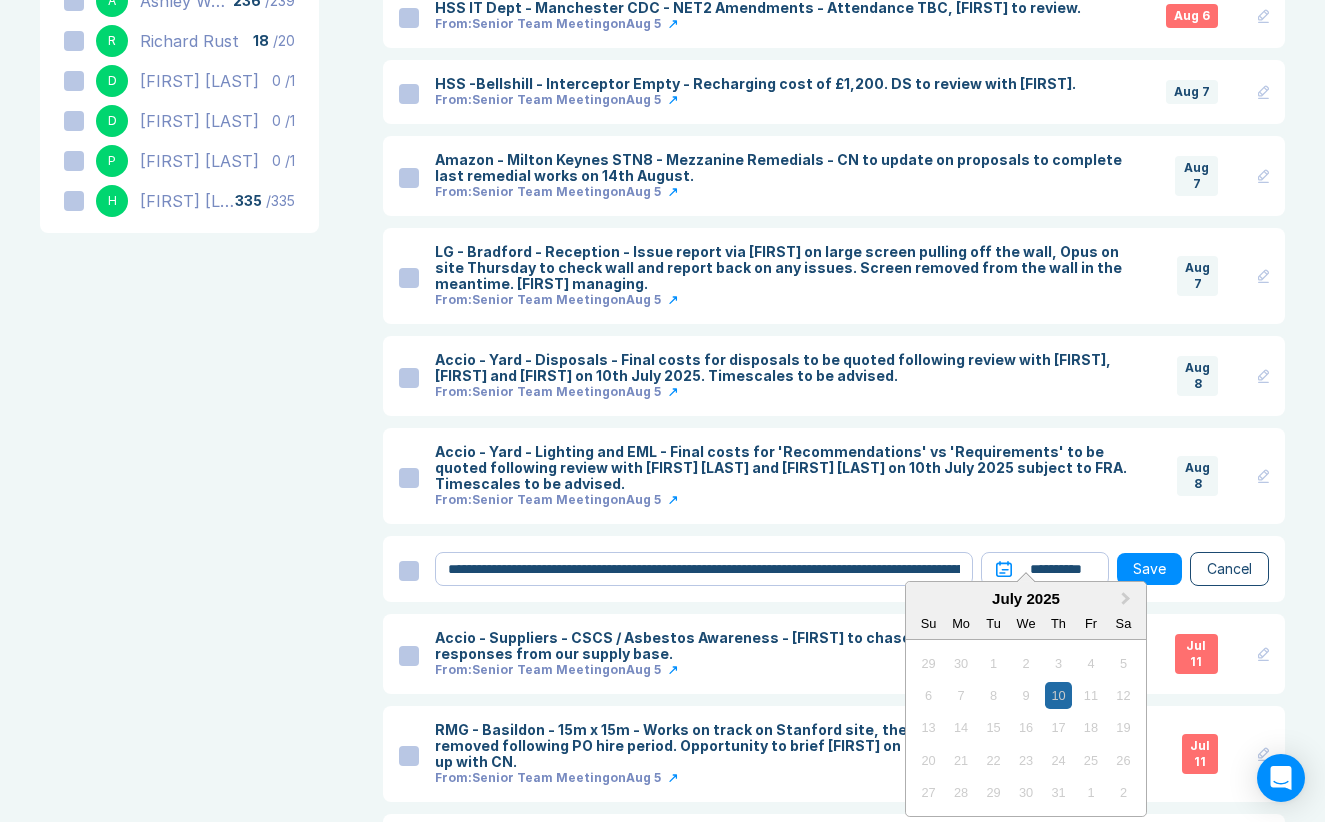 drag, startPoint x: 1127, startPoint y: 588, endPoint x: 1119, endPoint y: 636, distance: 48.6621 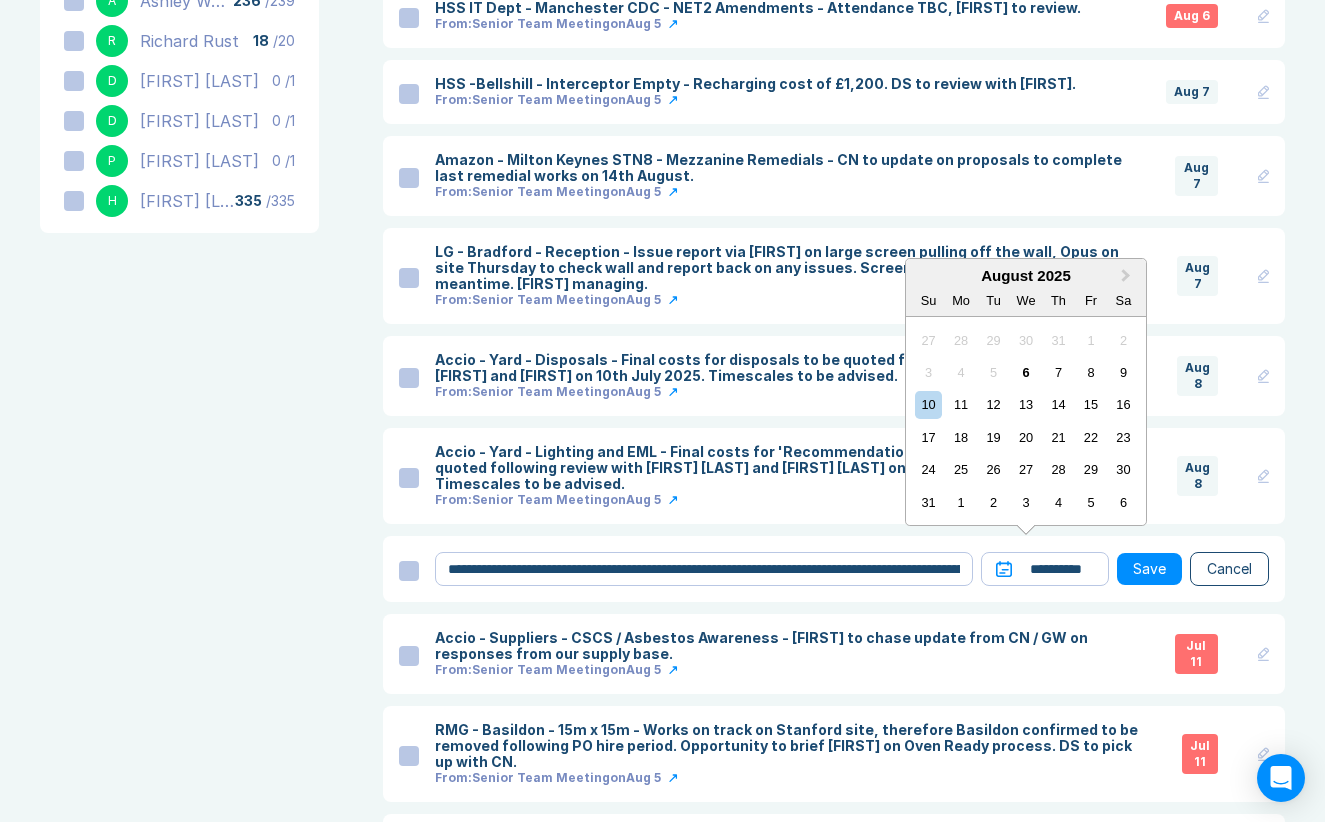 click on "8" at bounding box center [1090, 372] 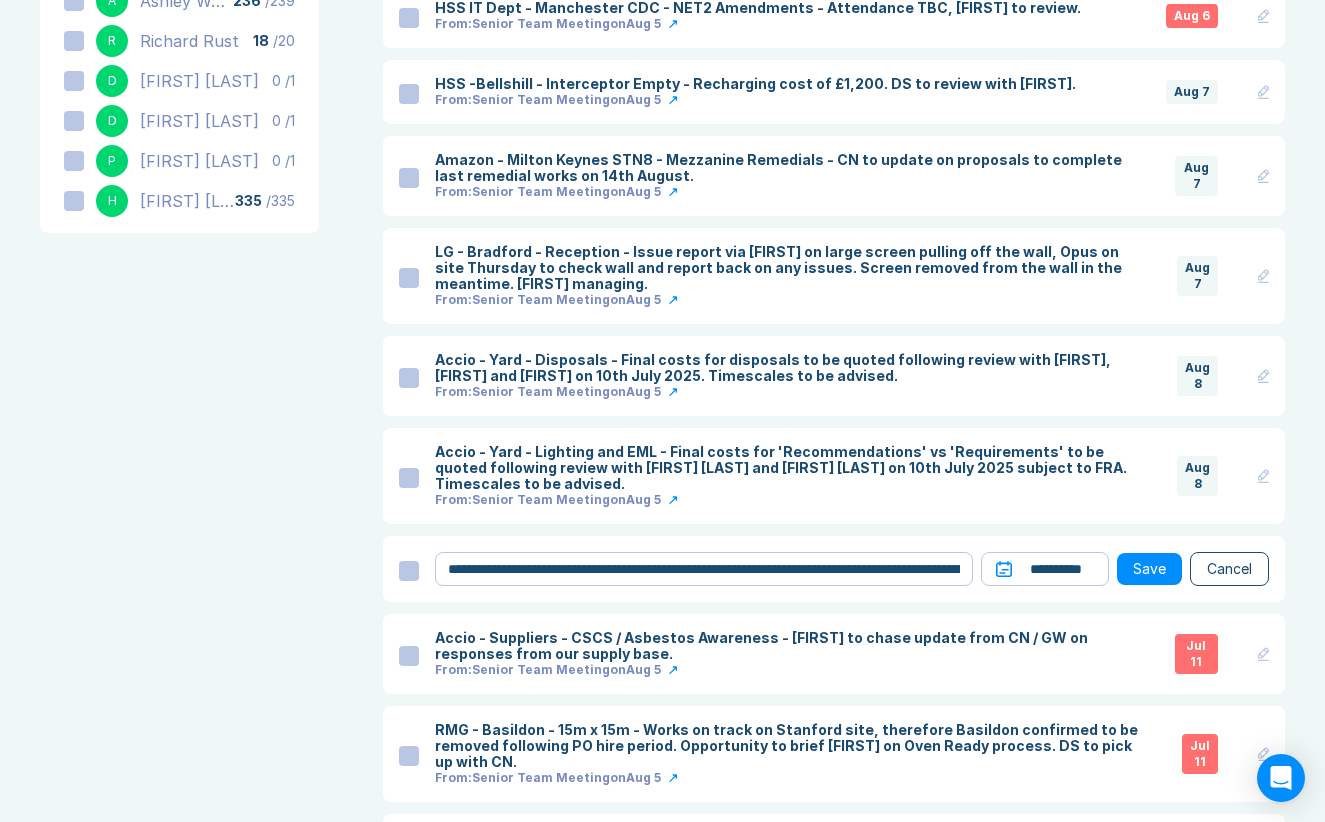 click on "Save" at bounding box center (1149, 569) 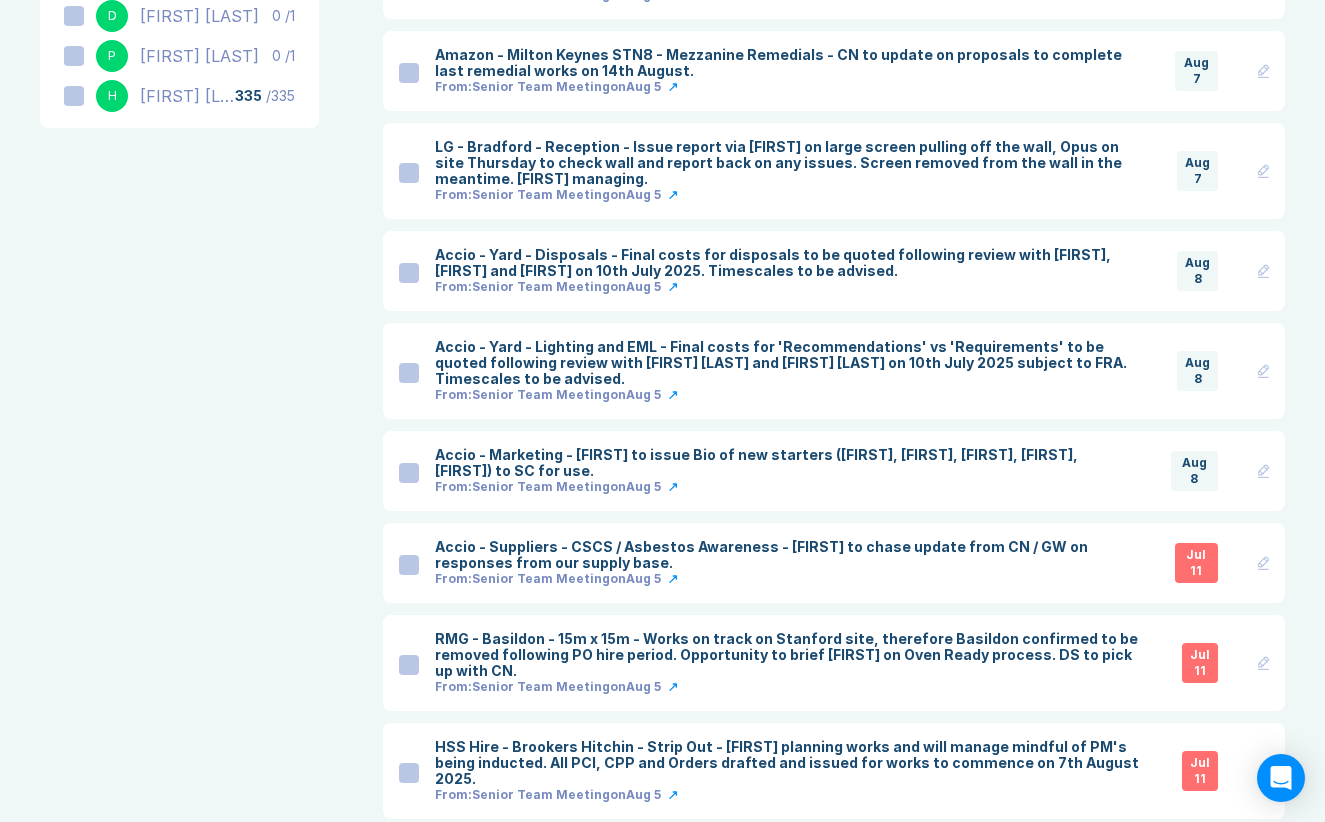 scroll, scrollTop: 1119, scrollLeft: 0, axis: vertical 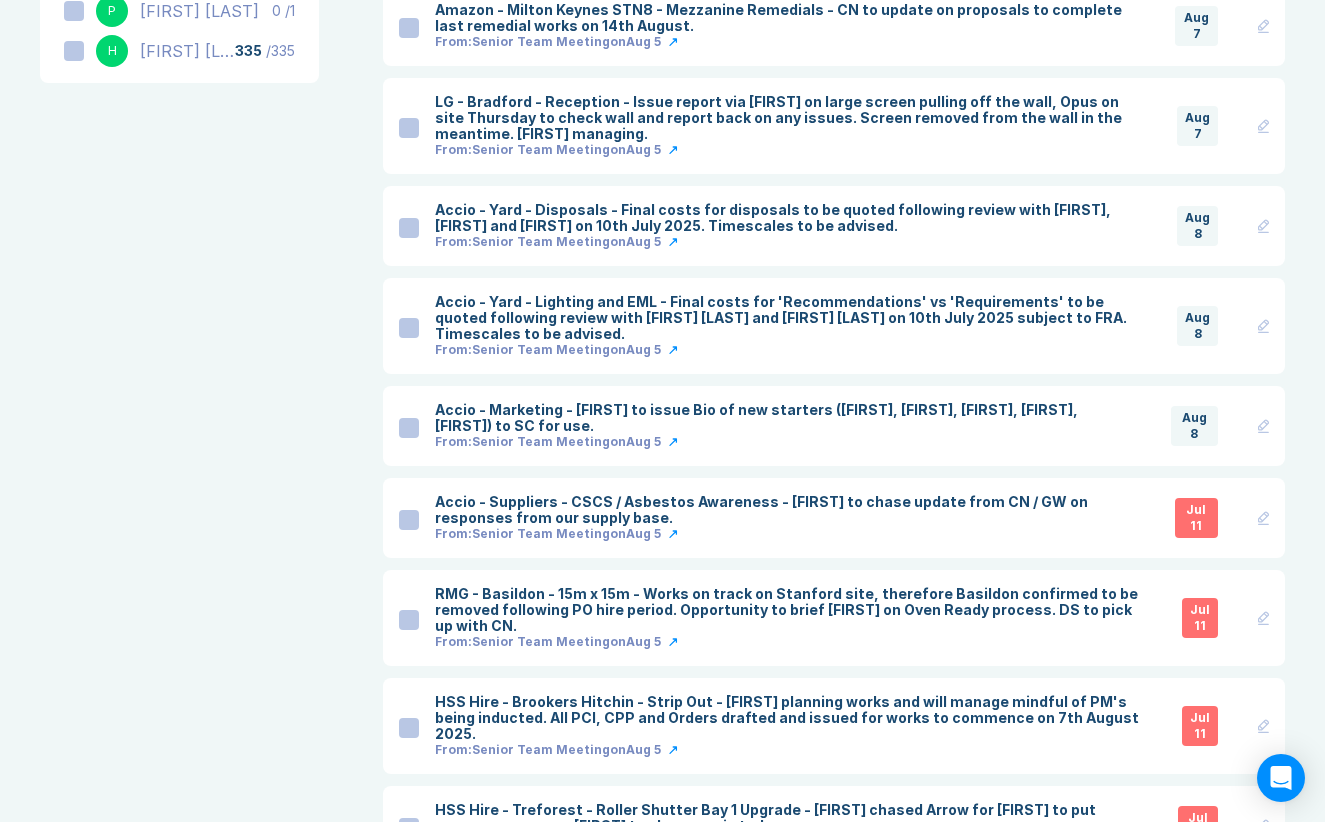 click 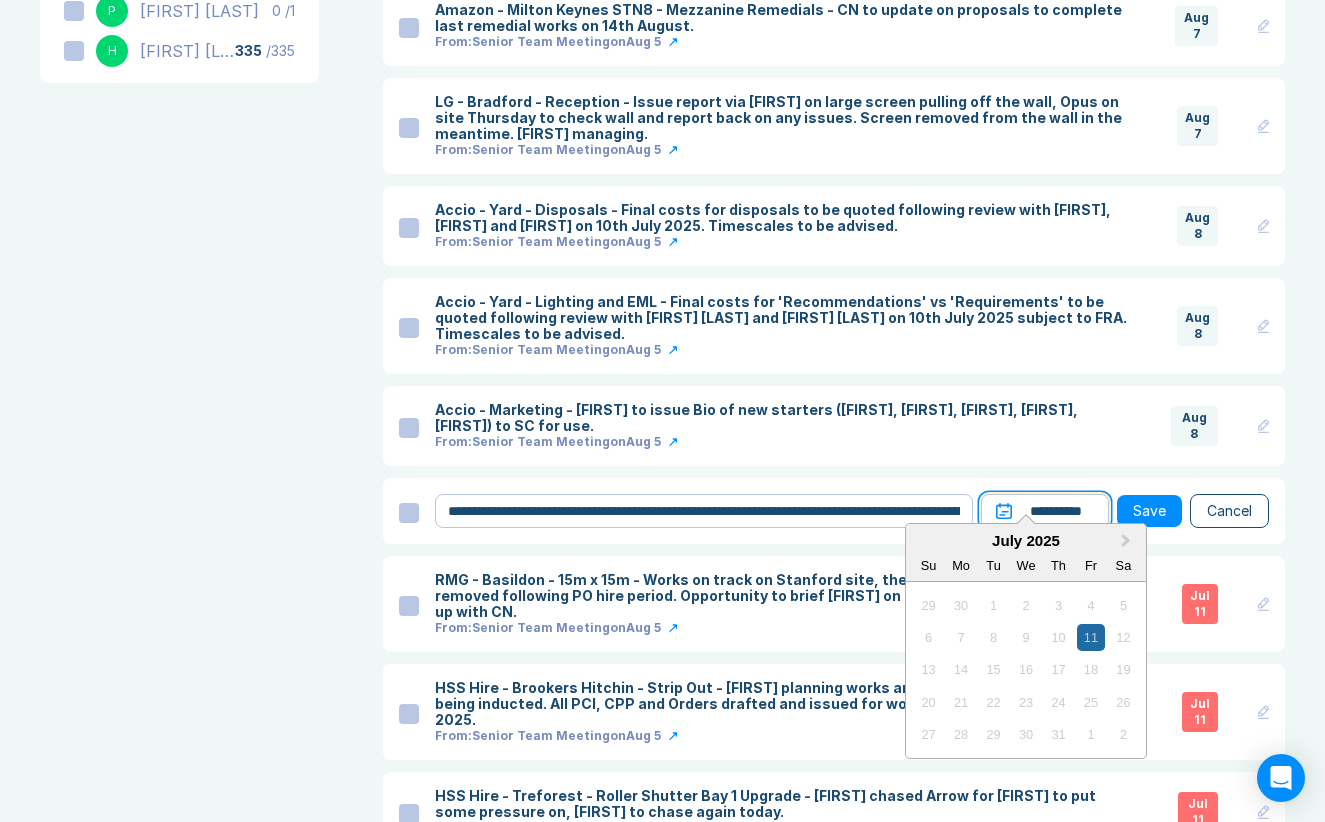 click on "**********" at bounding box center [1045, 511] 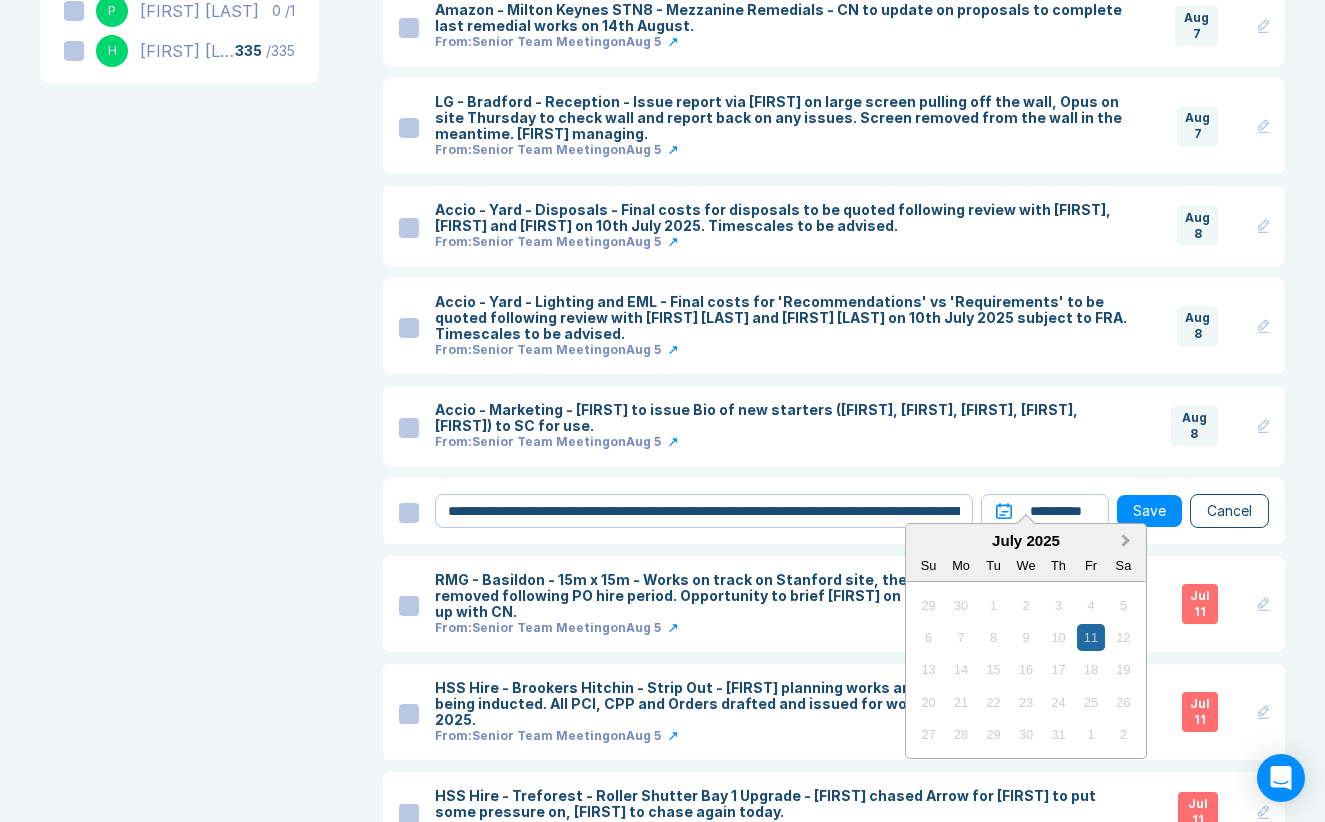click on "Next Month" at bounding box center (1128, 542) 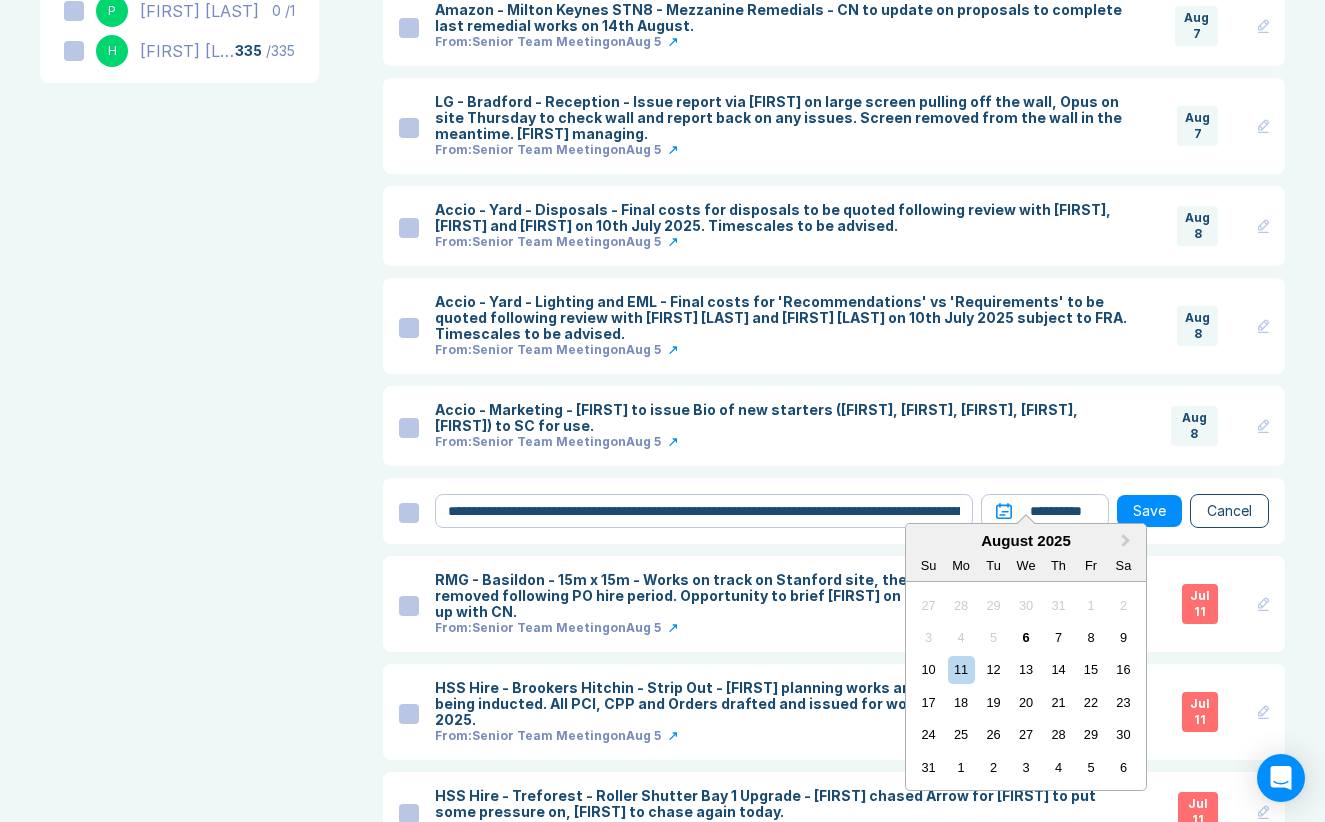 click on "6" at bounding box center (1025, 637) 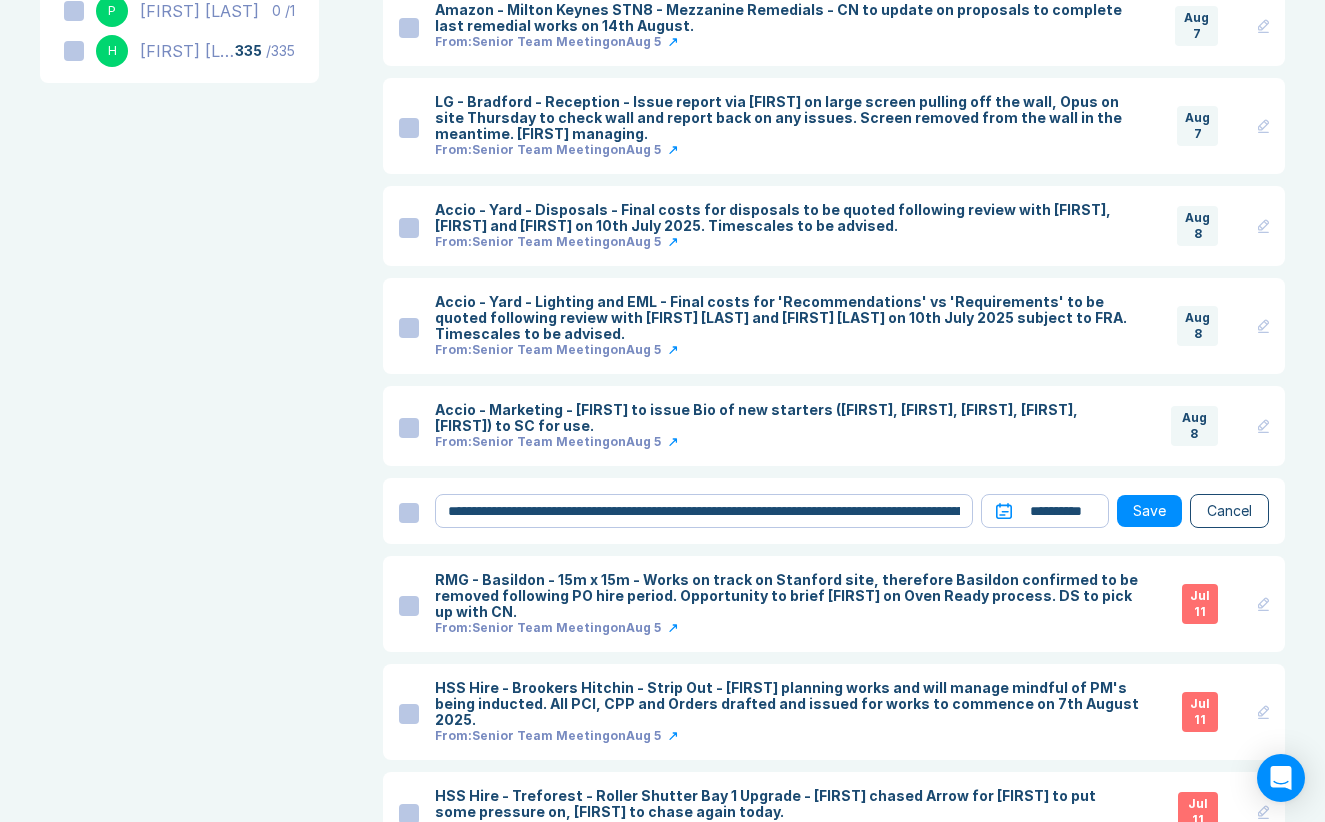 click on "Save" at bounding box center [1149, 511] 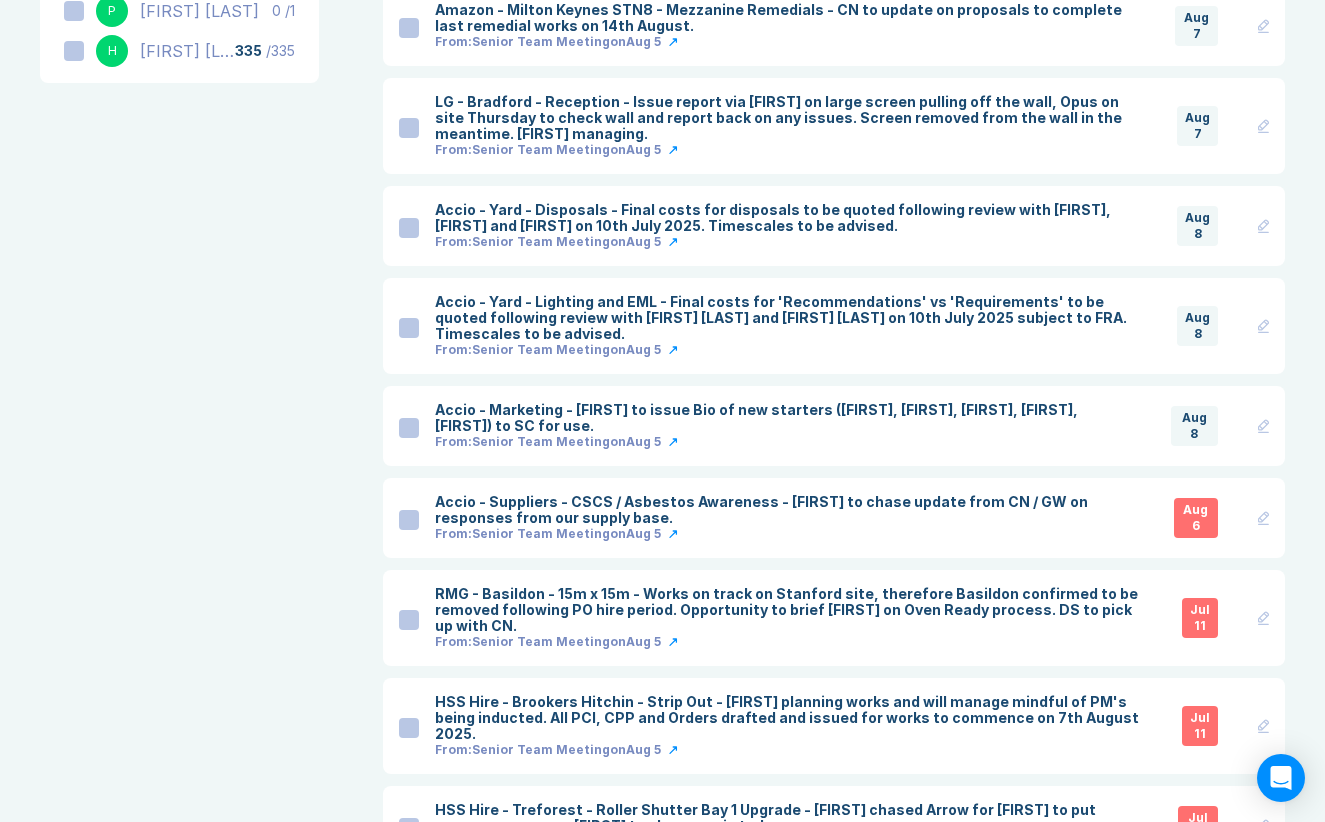 click on "RMG - Basildon - 15m x 15m - Works on track on Stanford site, therefore Basildon confirmed to be removed following PO hire period. Opportunity to brief Pietro on Oven Ready process. DS to pick up with CN. From:  Senior Team Meeting   on  Aug 5 Jul 11" at bounding box center [834, 618] 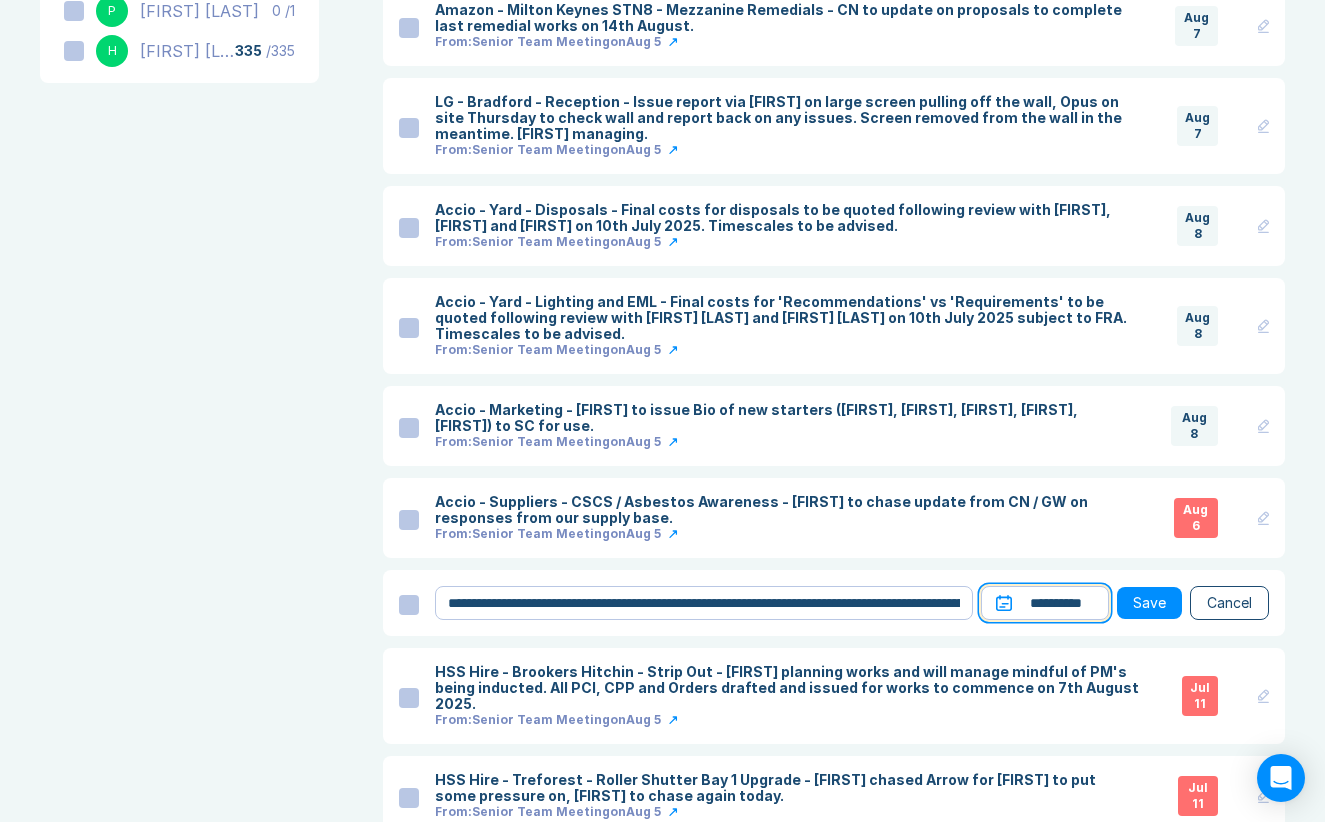 click on "**********" at bounding box center (1045, 603) 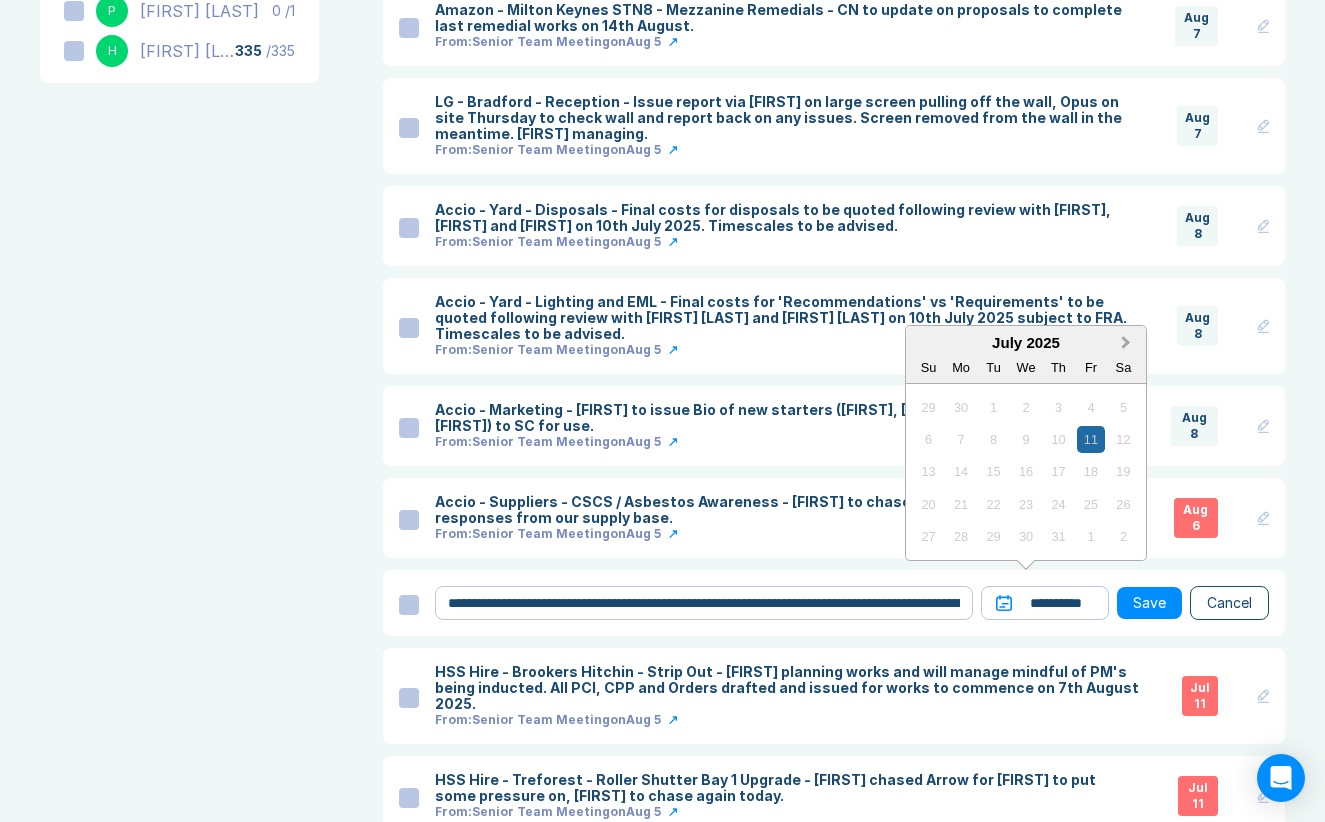 click on "Next Month" at bounding box center [1128, 344] 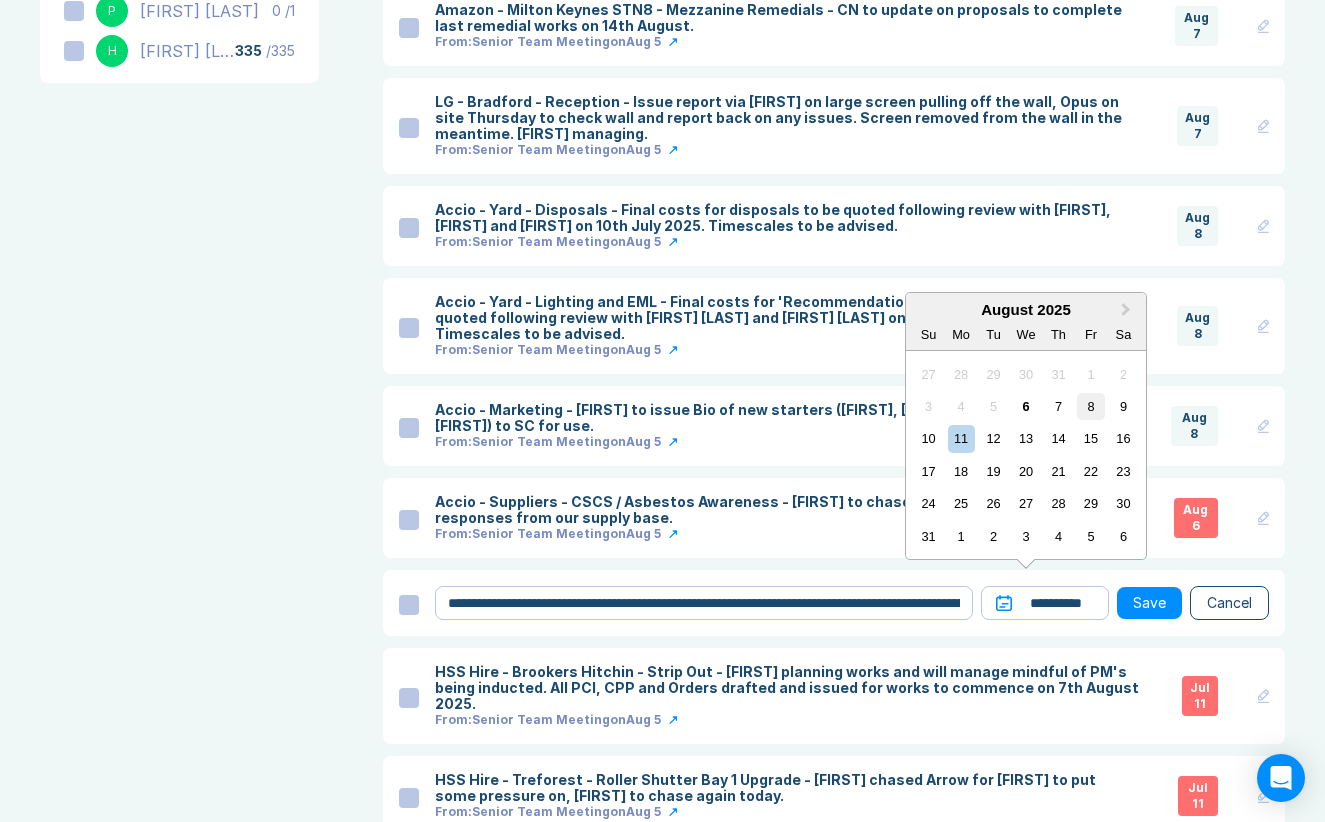 click on "8" at bounding box center (1090, 406) 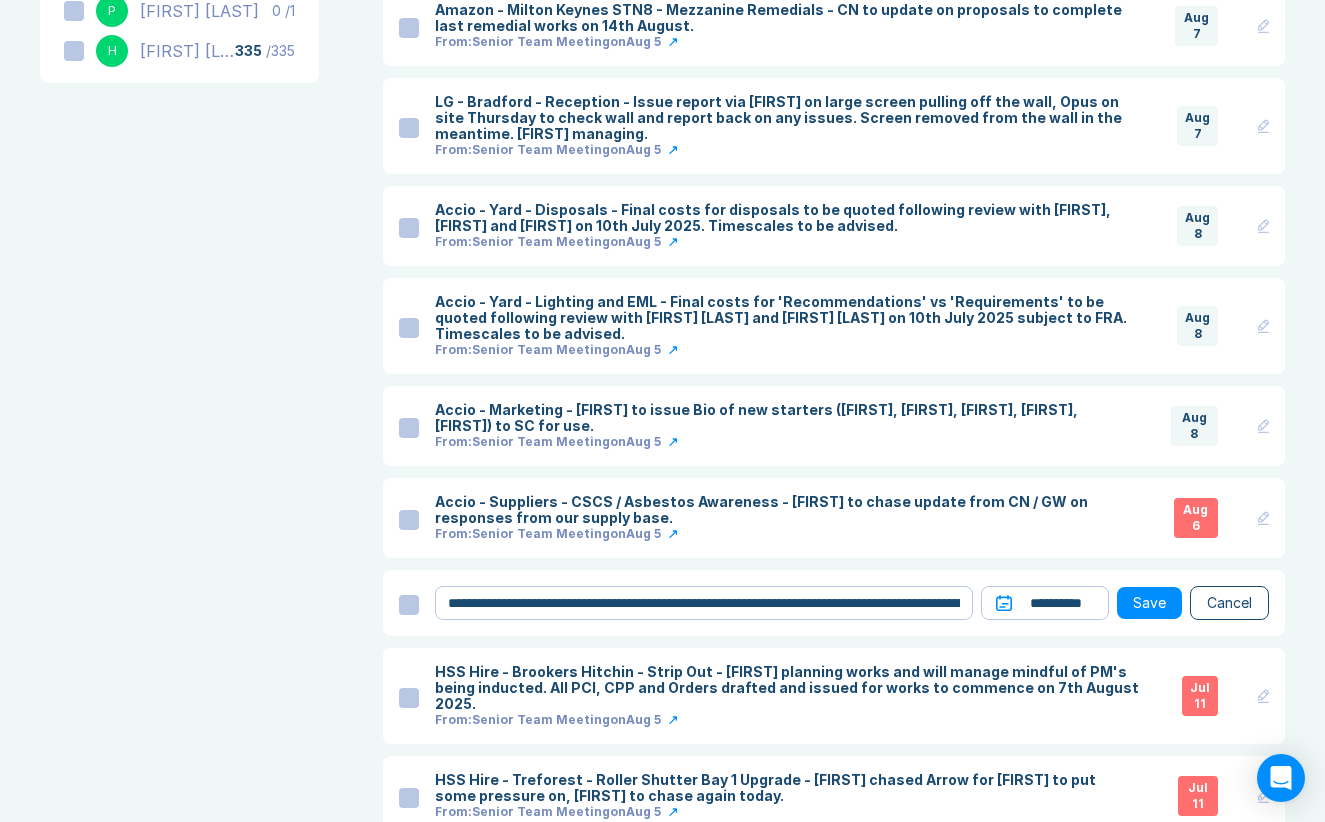 click on "Save" at bounding box center (1149, 603) 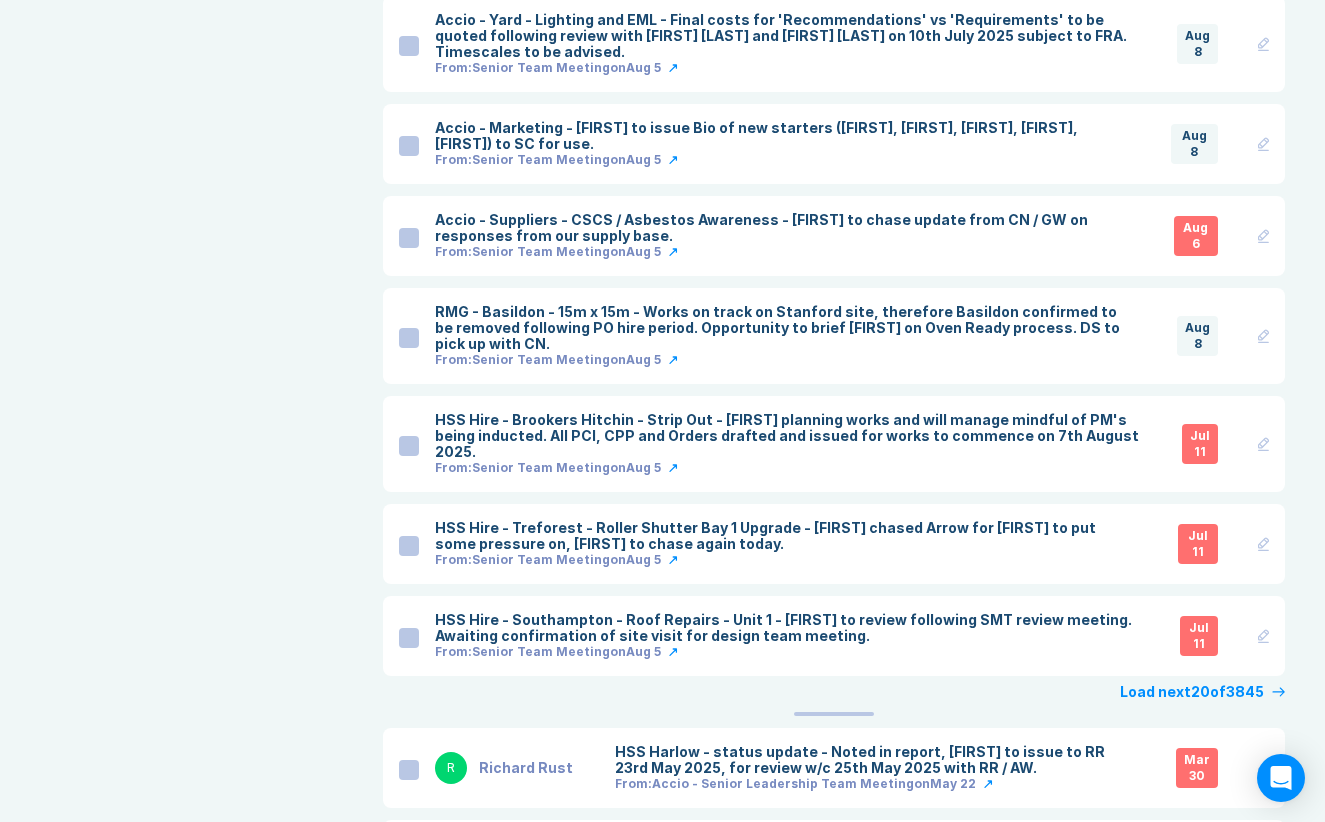 scroll, scrollTop: 1404, scrollLeft: 0, axis: vertical 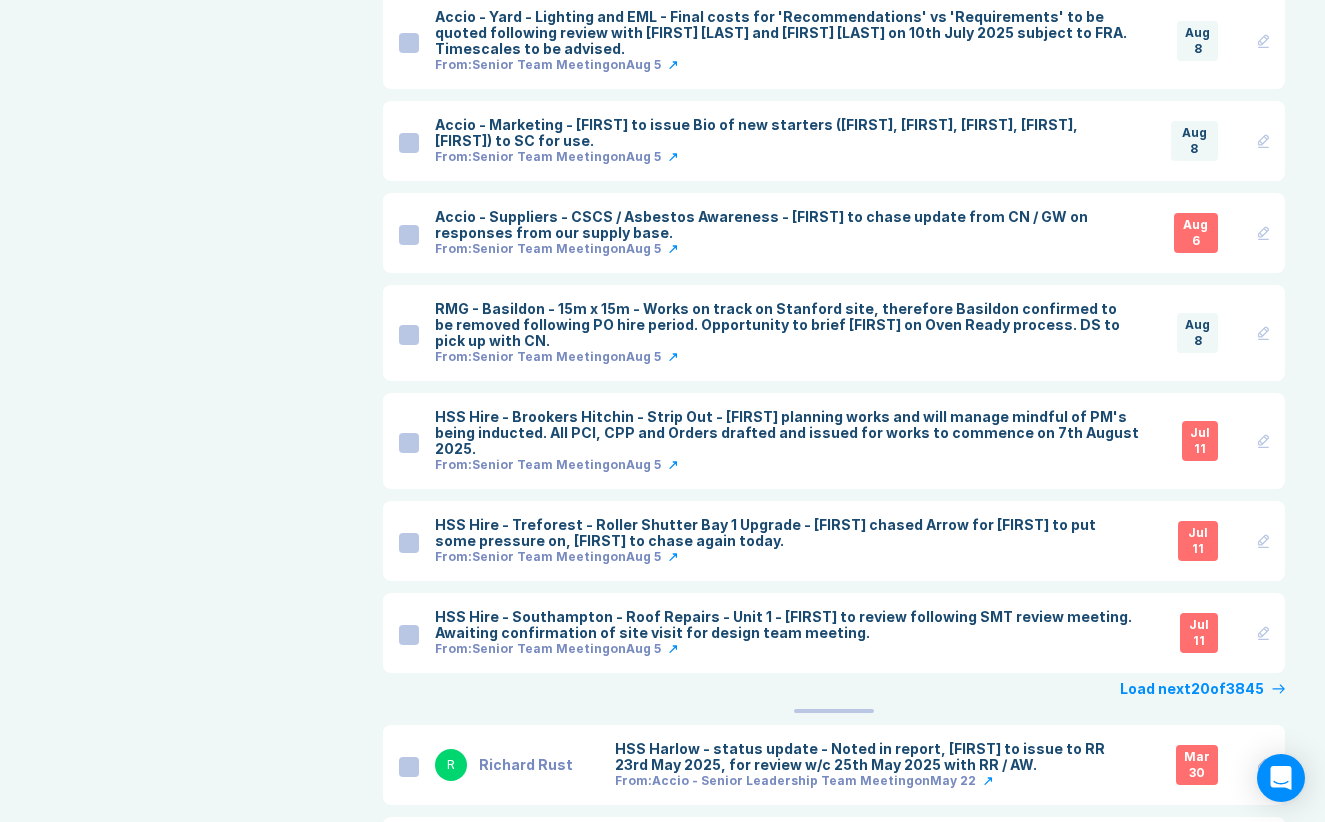 click 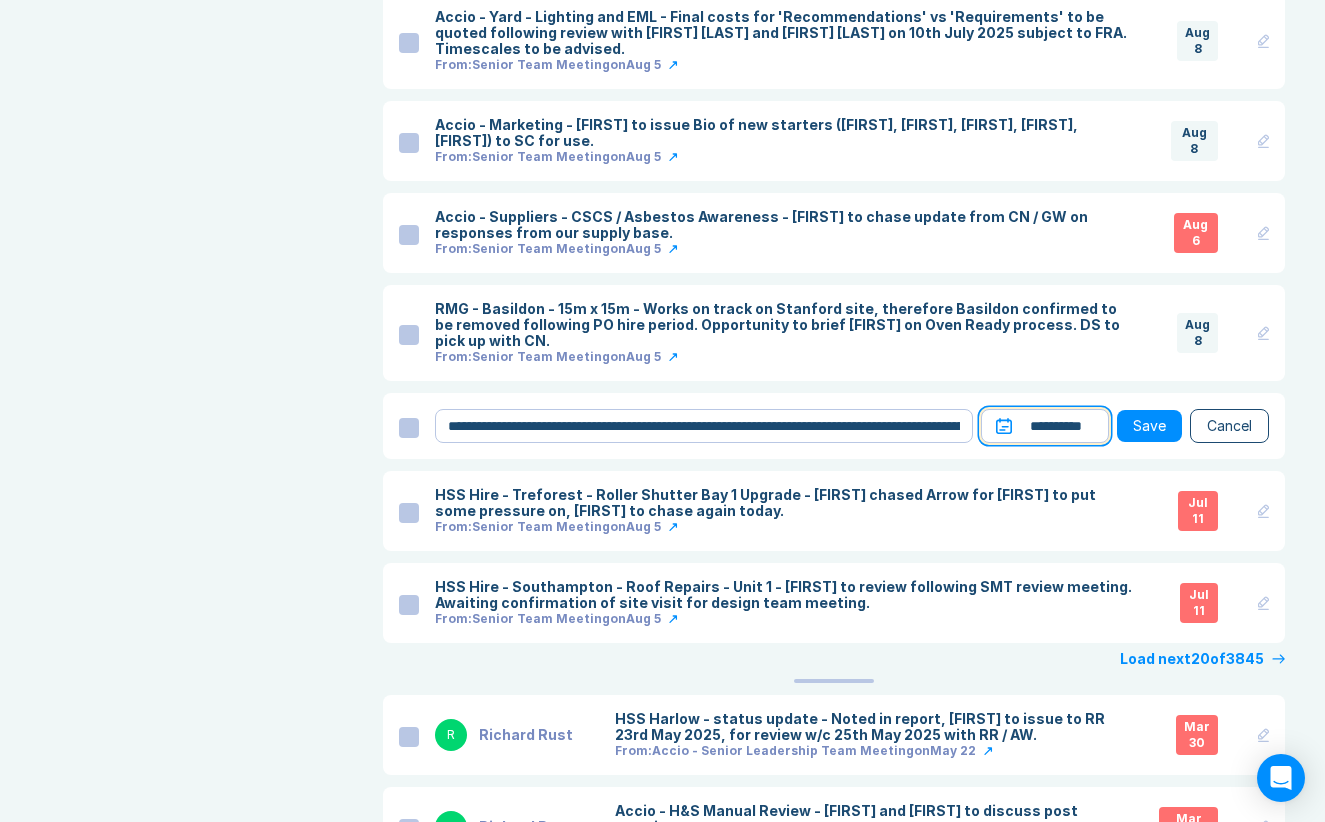 click on "**********" at bounding box center [1045, 426] 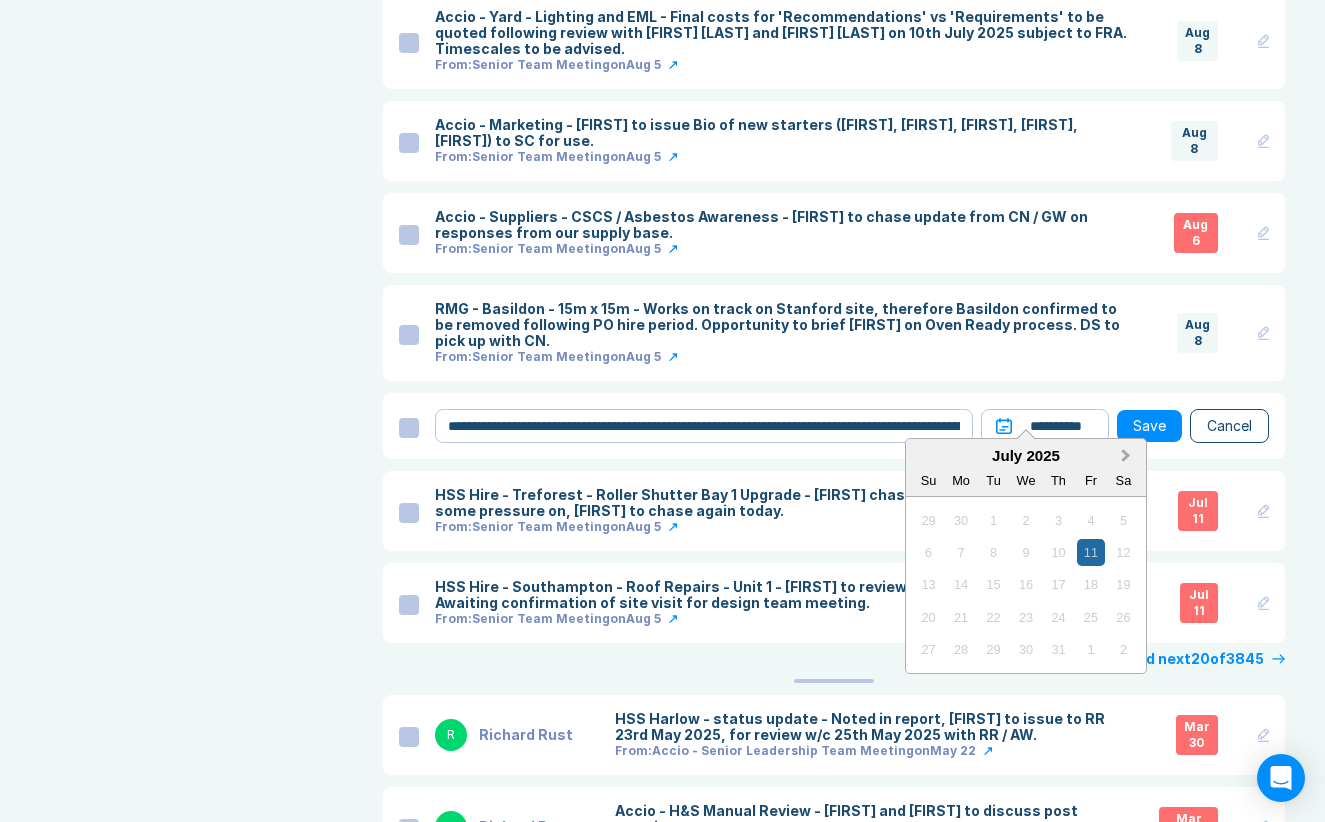 click on "Next Month" at bounding box center [1128, 457] 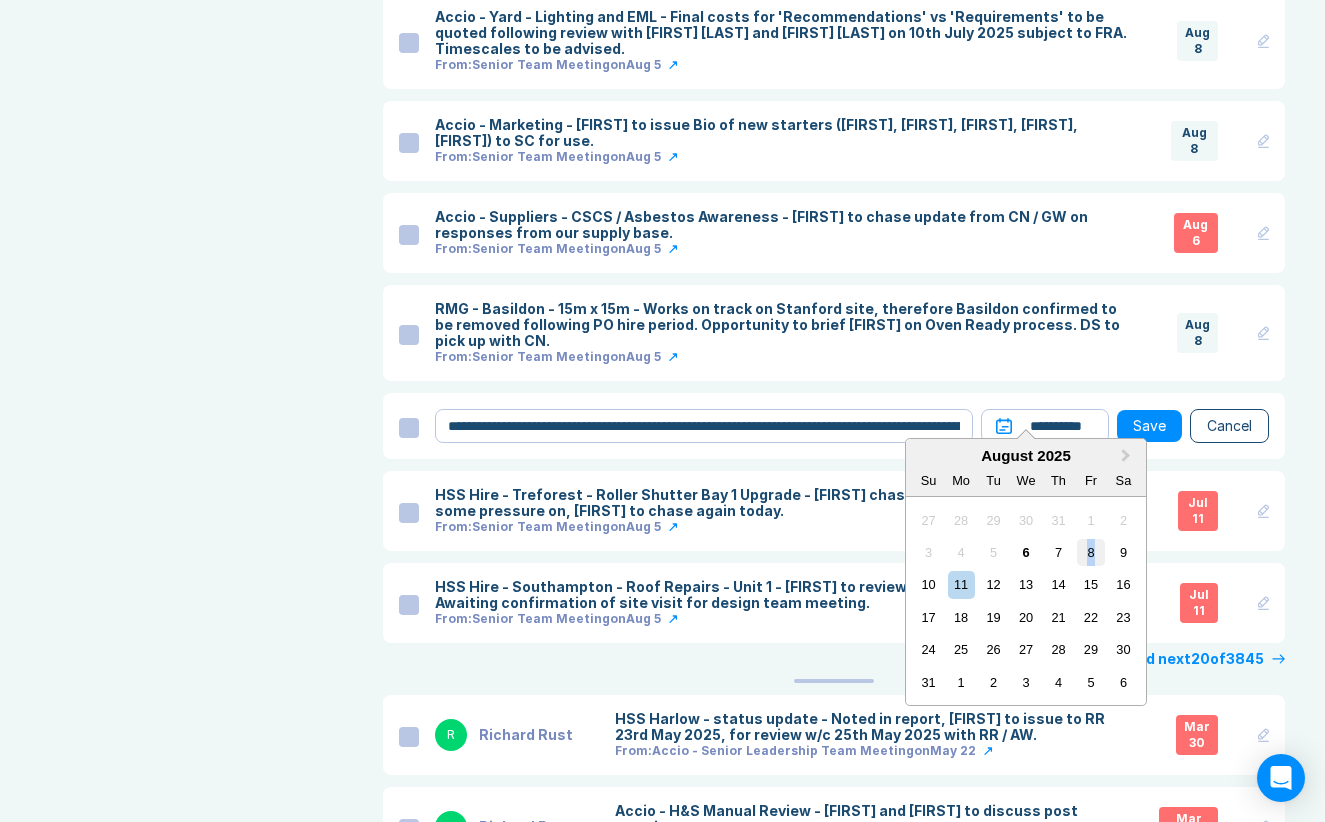 click on "8" at bounding box center (1090, 552) 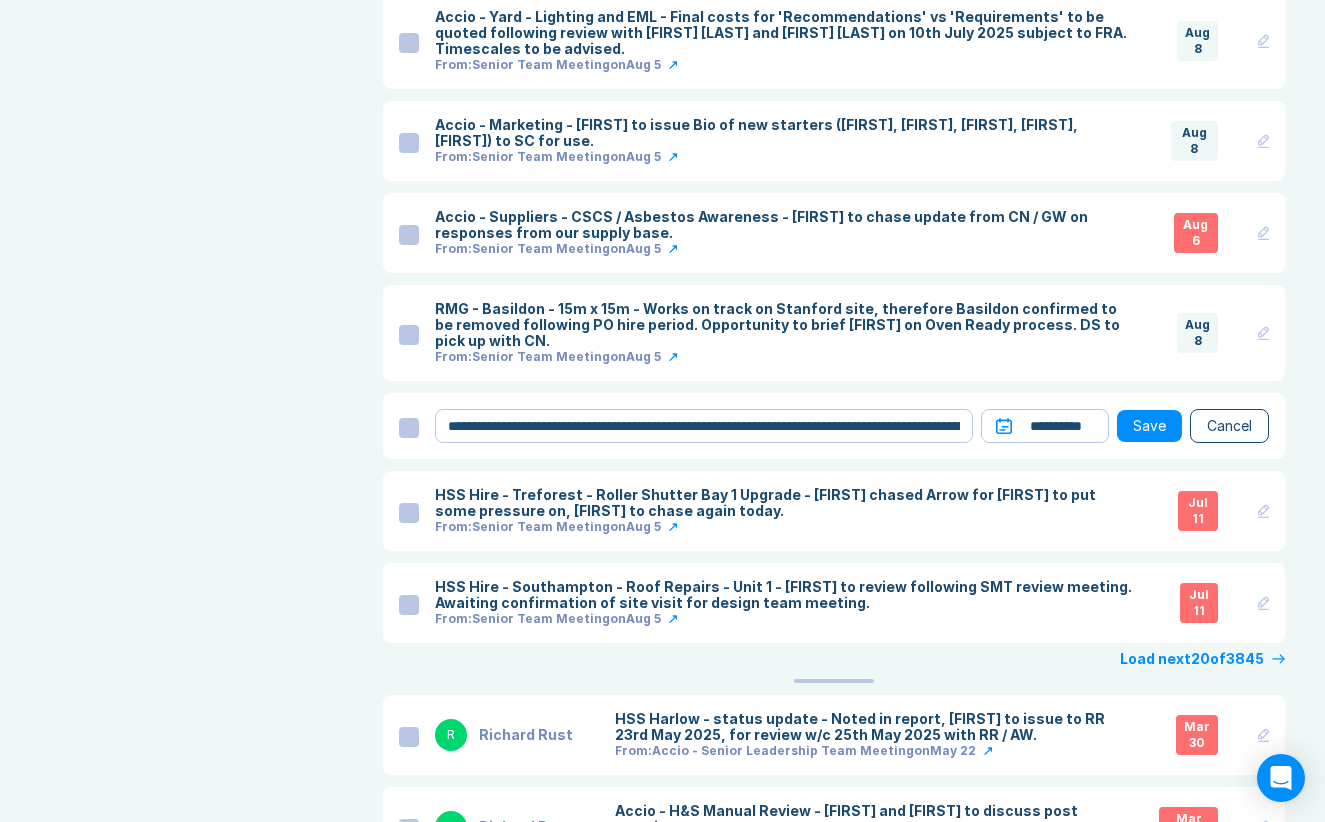click on "Save" at bounding box center (1149, 426) 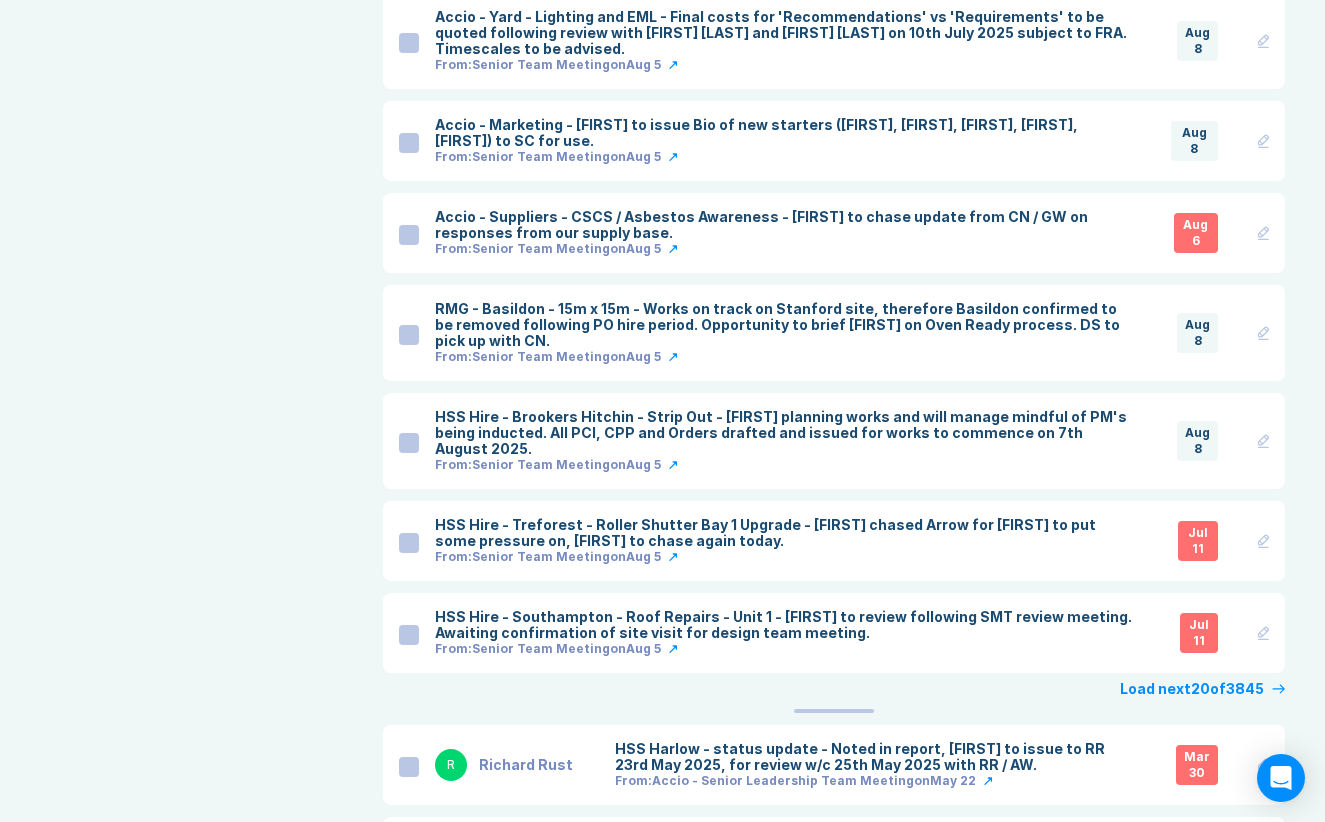 scroll, scrollTop: 1426, scrollLeft: 0, axis: vertical 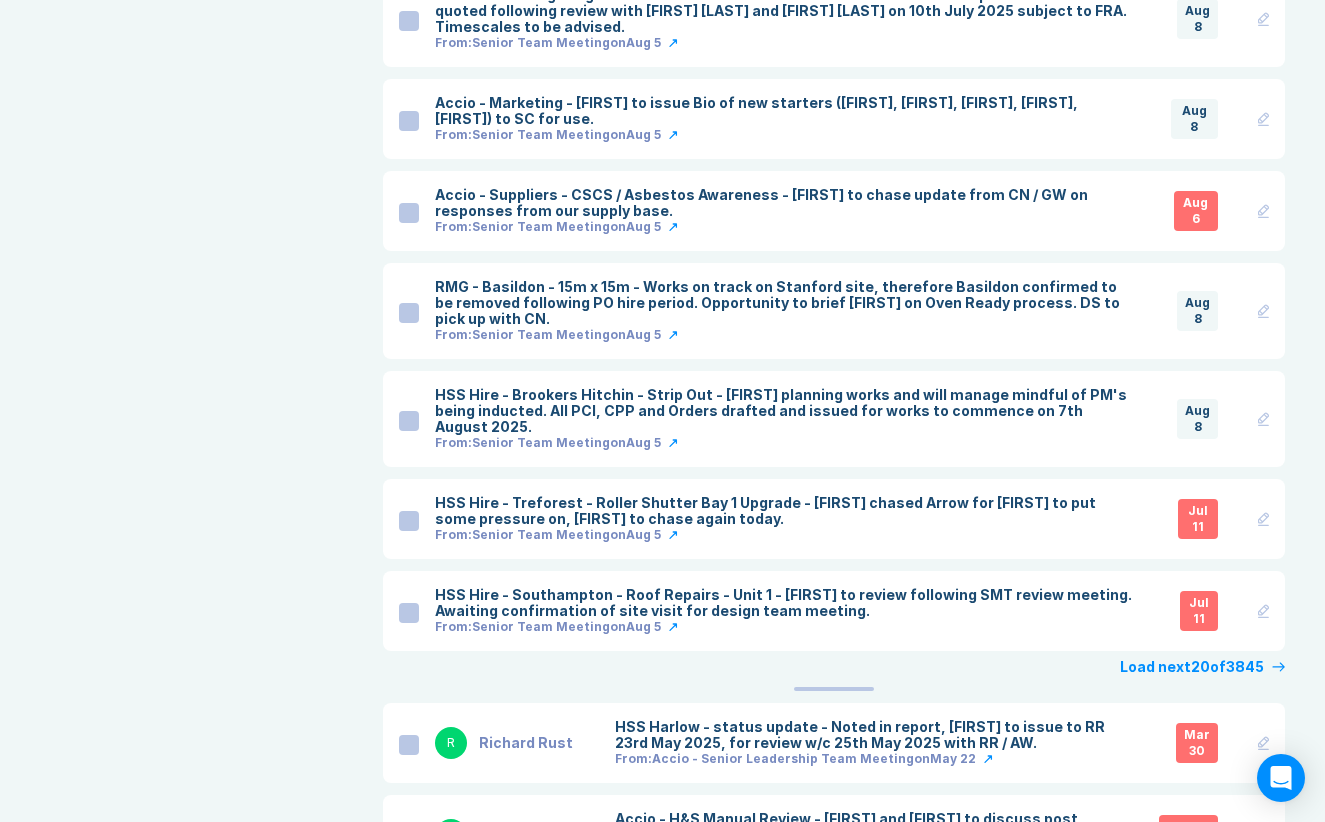 click 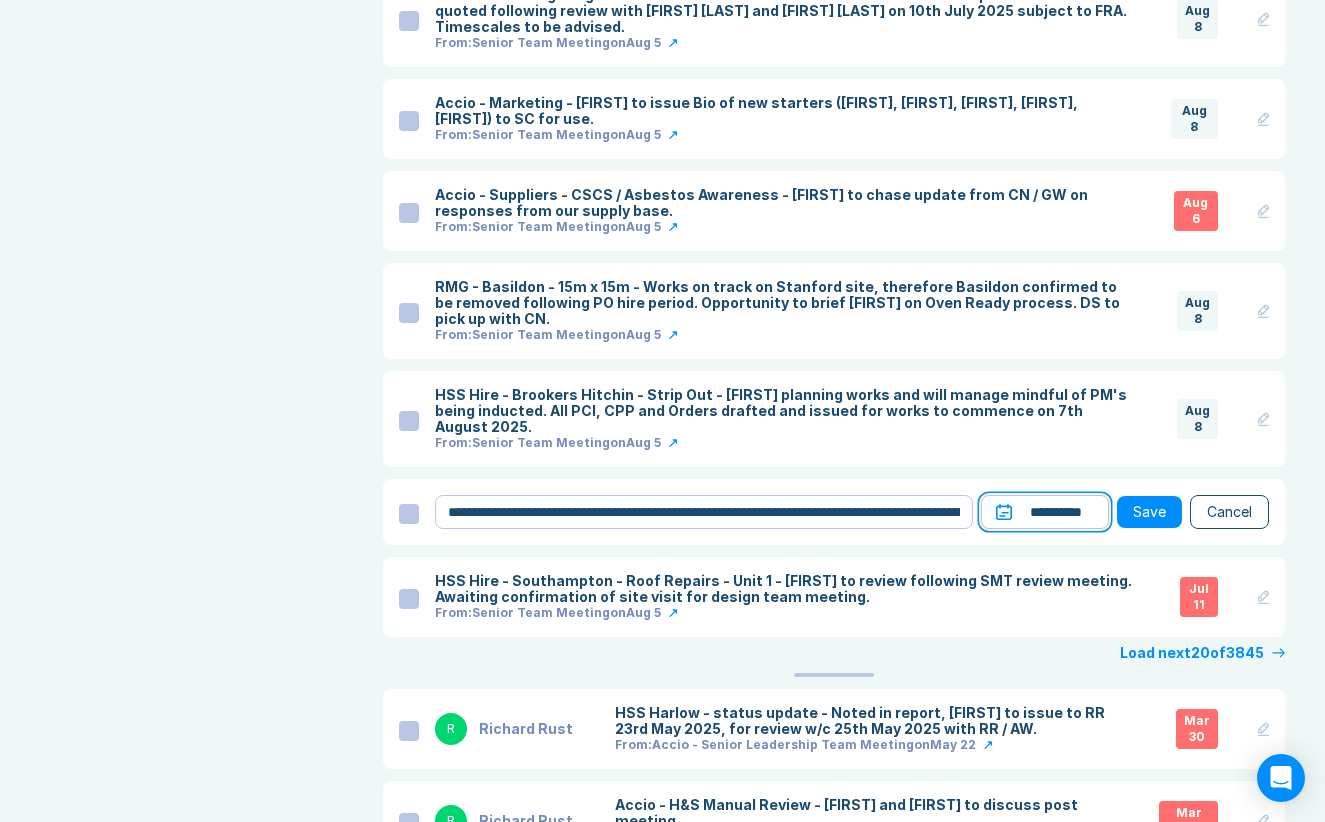 click on "**********" at bounding box center [1045, 512] 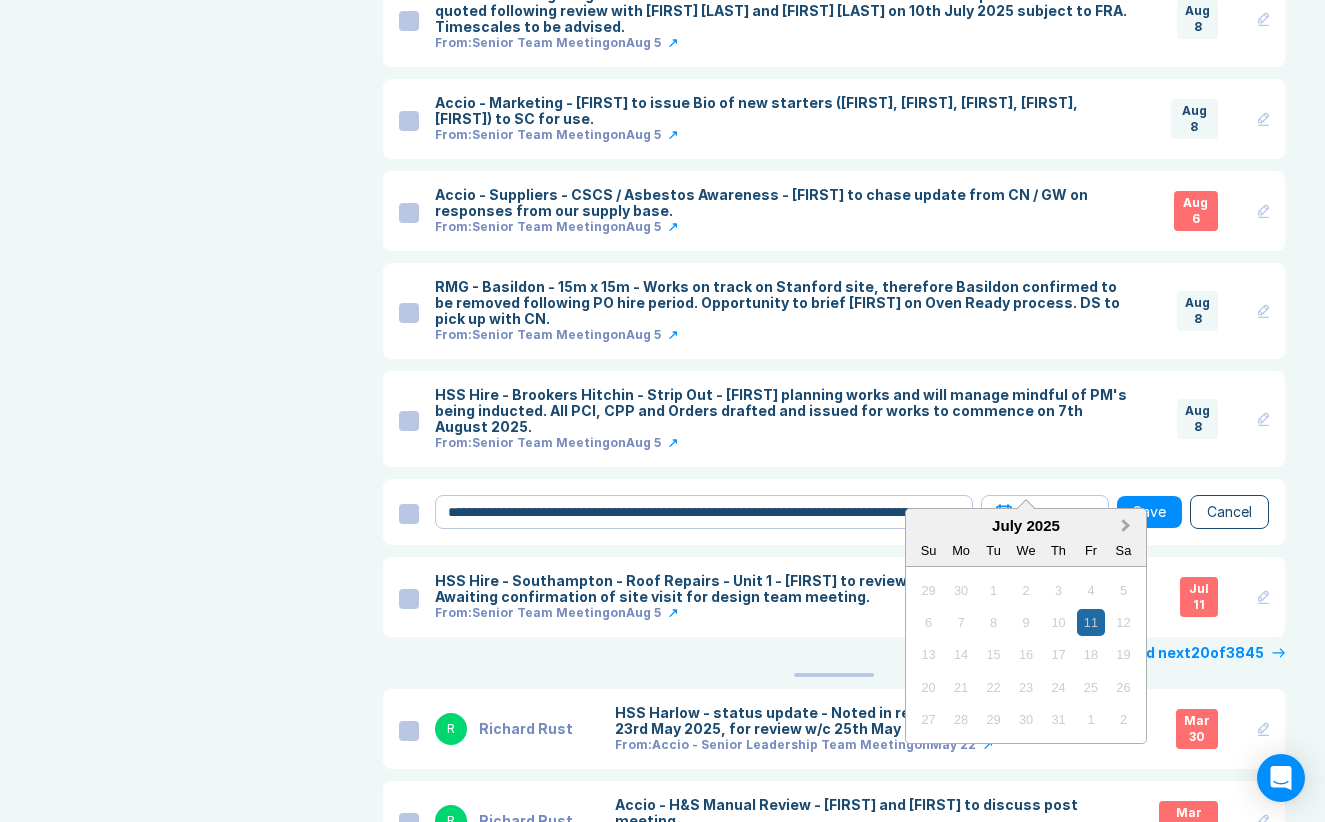 click on "Next Month" at bounding box center (1126, 526) 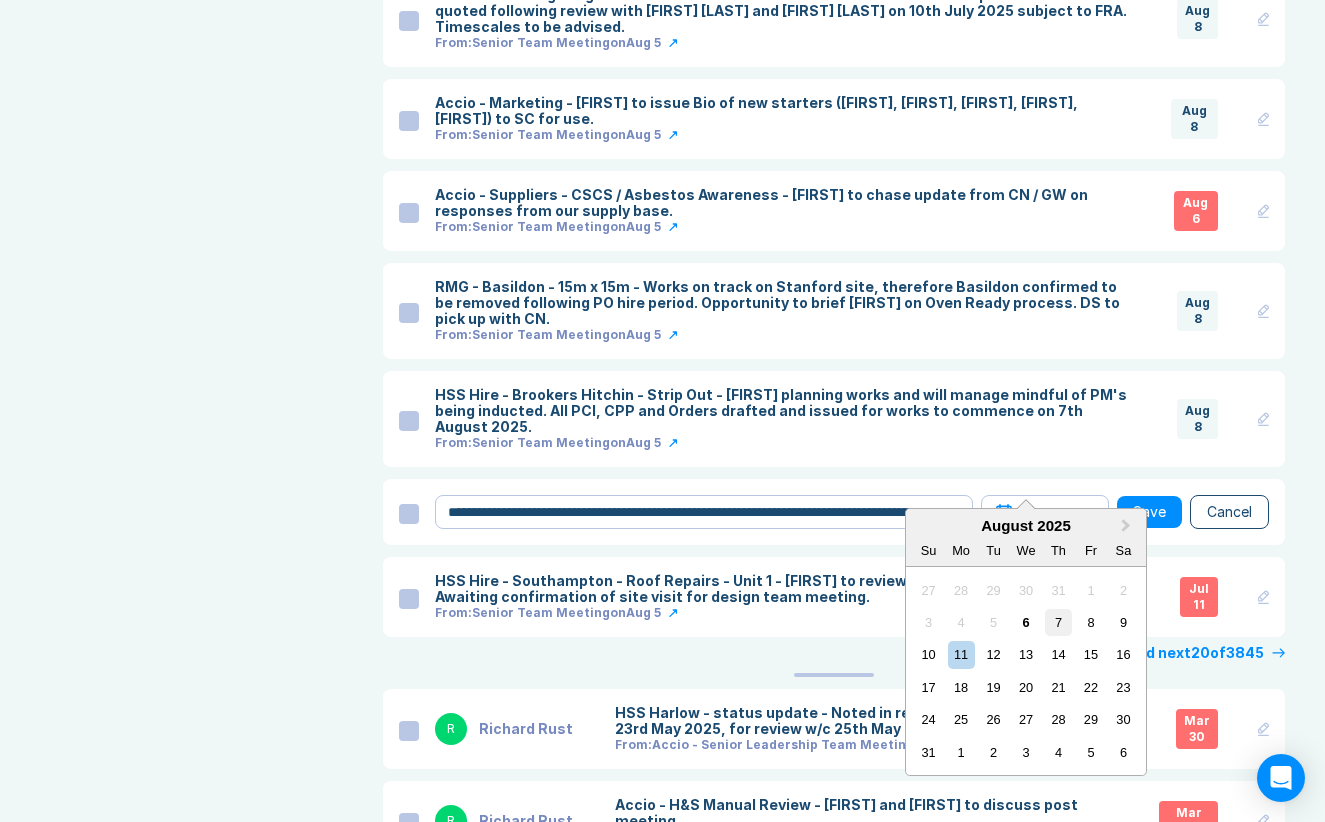 click on "7" at bounding box center [1058, 622] 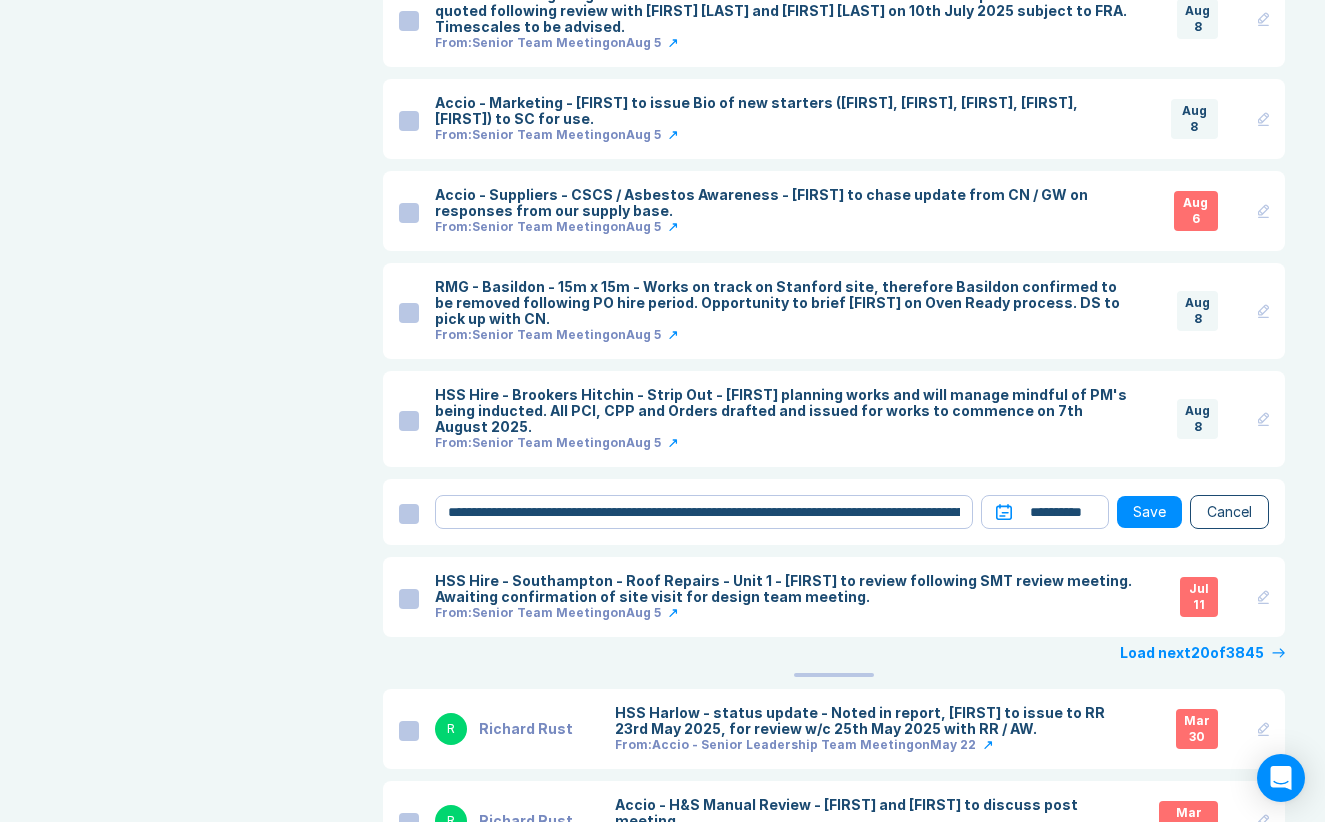 click on "Save" at bounding box center (1149, 512) 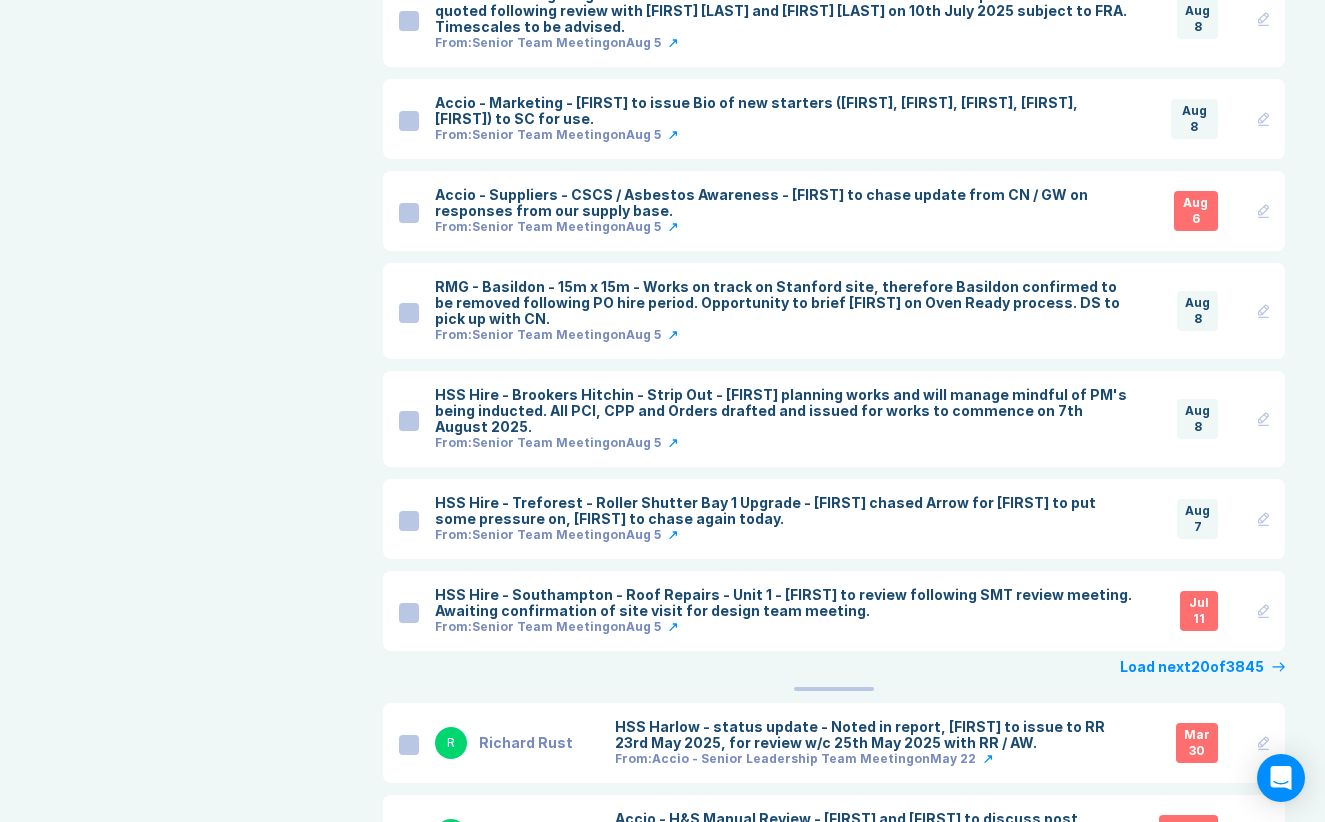 click 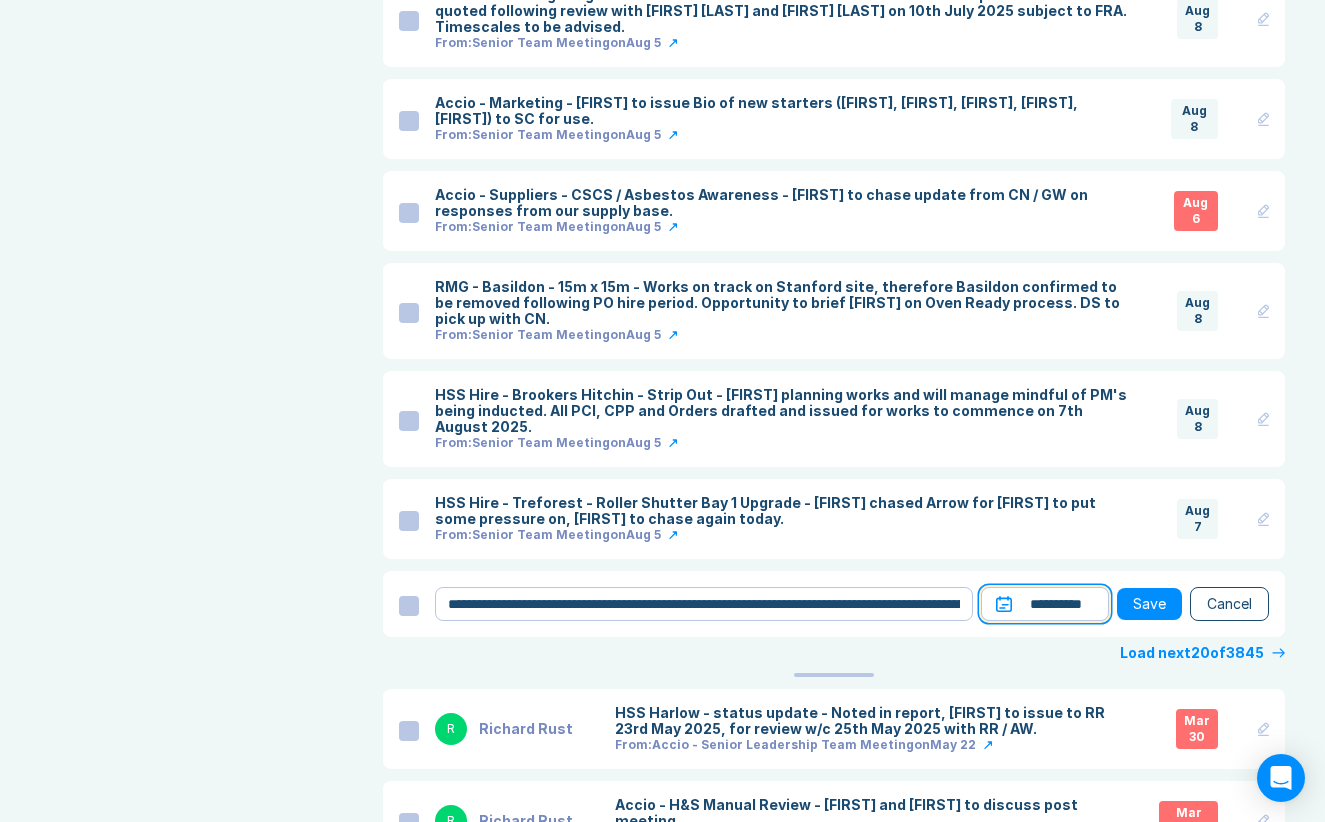 click on "**********" at bounding box center (1045, 604) 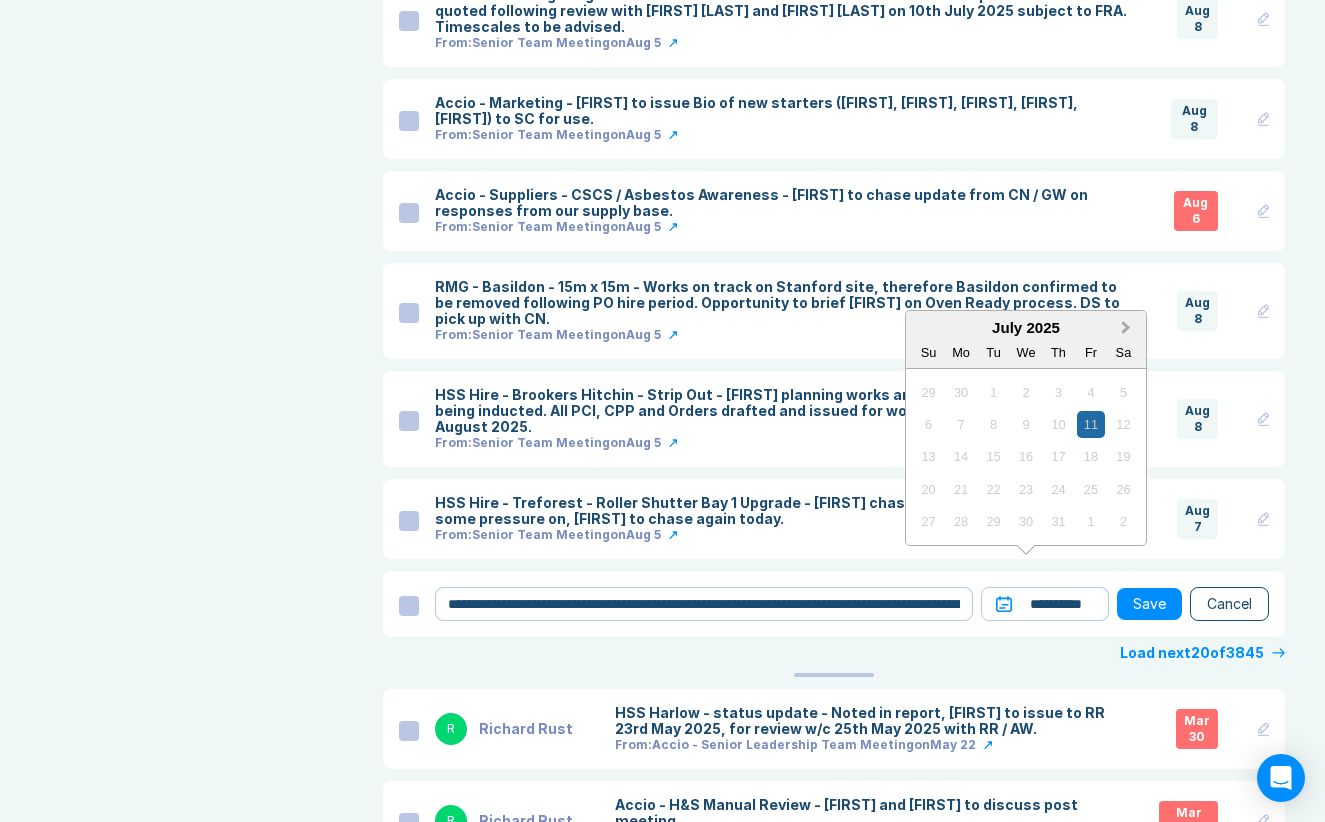 click on "Next Month" at bounding box center [1126, 328] 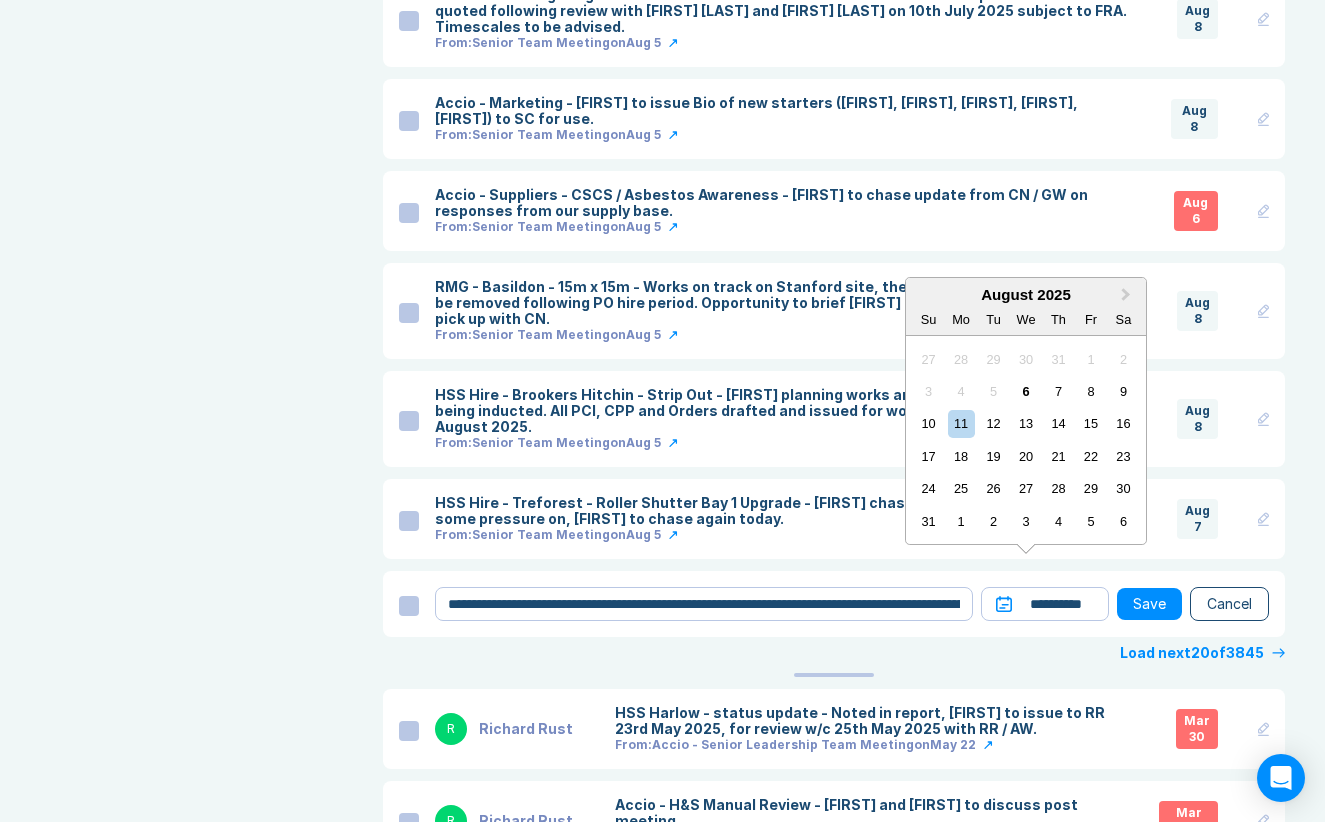 click on "7" at bounding box center [1058, 391] 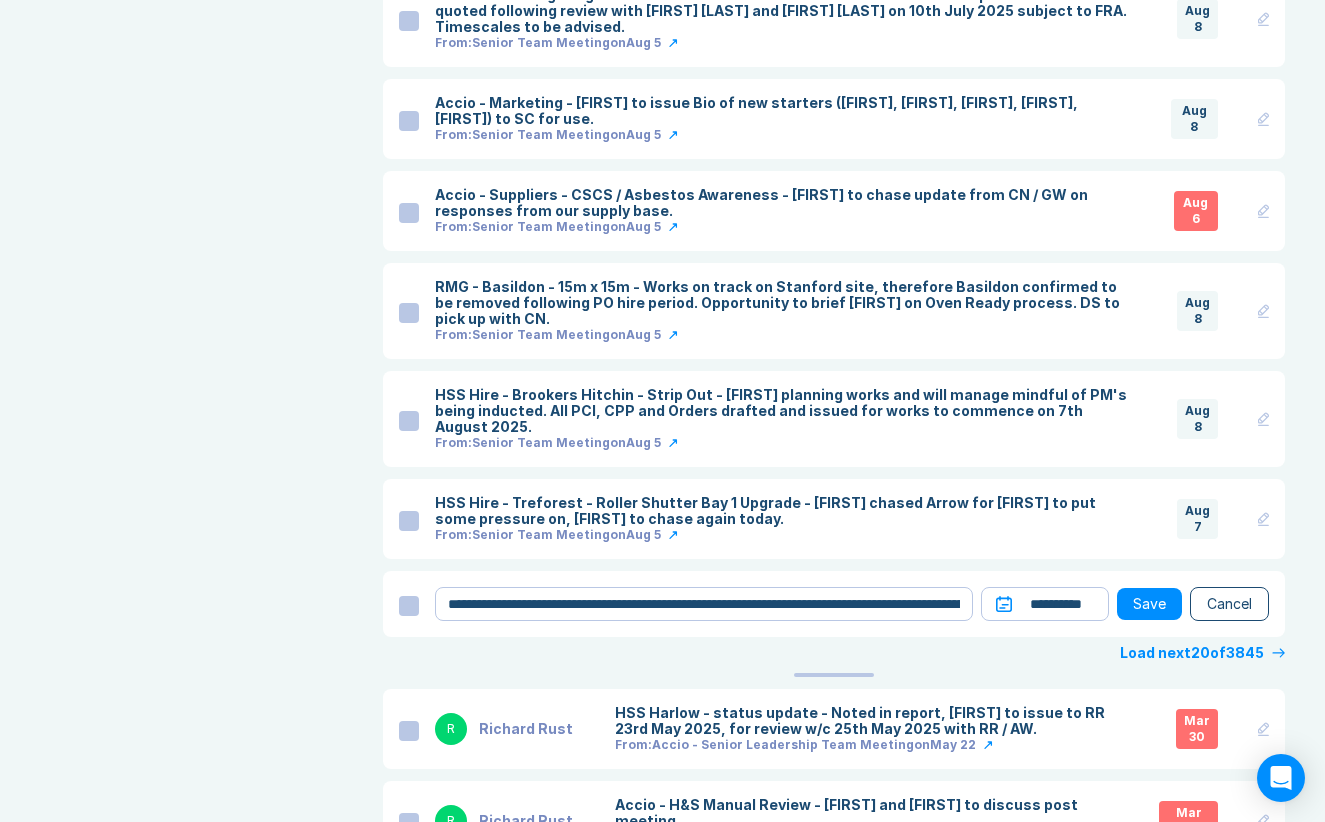 click on "Save" at bounding box center (1149, 604) 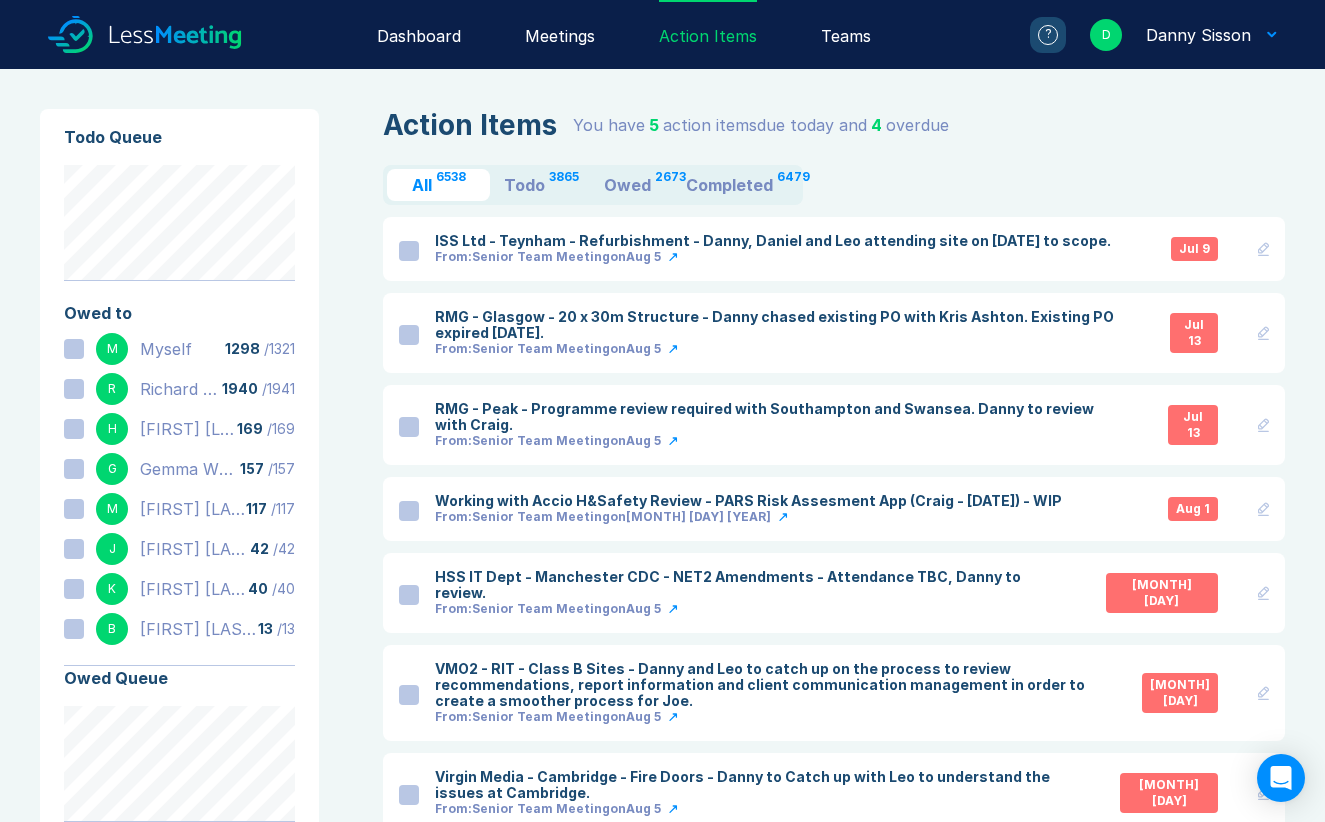 scroll, scrollTop: 0, scrollLeft: 0, axis: both 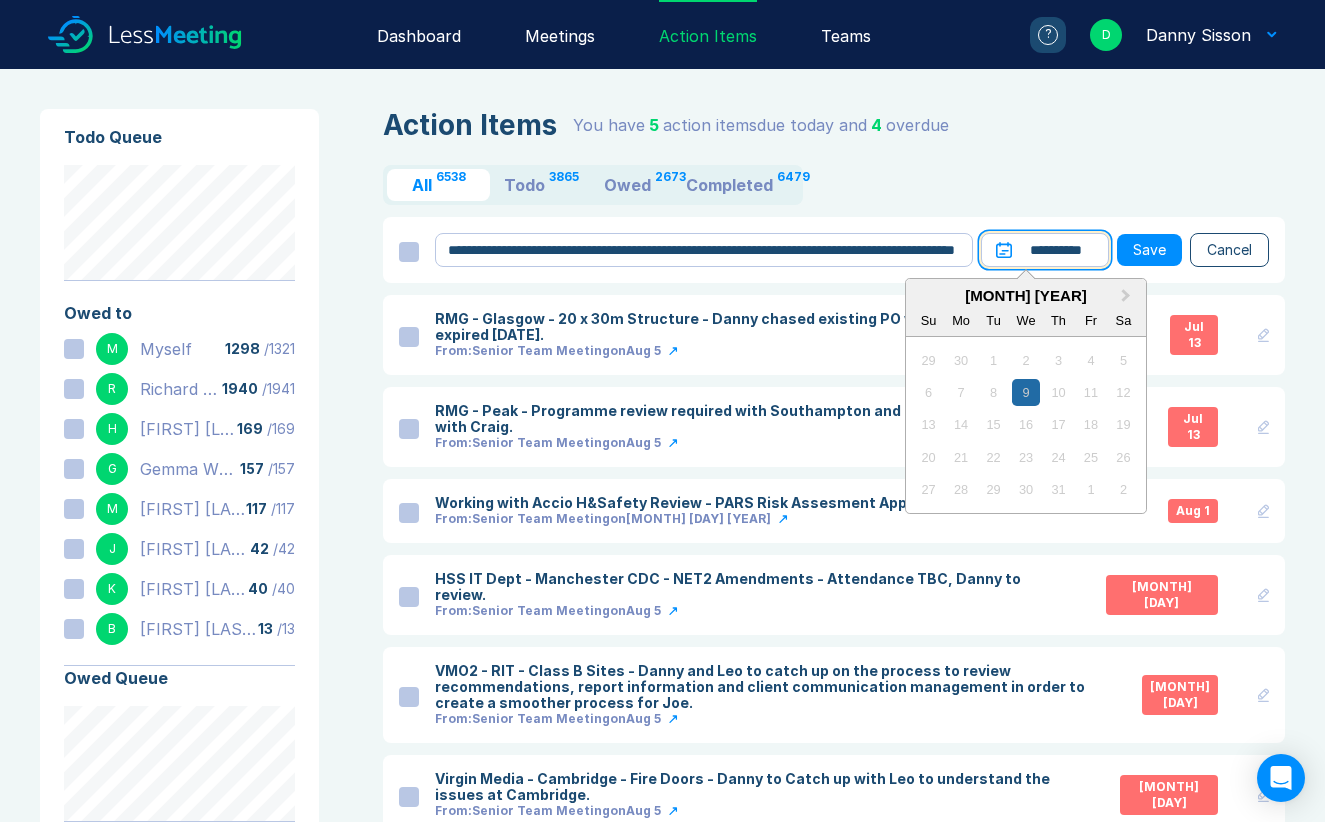 click on "**********" at bounding box center (1045, 250) 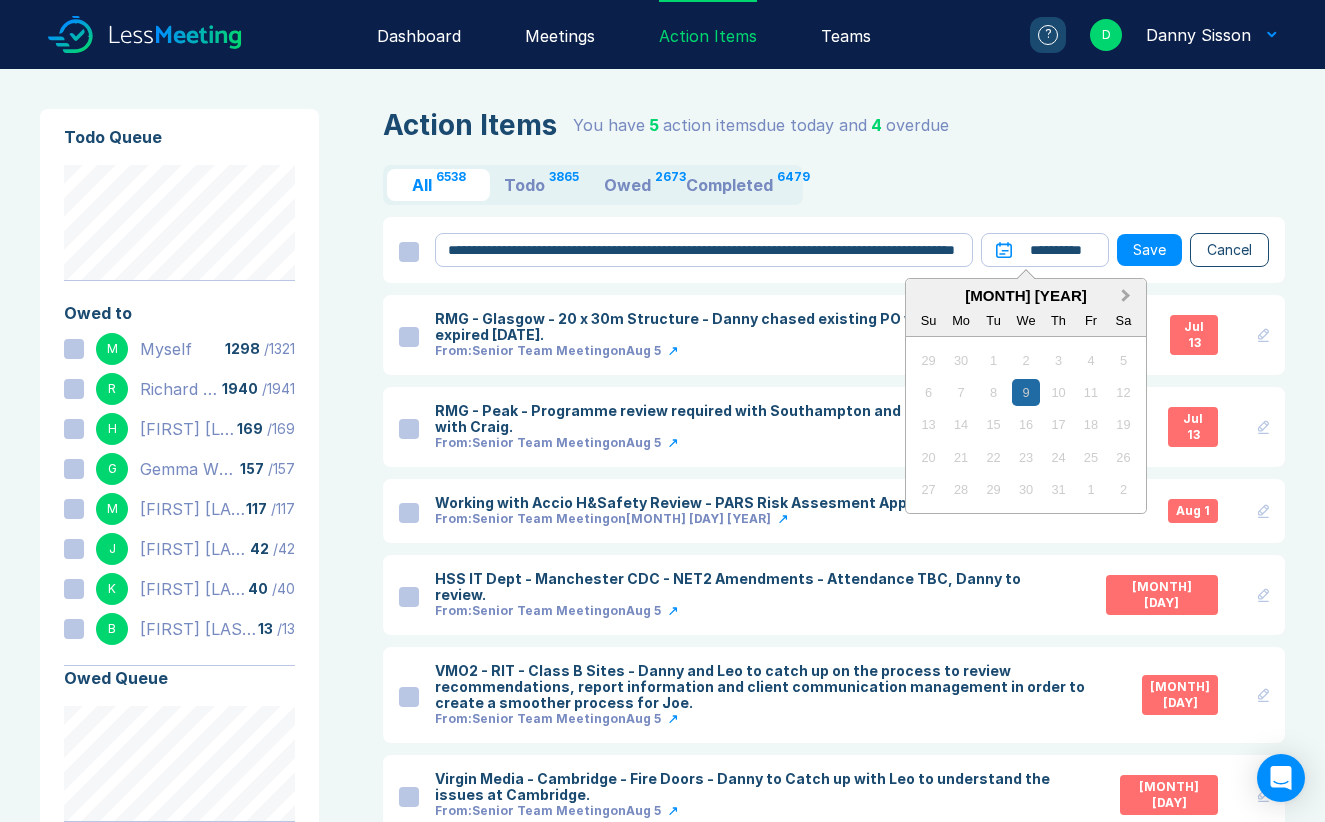 click on "Next Month" at bounding box center (1128, 297) 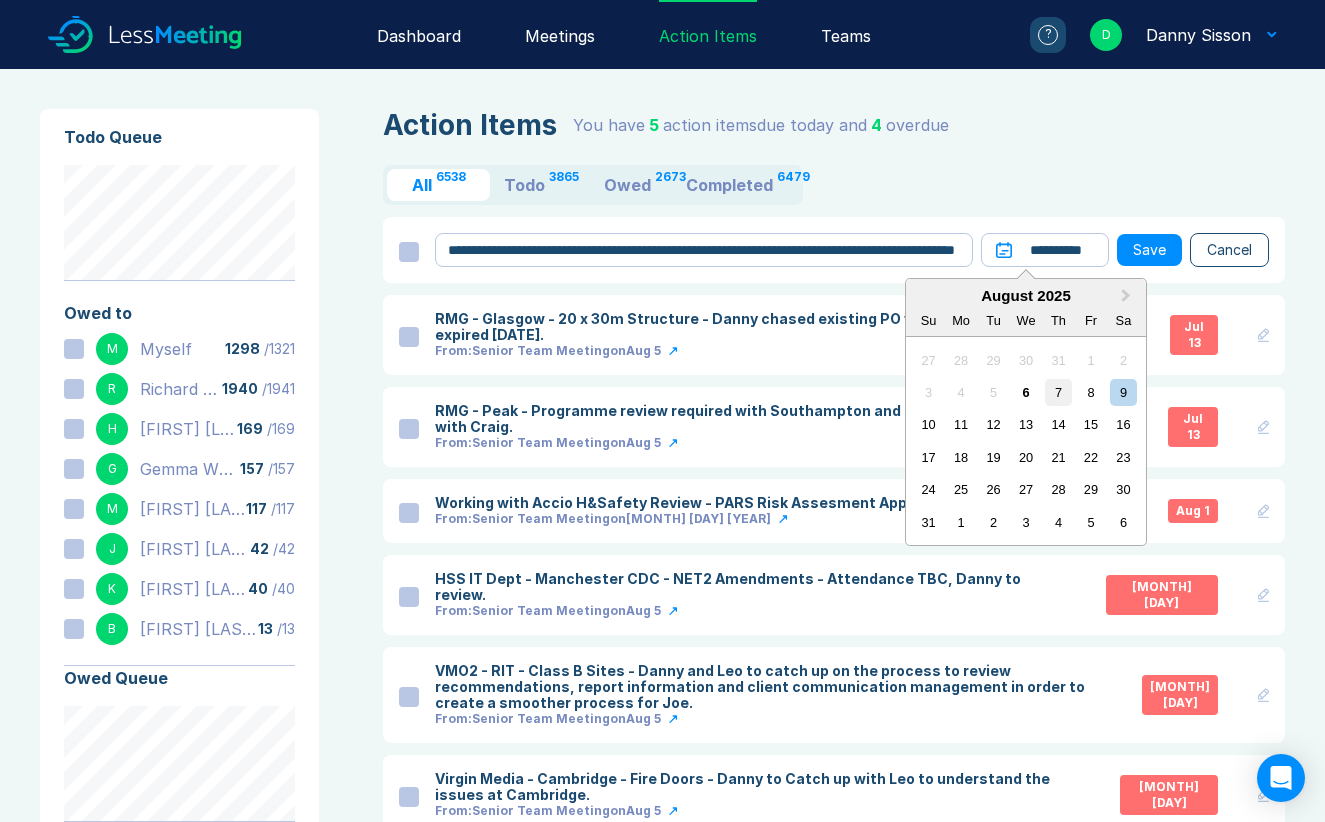 click on "7" at bounding box center (1058, 392) 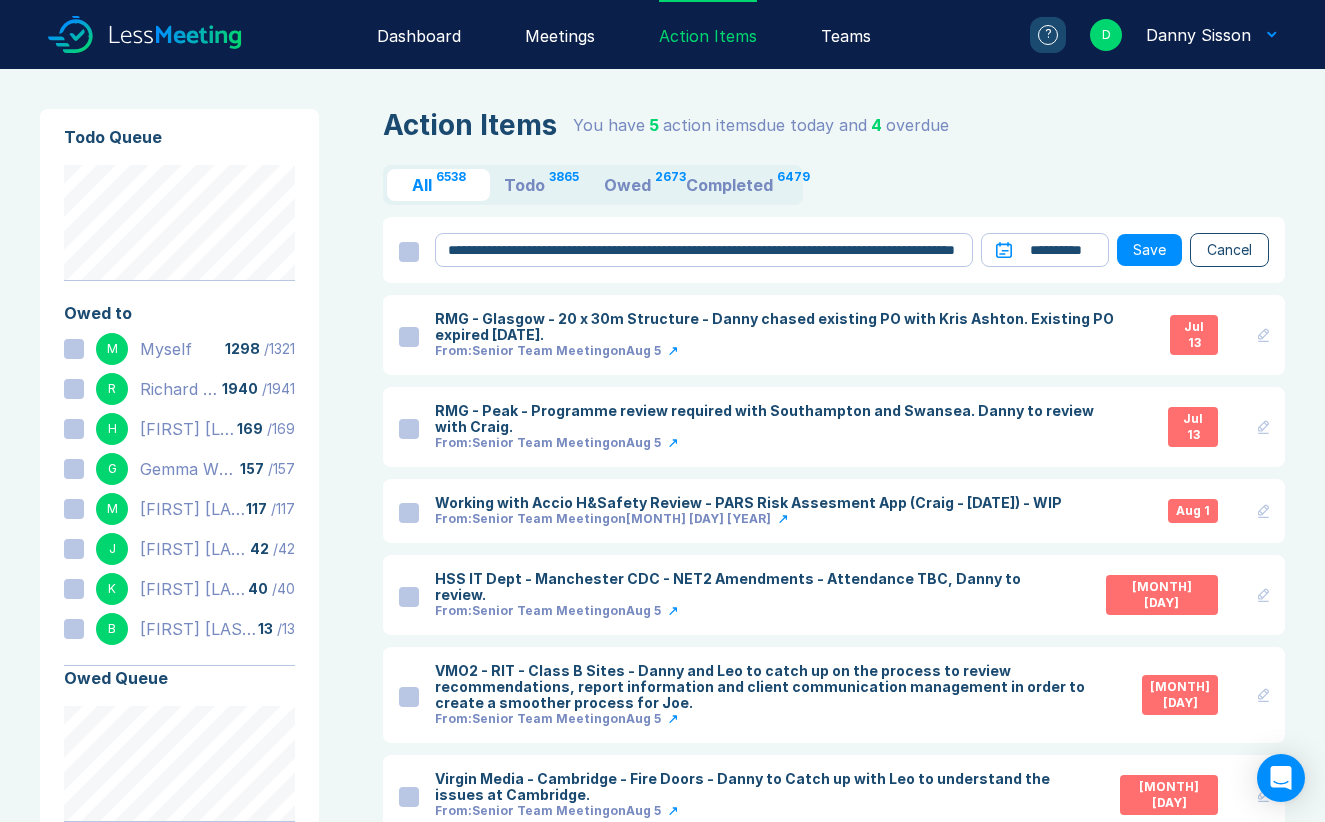 click on "Save" at bounding box center [1149, 250] 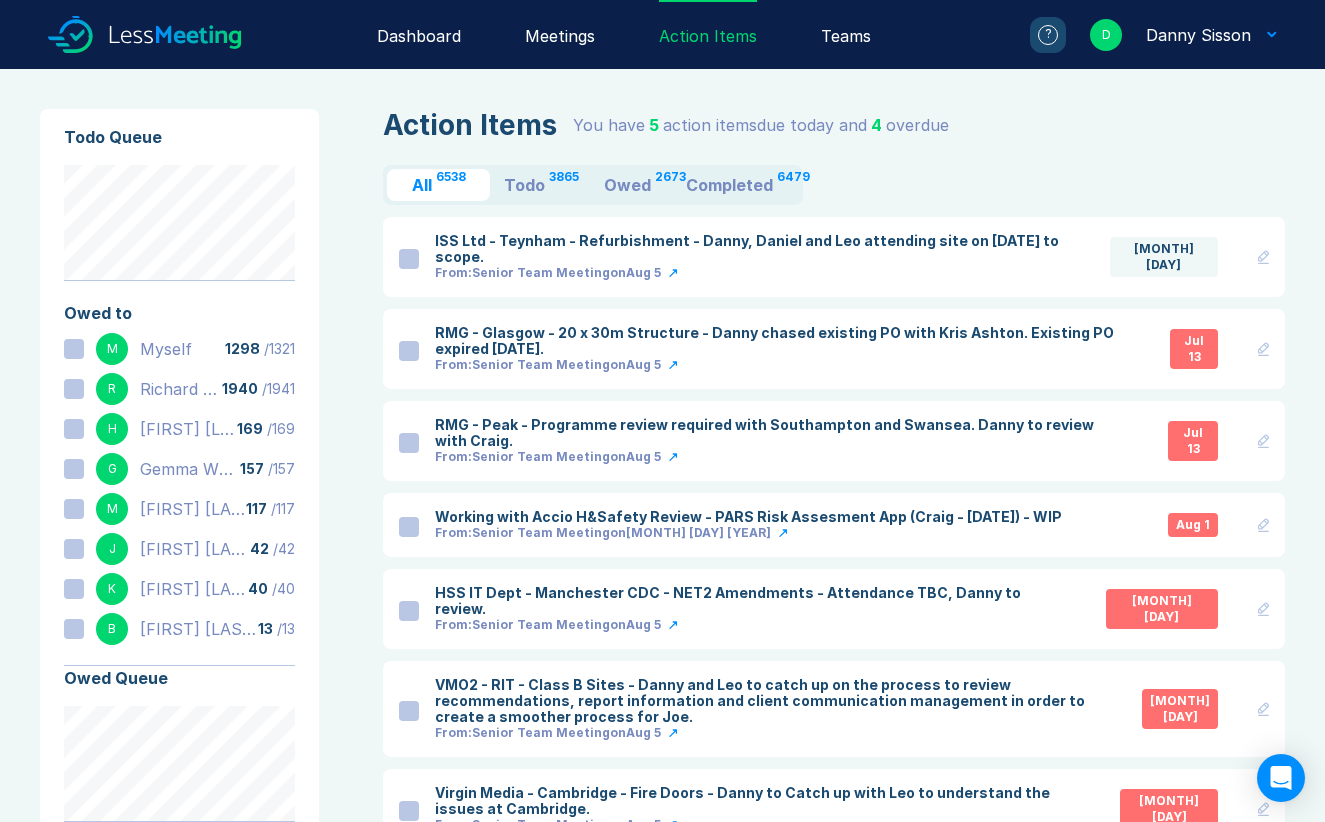 click 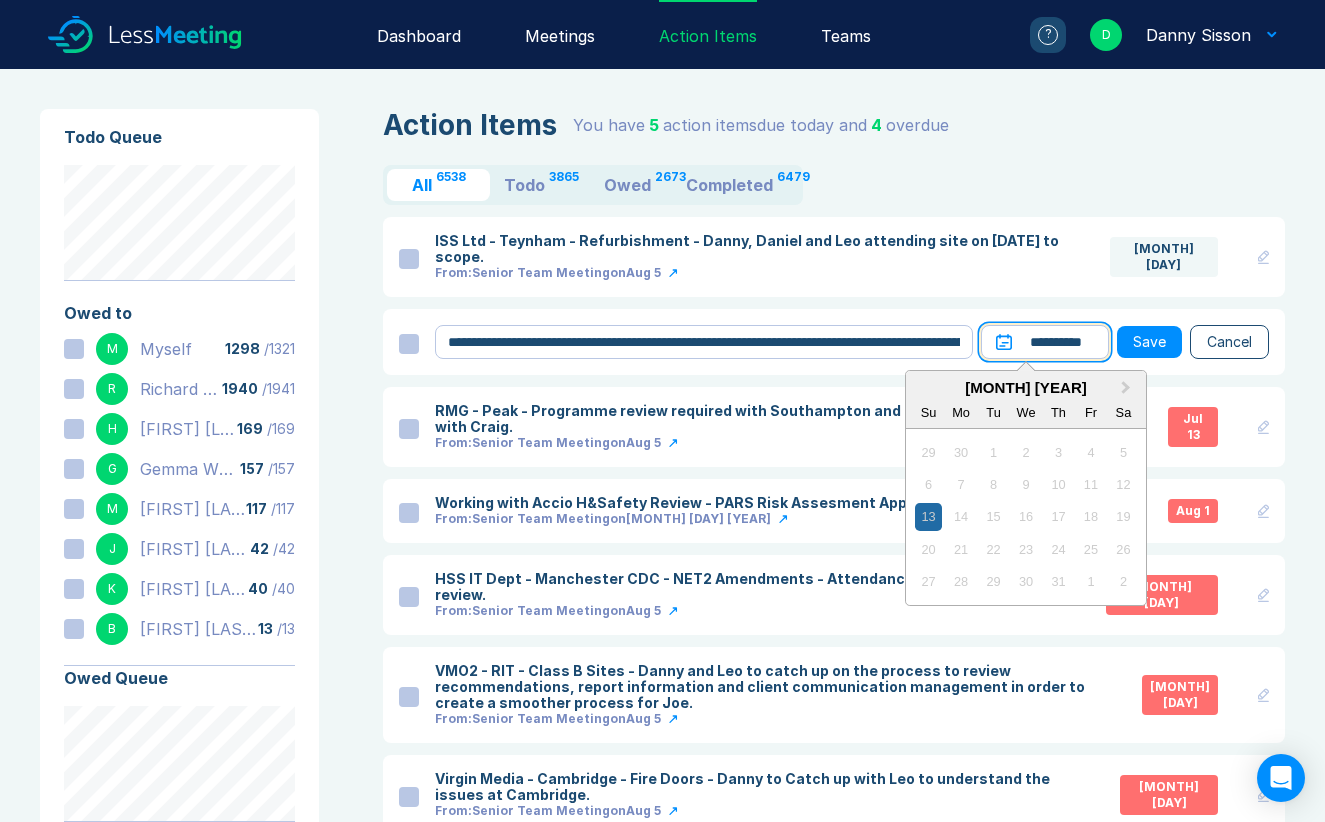click on "**********" at bounding box center [1045, 342] 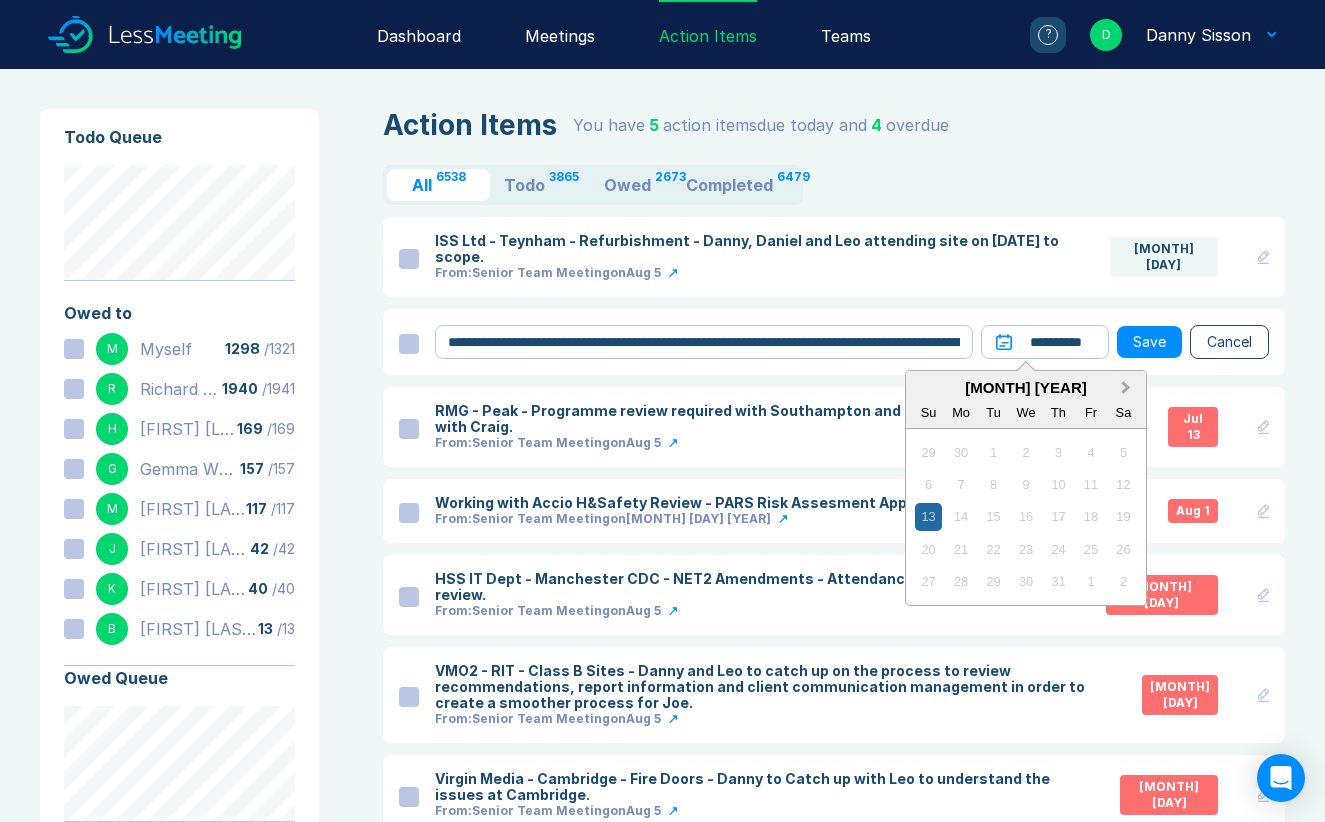 click on "Next Month" at bounding box center (1128, 389) 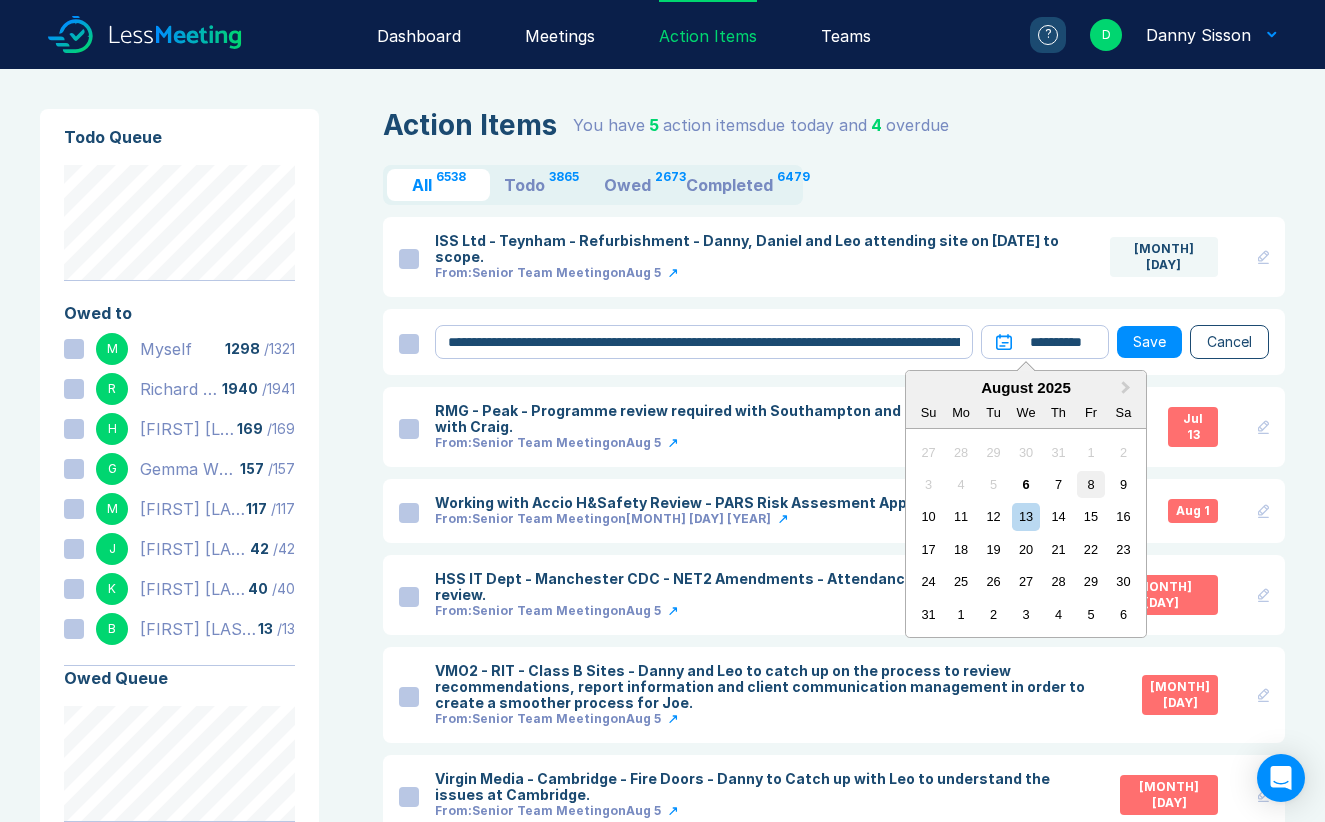 click on "8" at bounding box center (1090, 484) 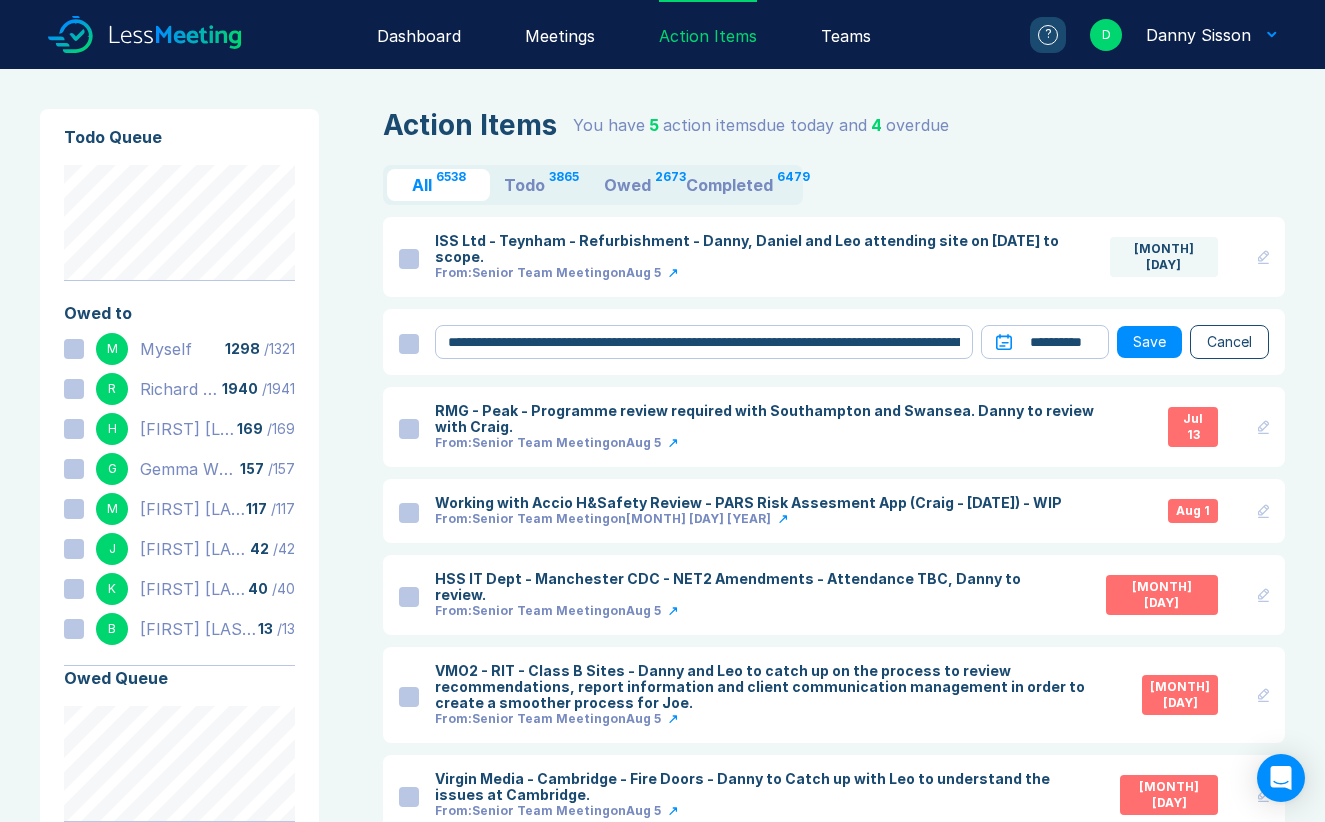 click on "Save" at bounding box center (1149, 342) 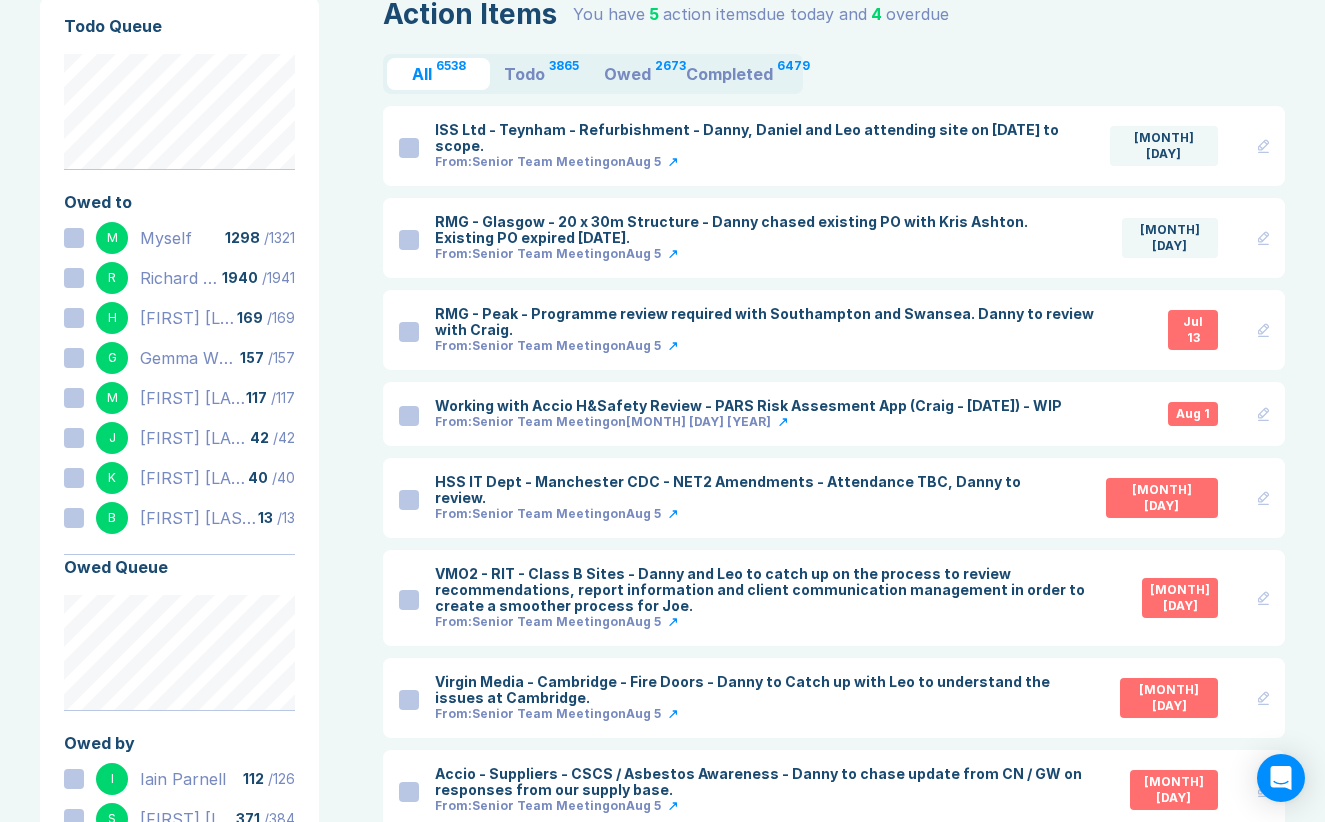 scroll, scrollTop: 137, scrollLeft: 0, axis: vertical 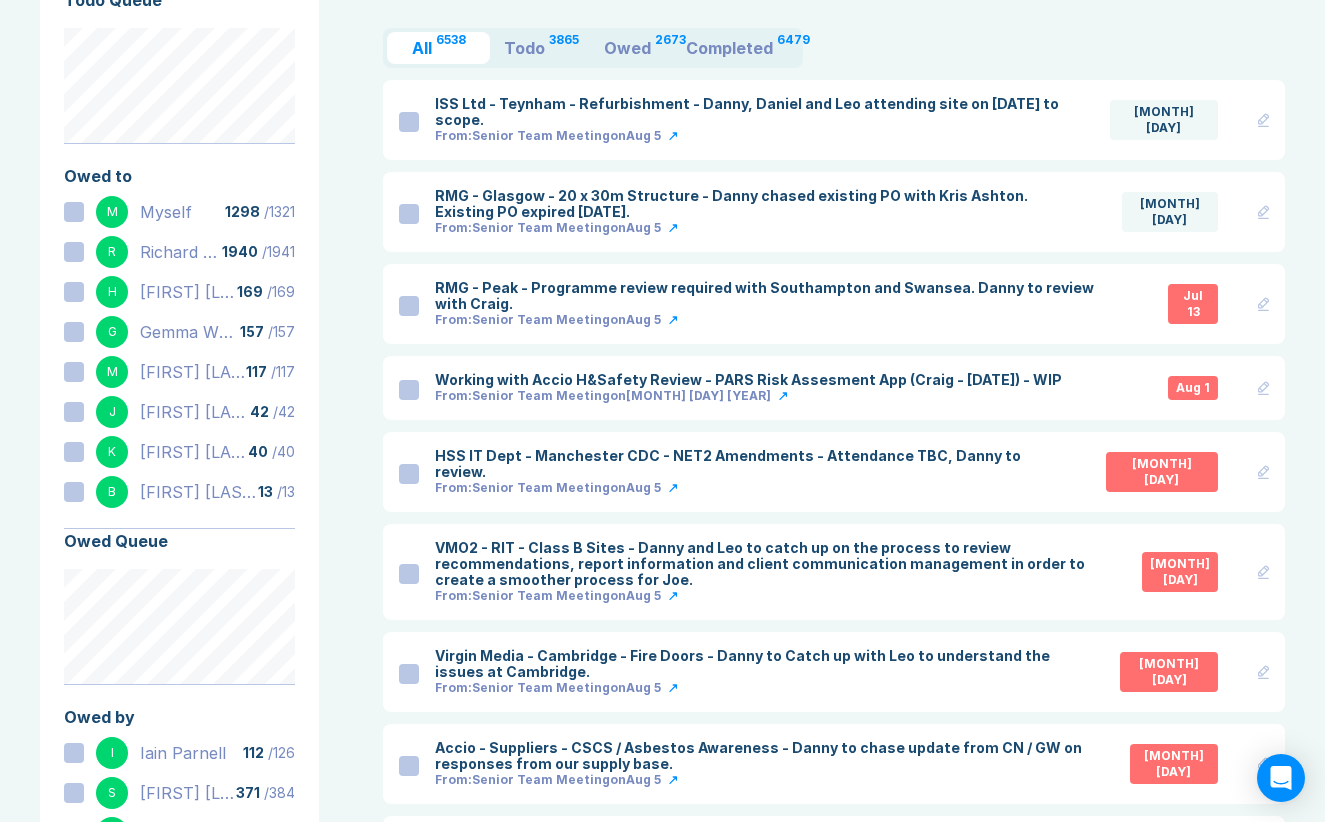 click 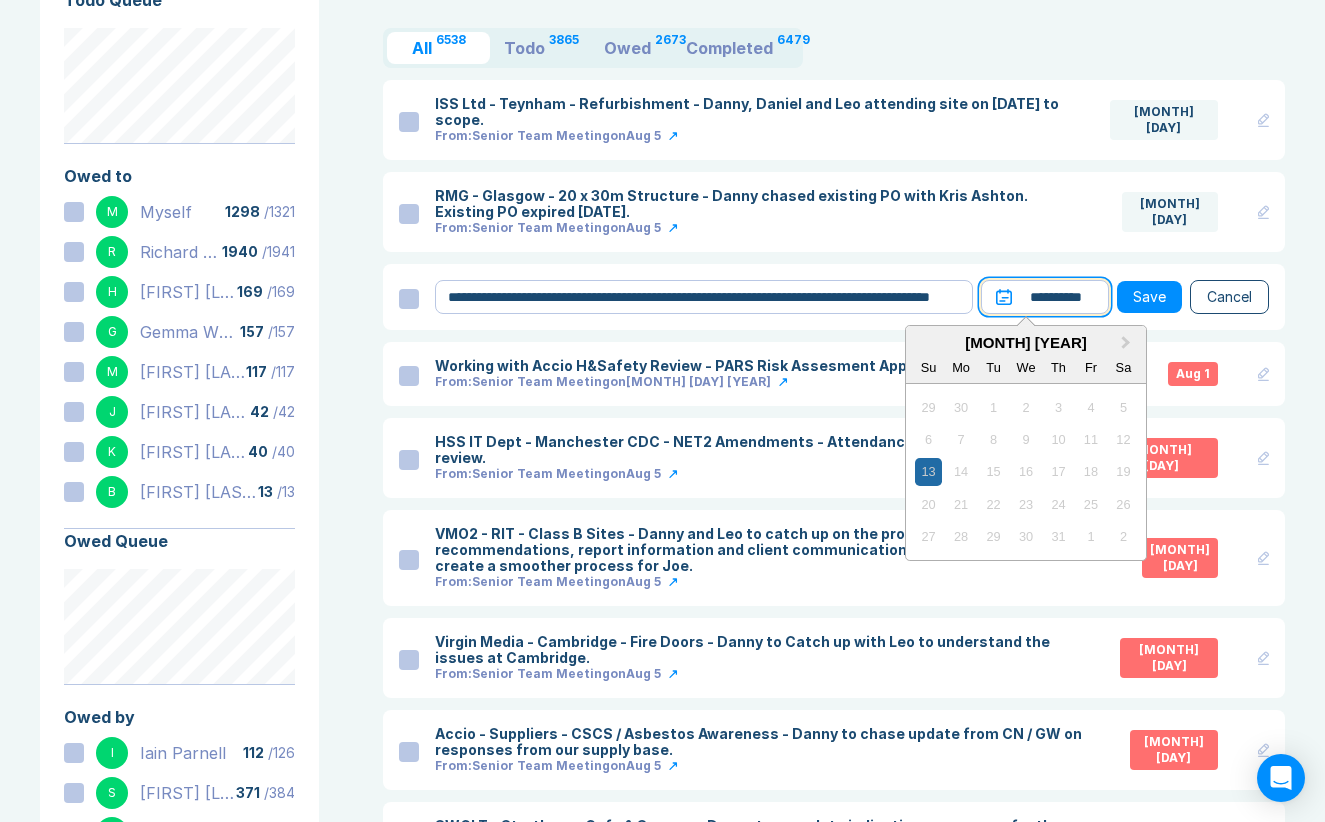 click on "**********" at bounding box center [1045, 297] 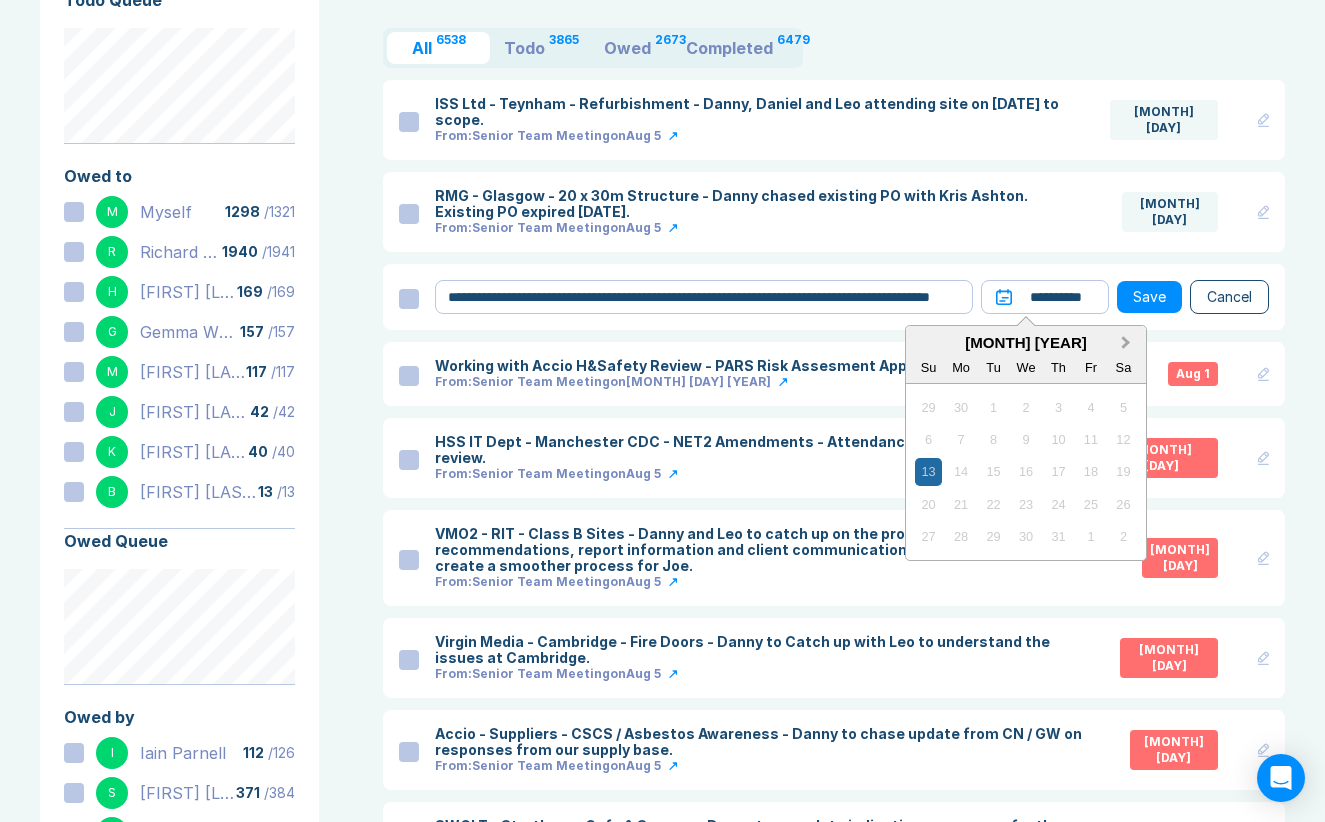 click on "Next Month" at bounding box center [1128, 344] 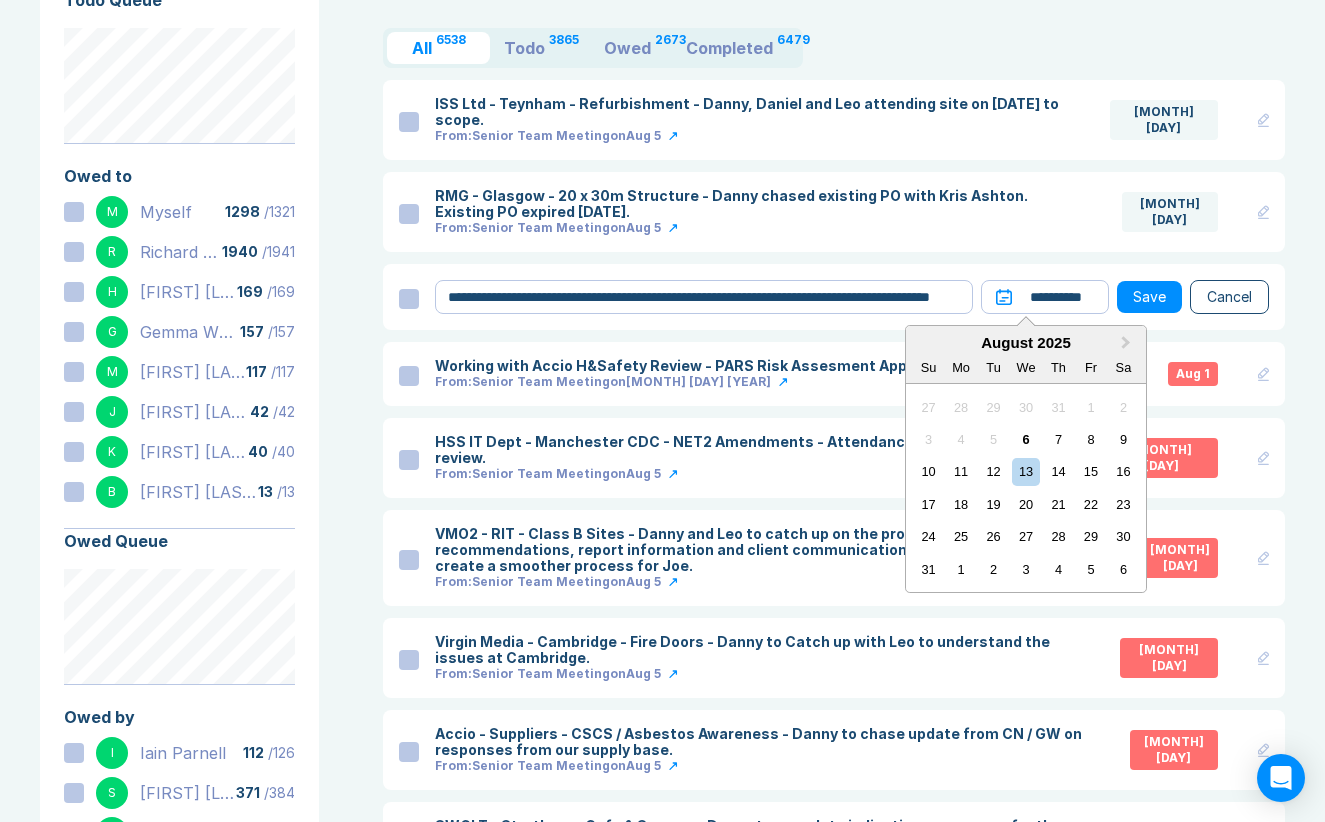 click on "8" at bounding box center (1090, 439) 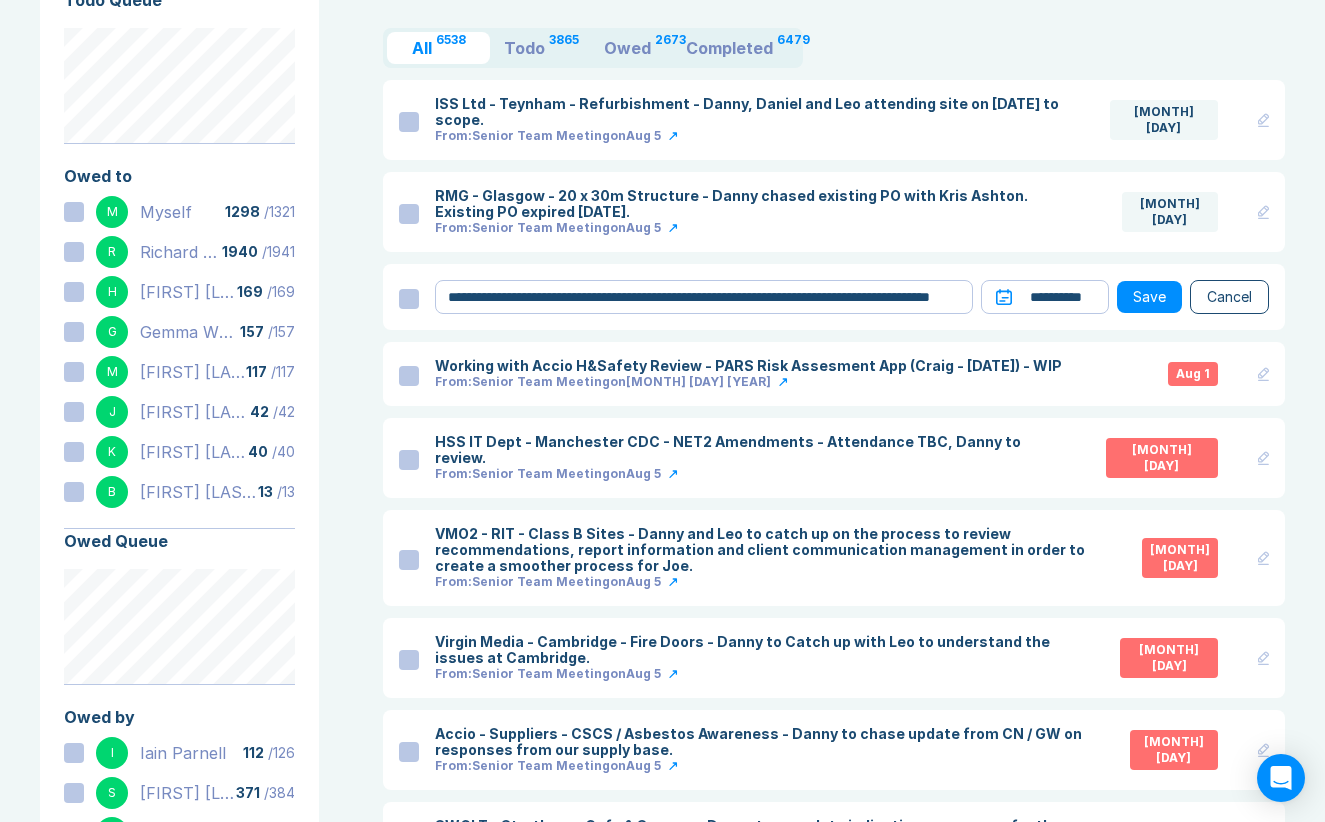 click on "Save" at bounding box center [1149, 297] 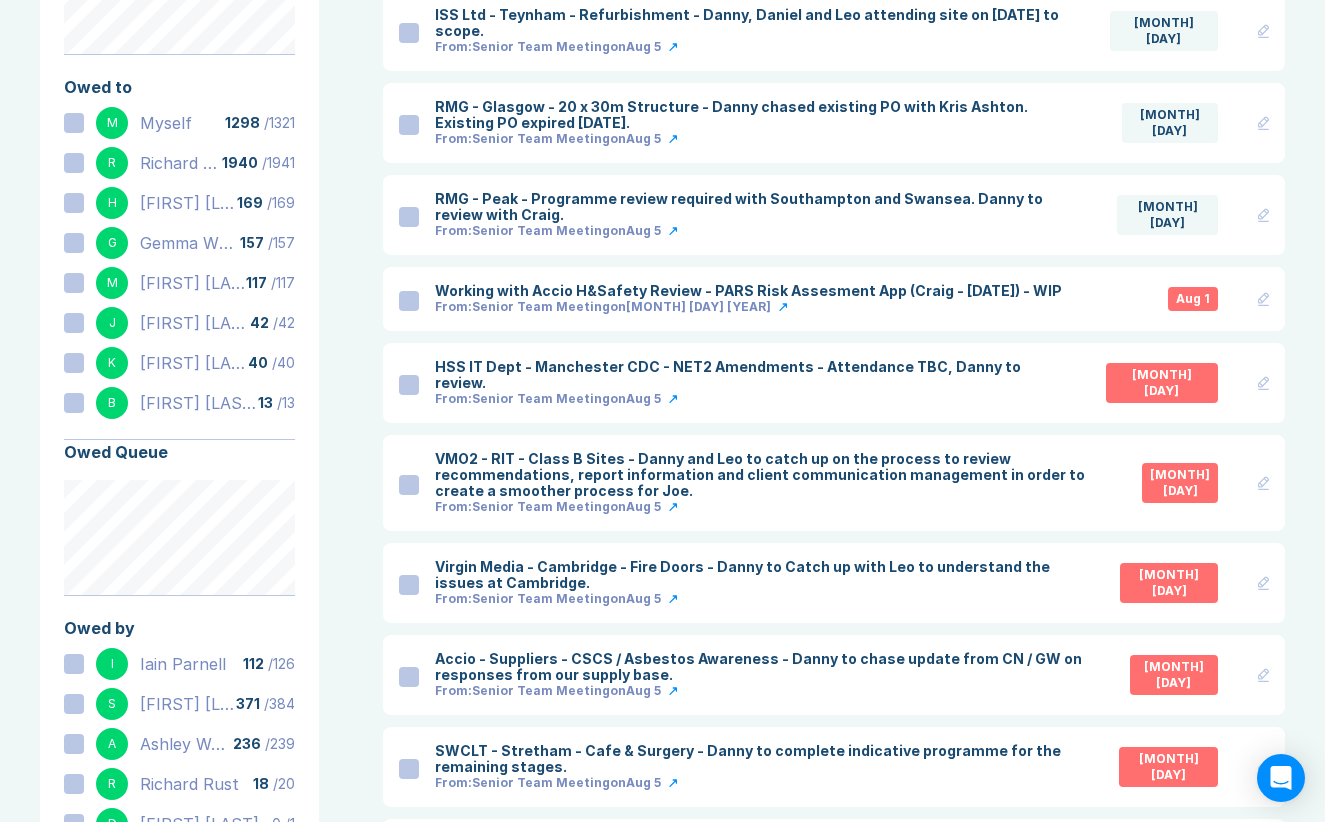 scroll, scrollTop: 227, scrollLeft: 0, axis: vertical 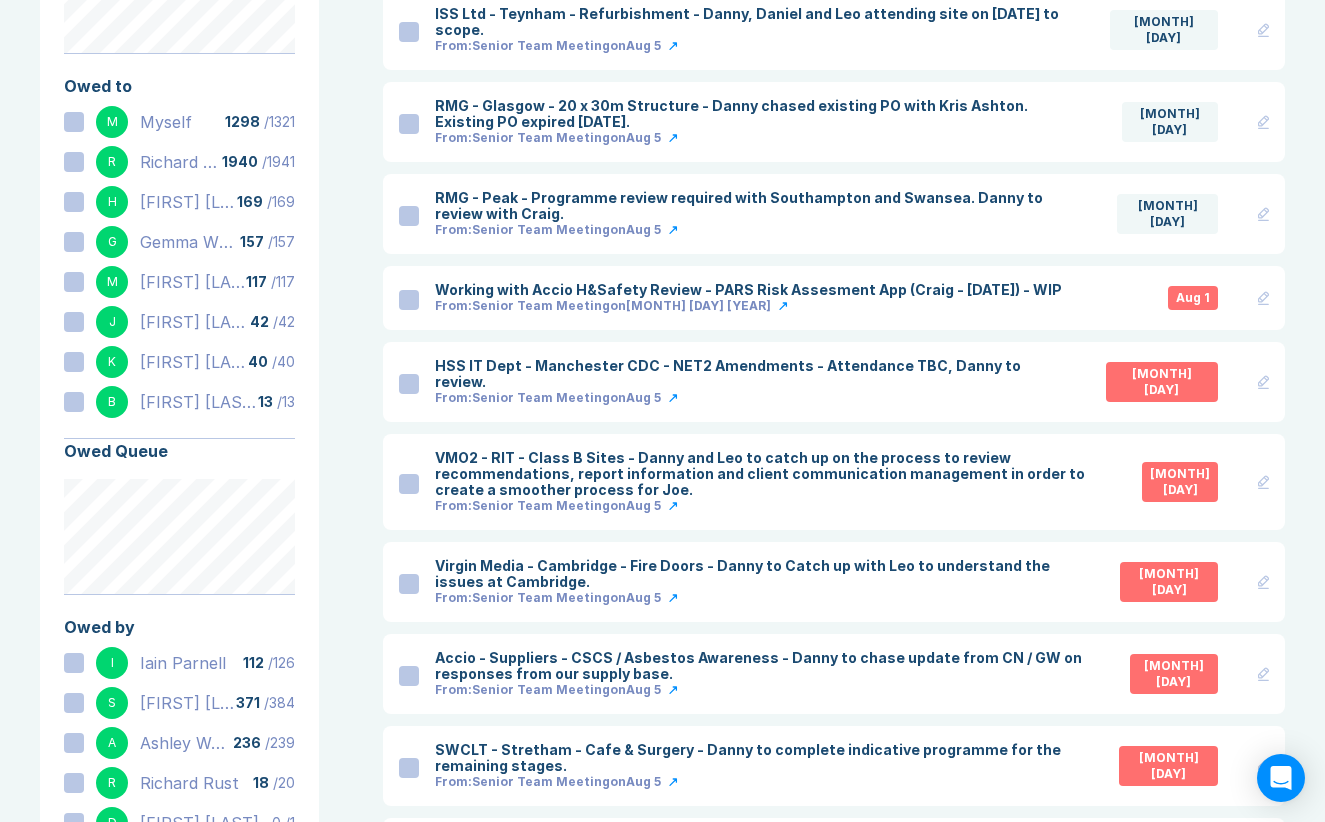 click 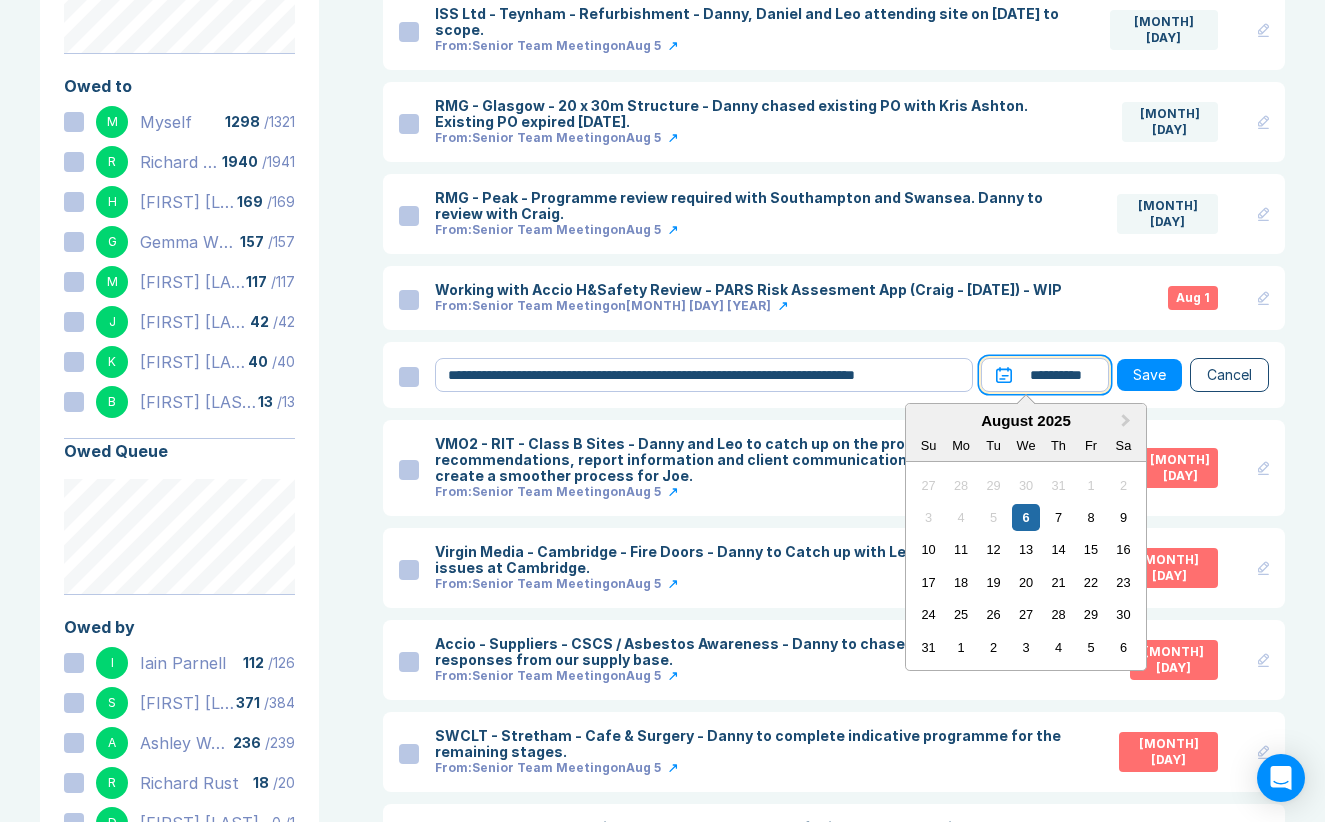 click on "**********" at bounding box center (1045, 375) 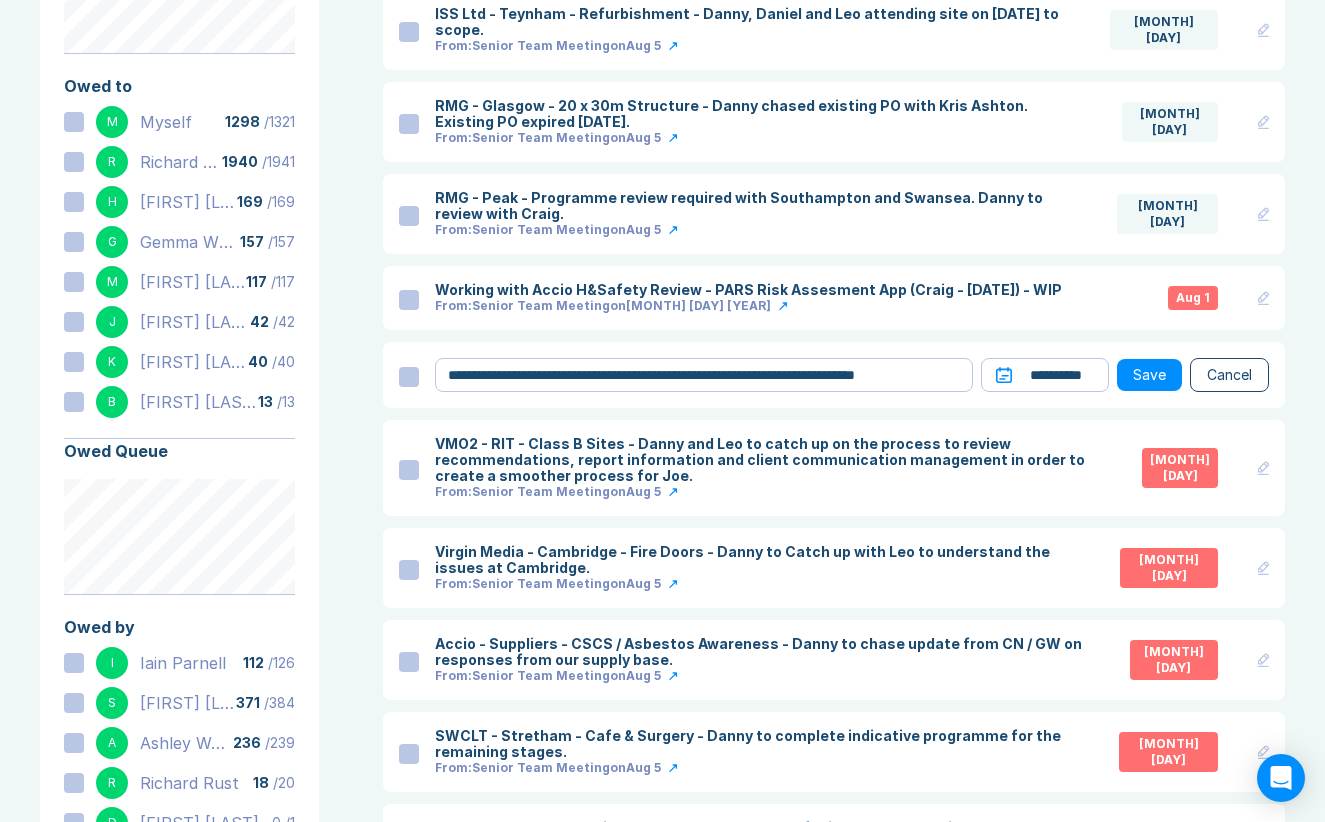 click on "**********" at bounding box center (834, 375) 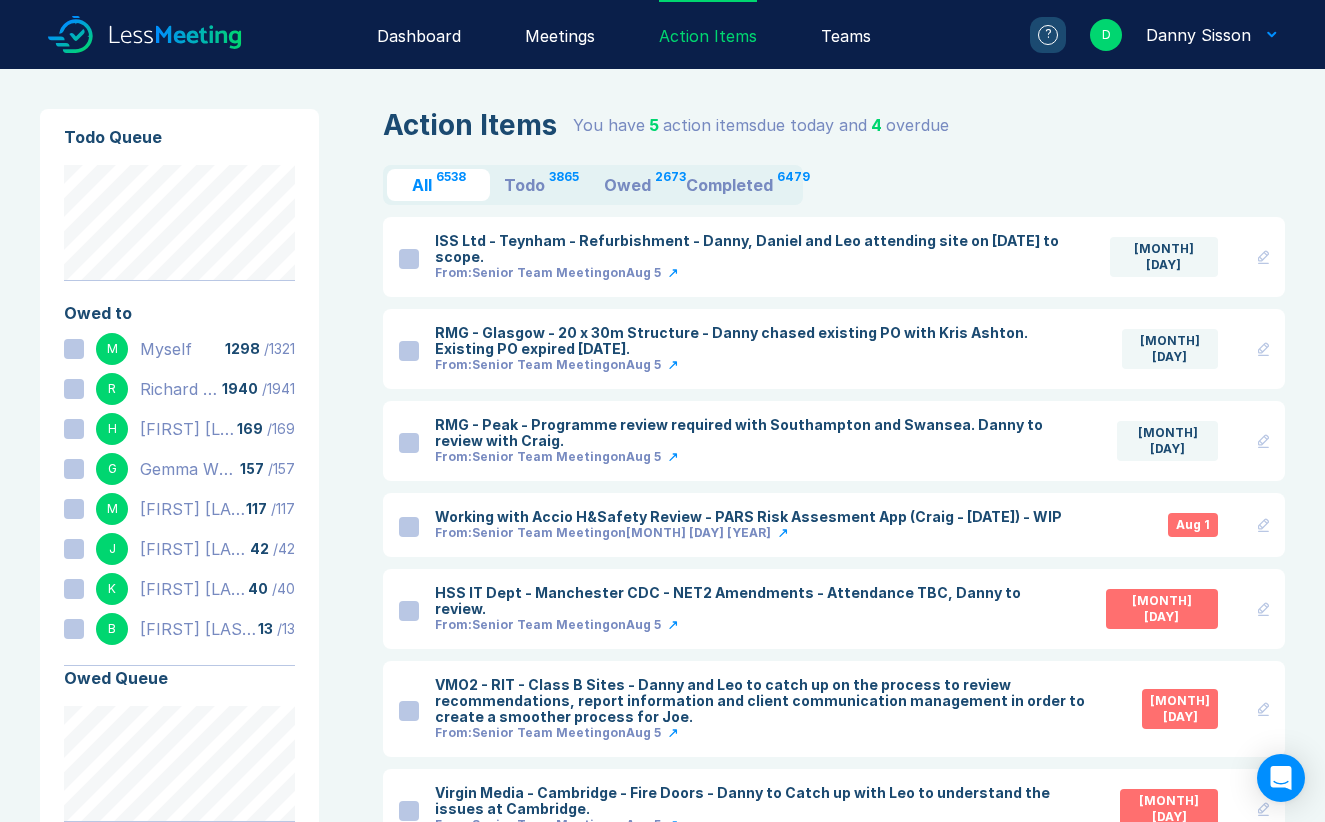 scroll, scrollTop: 0, scrollLeft: 0, axis: both 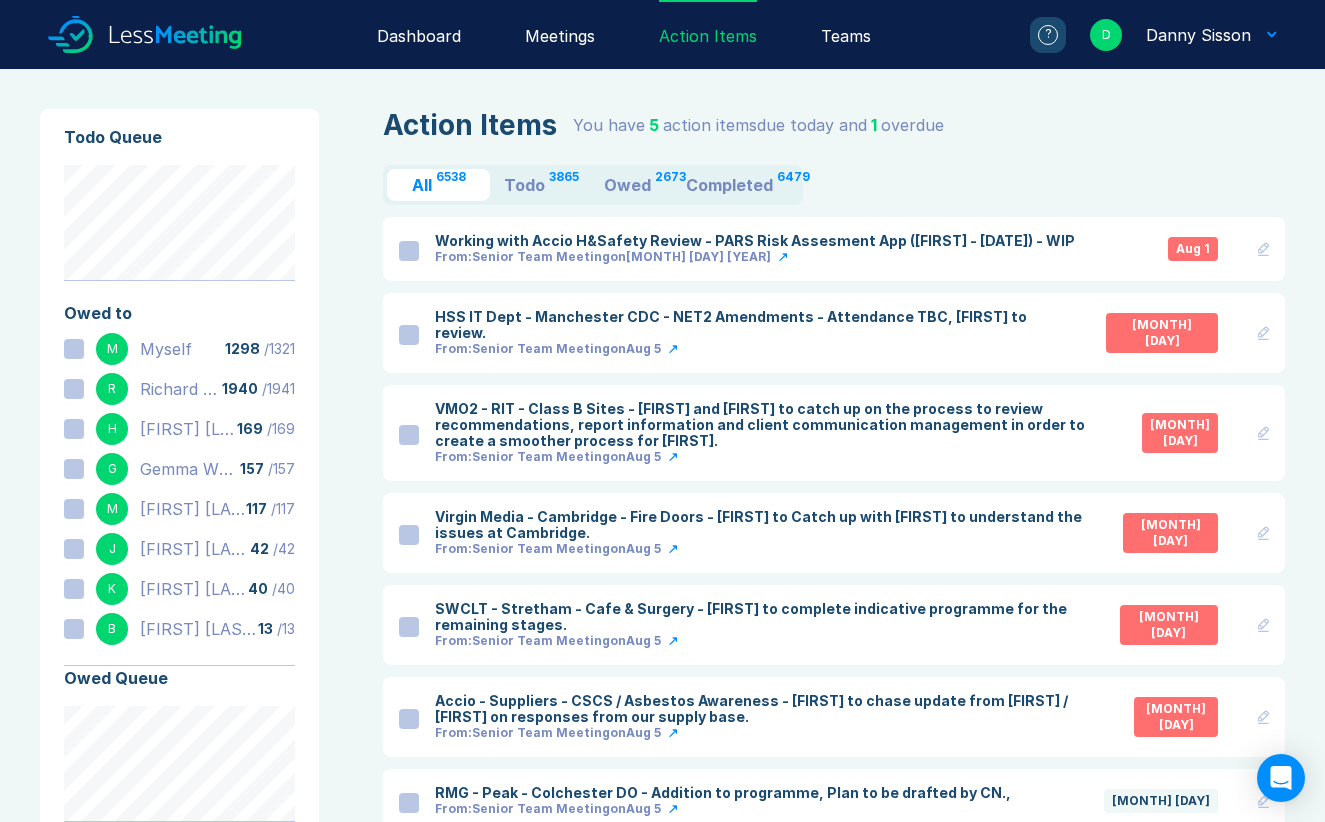 click on "2673" at bounding box center (670, 181) 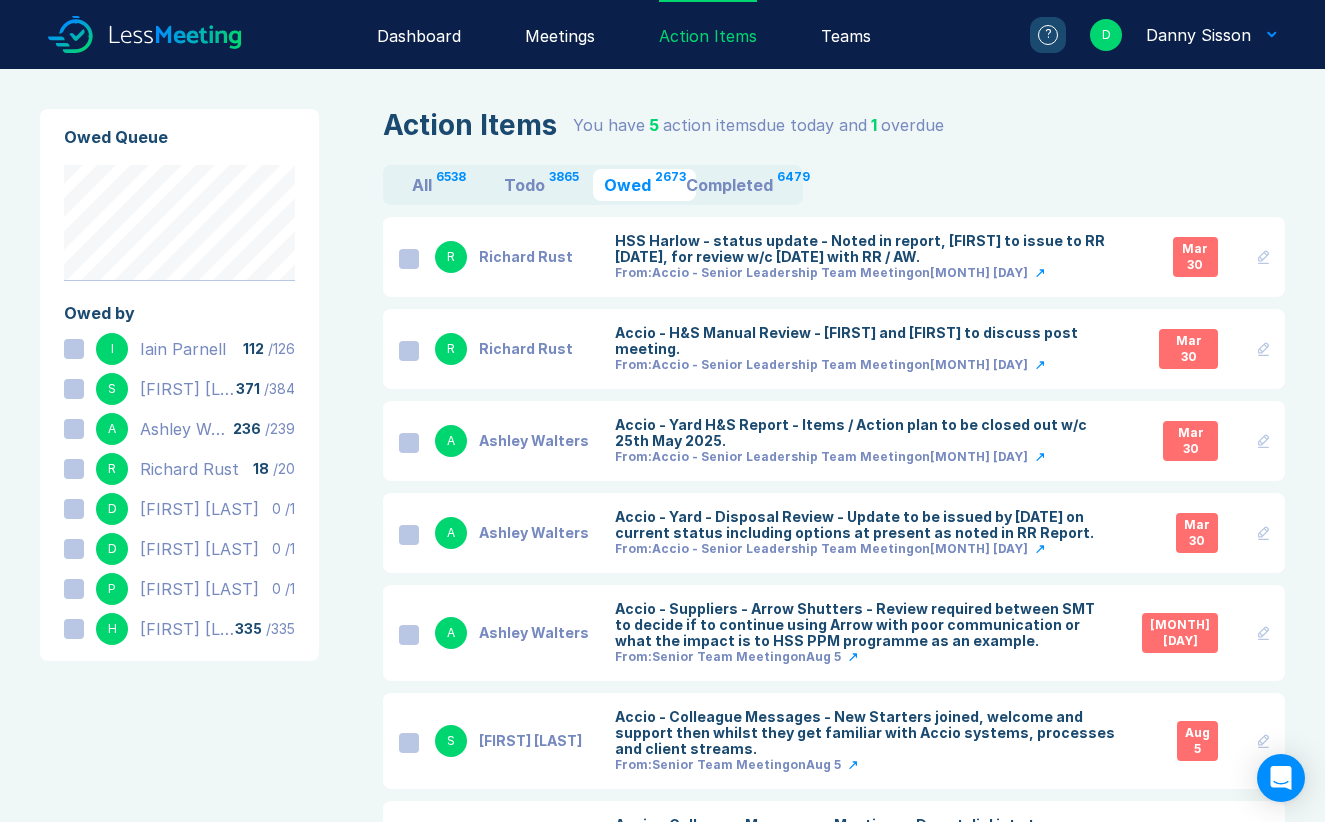click at bounding box center (409, 259) 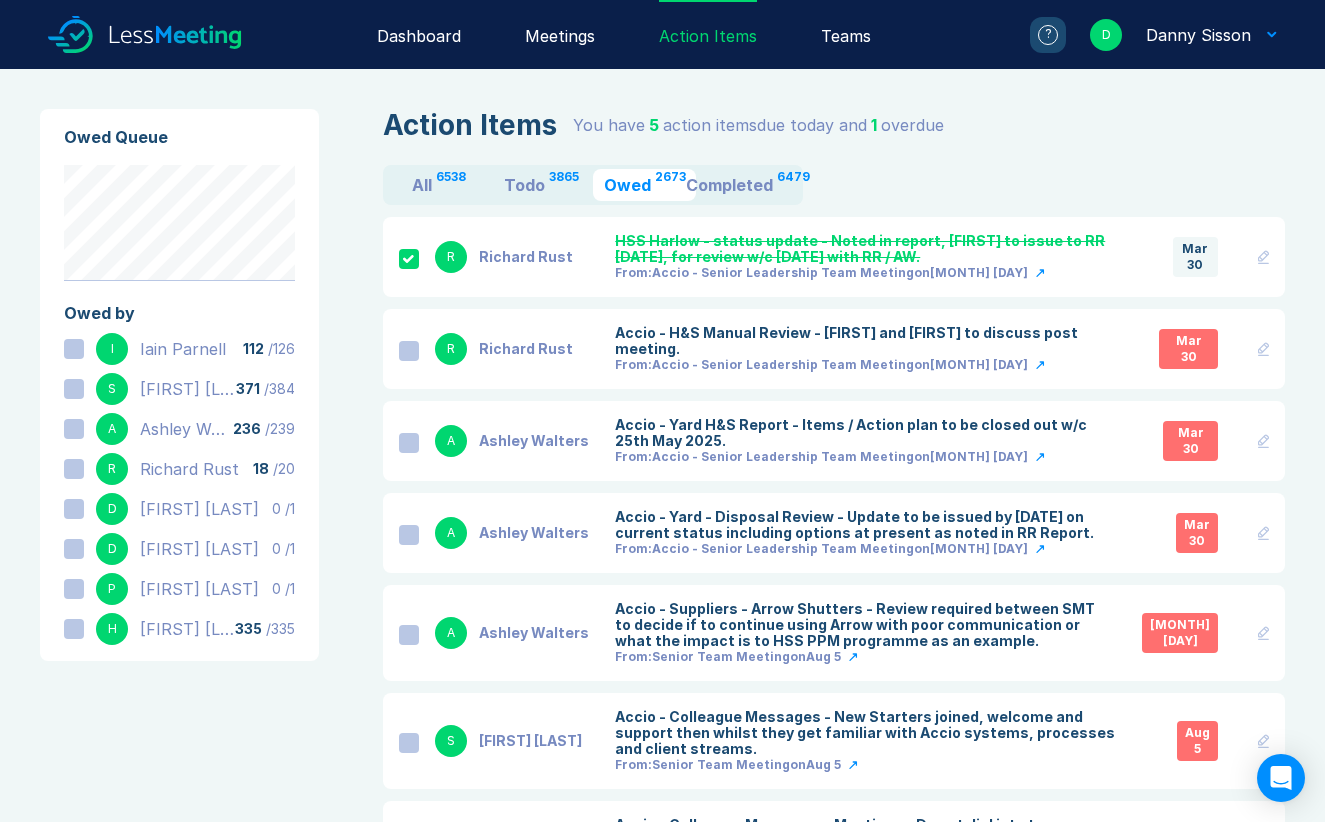 click at bounding box center (409, 351) 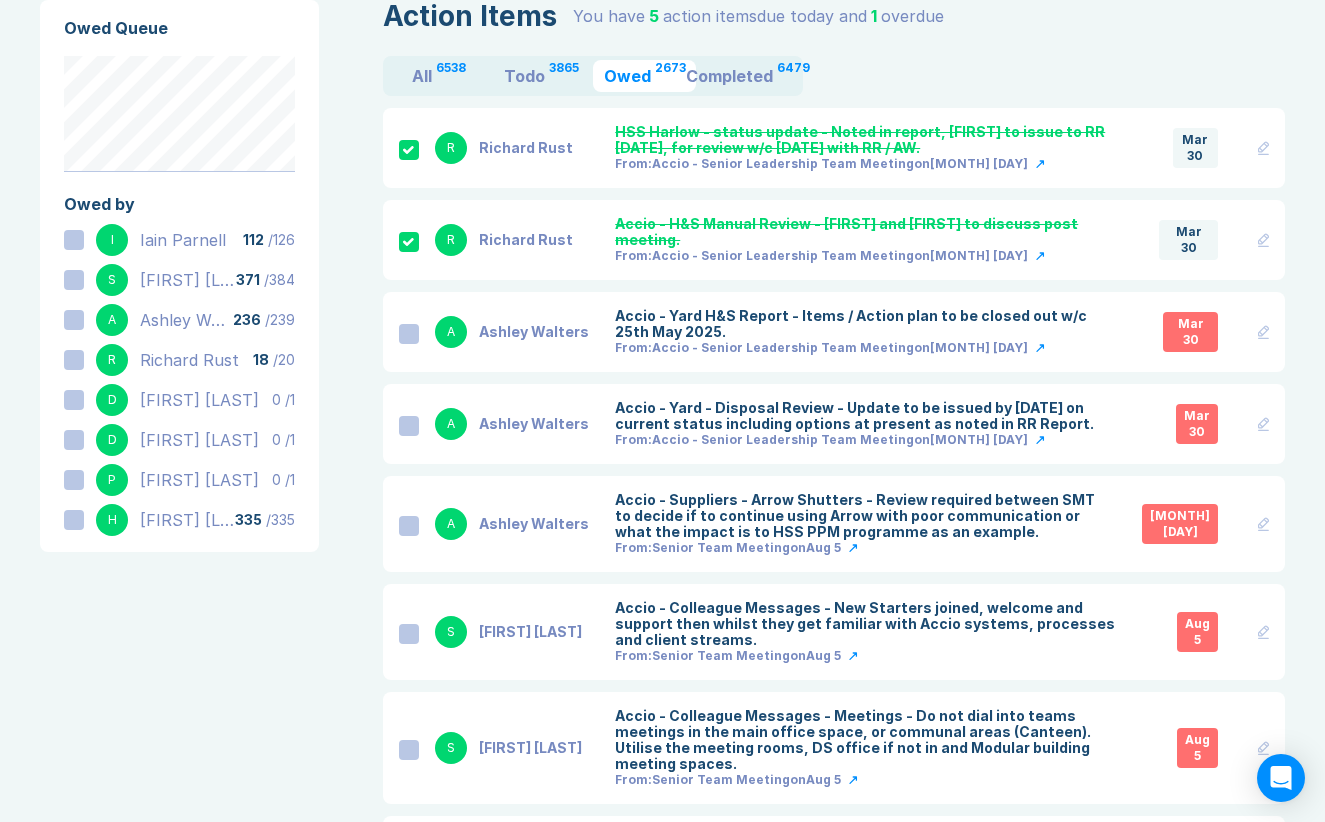 scroll, scrollTop: 110, scrollLeft: 0, axis: vertical 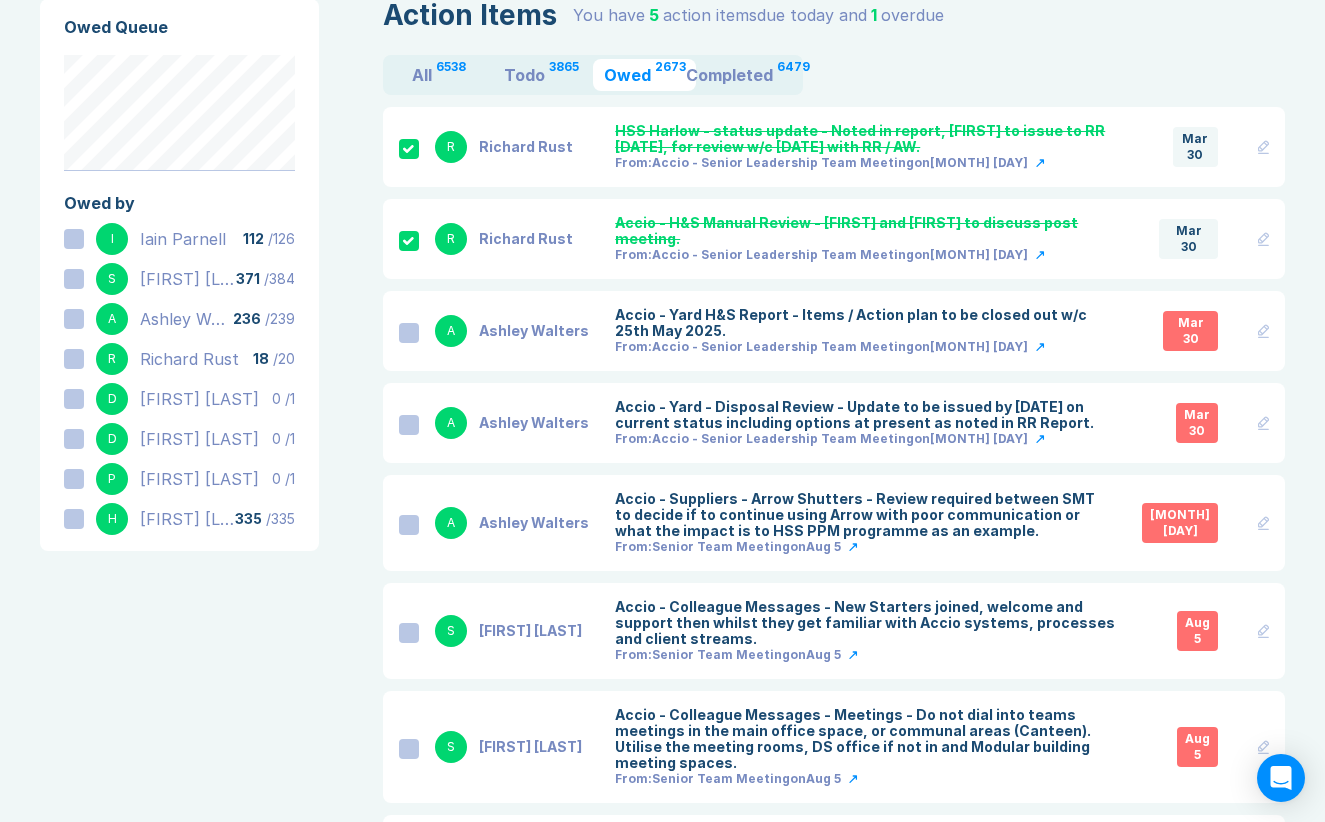 click at bounding box center (409, 333) 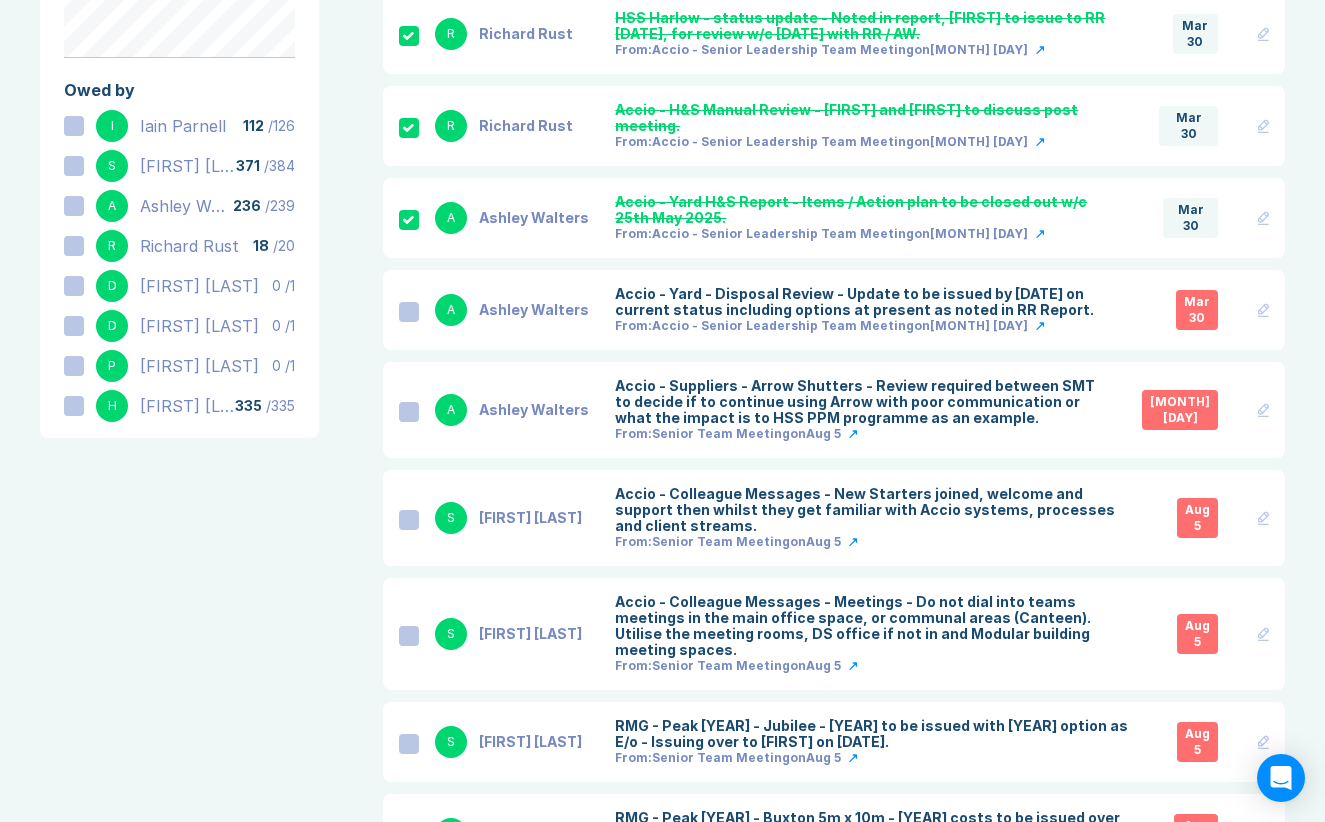 scroll, scrollTop: 229, scrollLeft: 0, axis: vertical 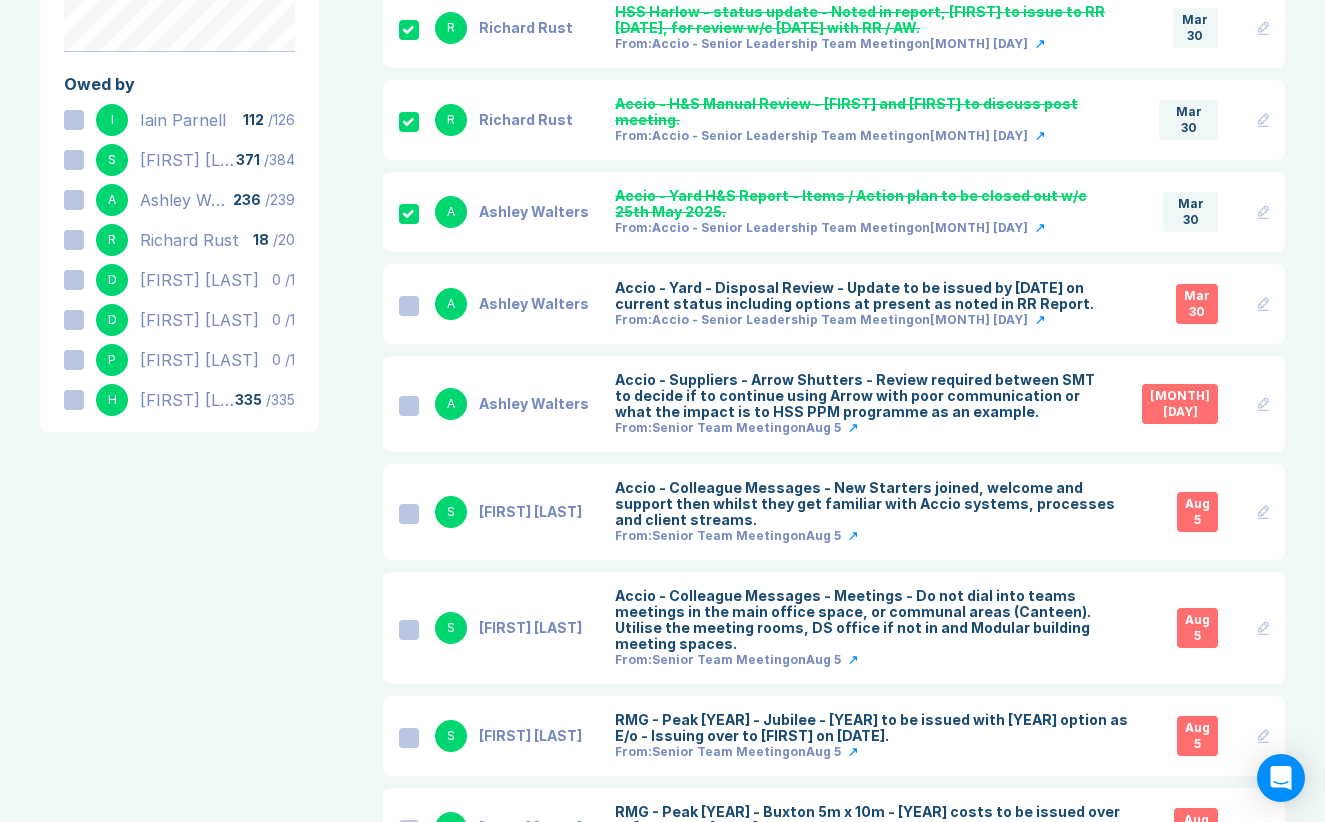 click at bounding box center [409, 306] 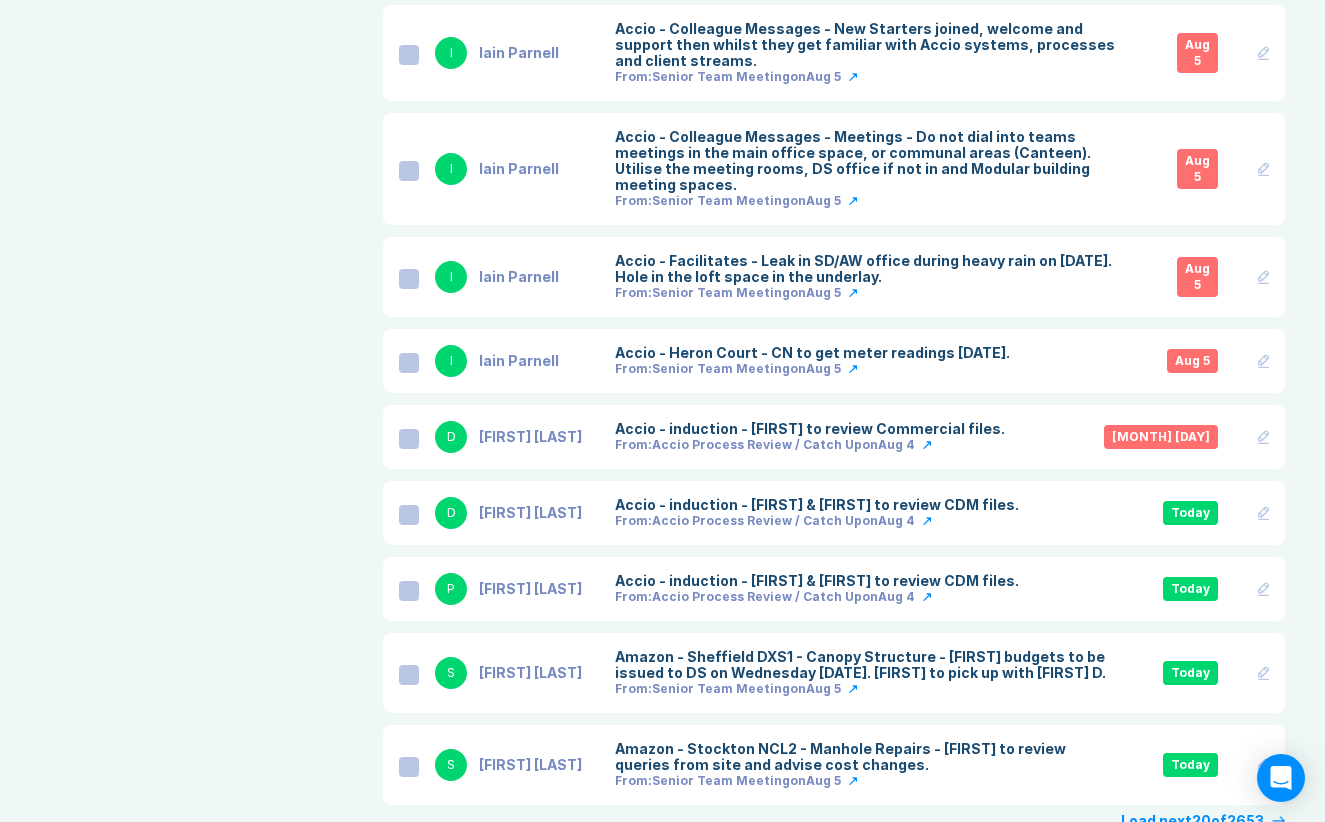 scroll, scrollTop: 1303, scrollLeft: 0, axis: vertical 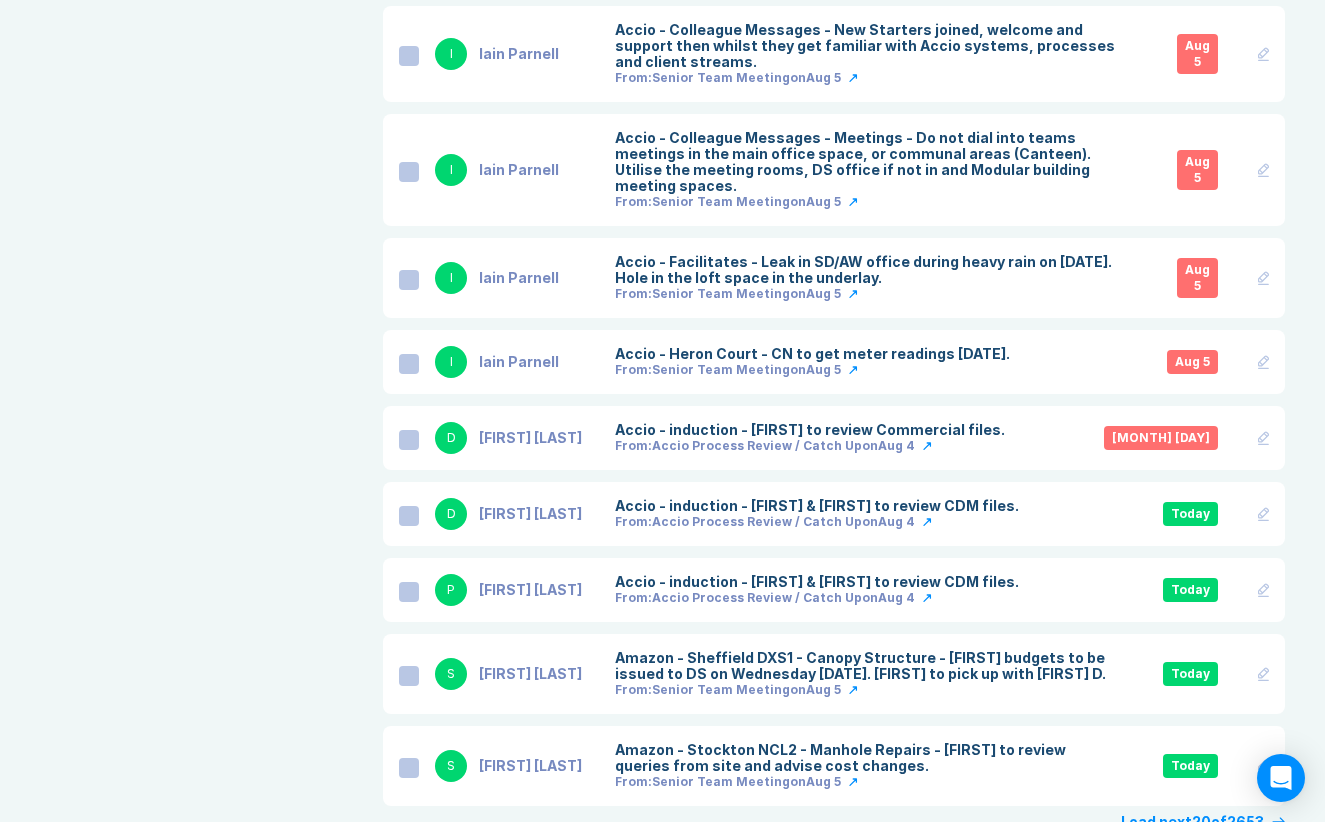 click at bounding box center [409, 440] 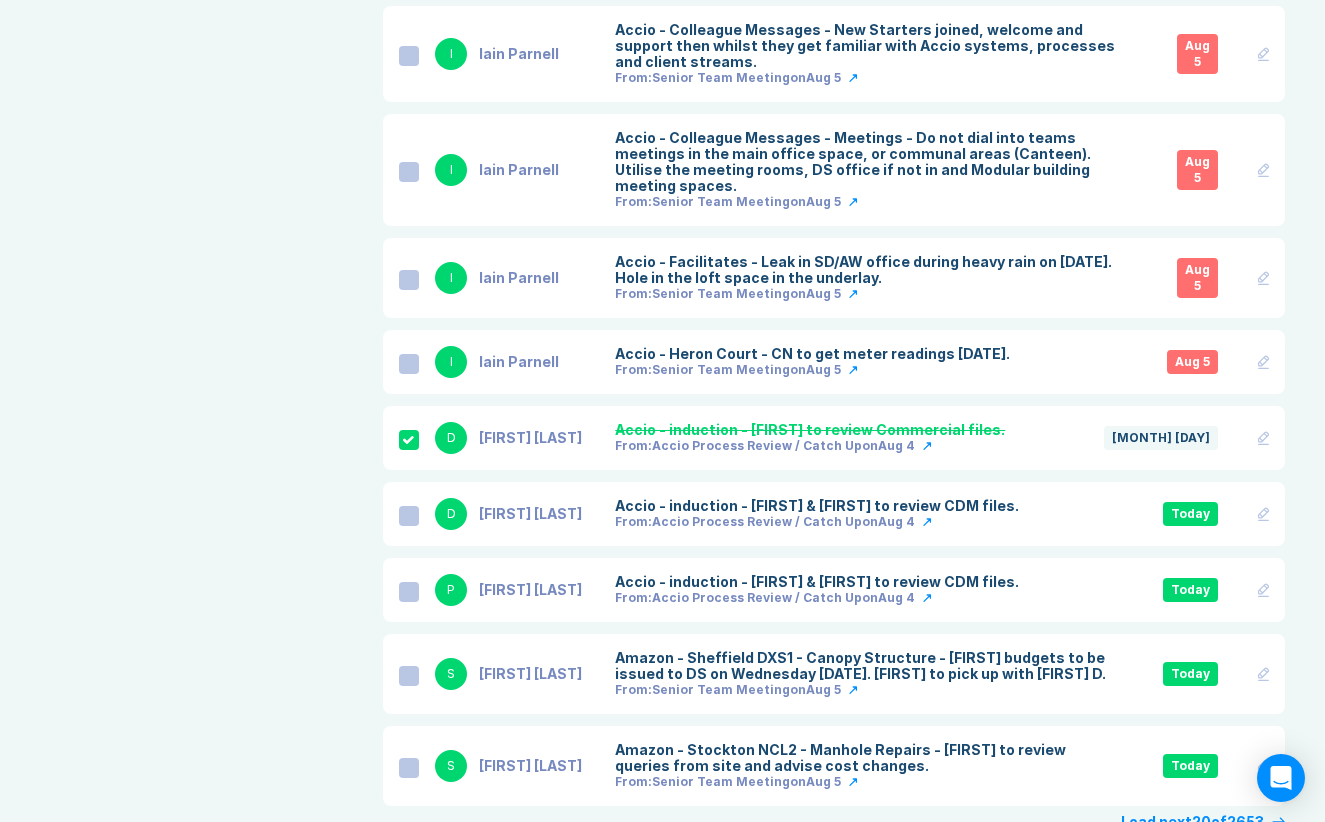 click at bounding box center [409, 516] 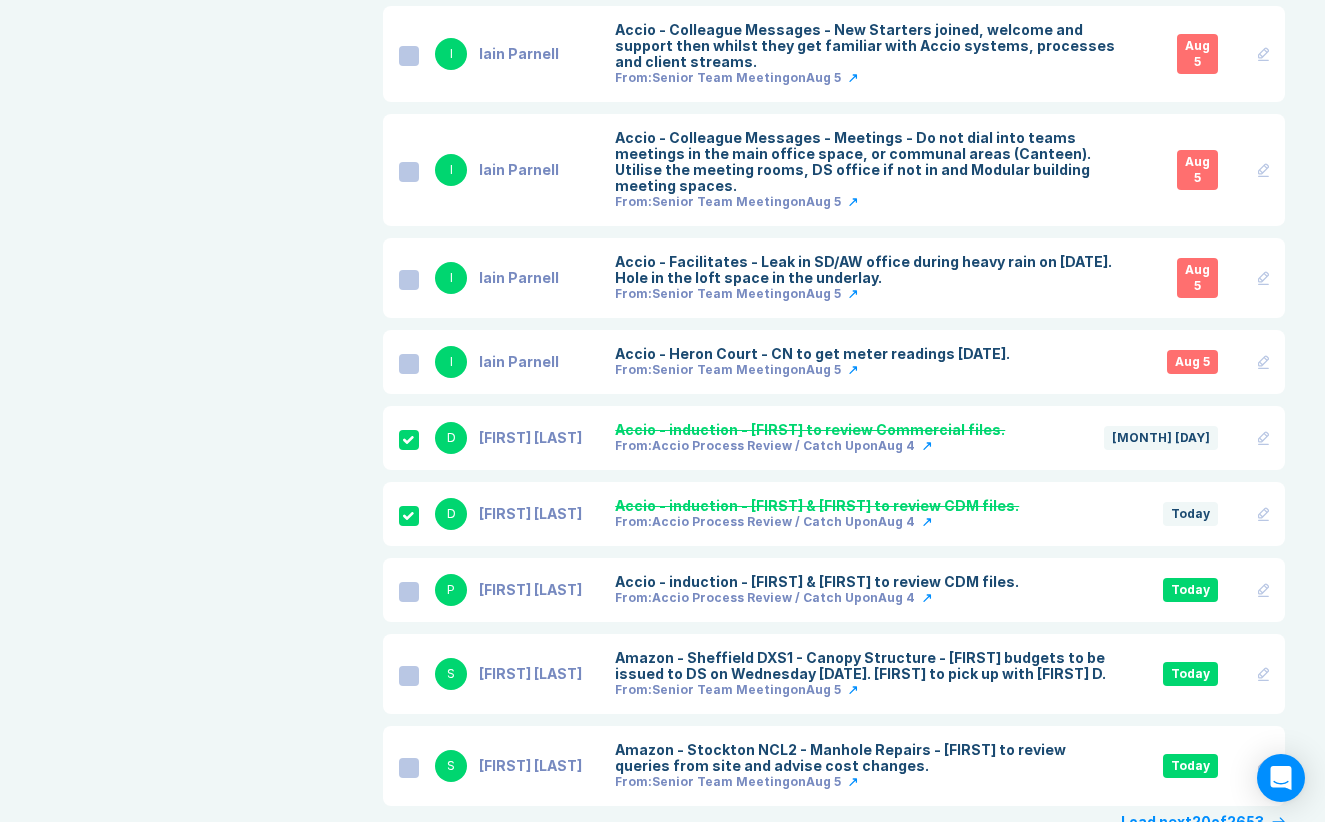 click at bounding box center (409, 592) 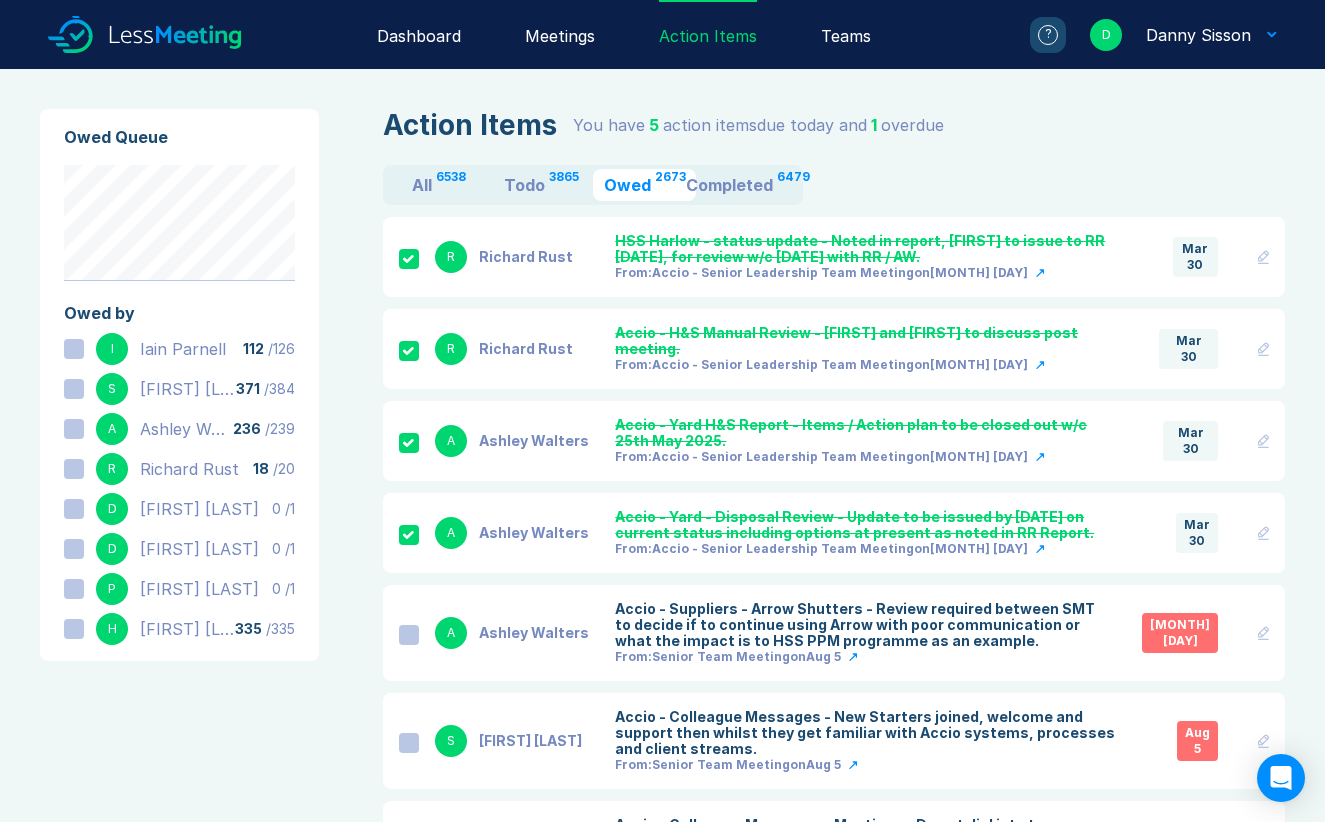 scroll, scrollTop: 0, scrollLeft: 0, axis: both 